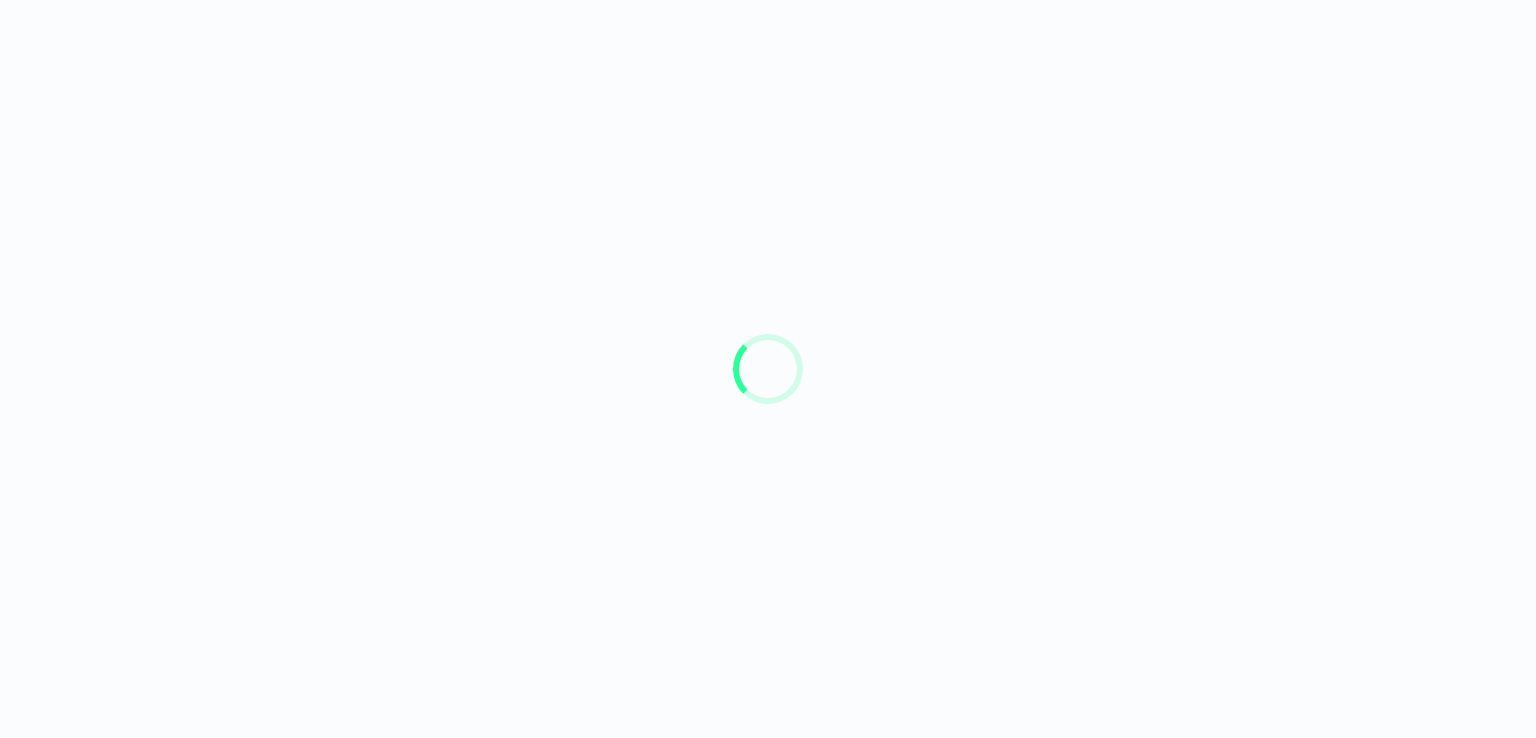 scroll, scrollTop: 0, scrollLeft: 0, axis: both 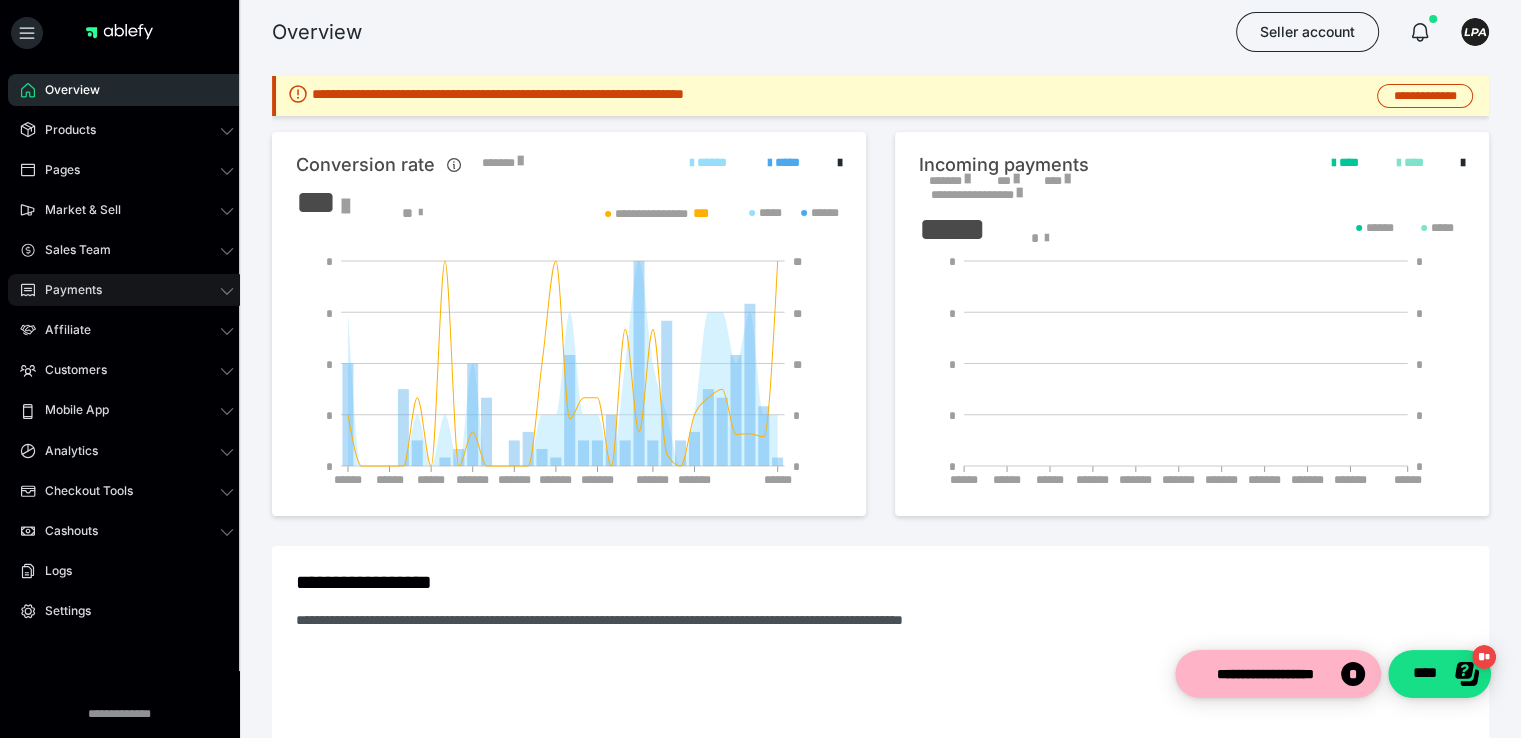 click on "Payments" at bounding box center [127, 290] 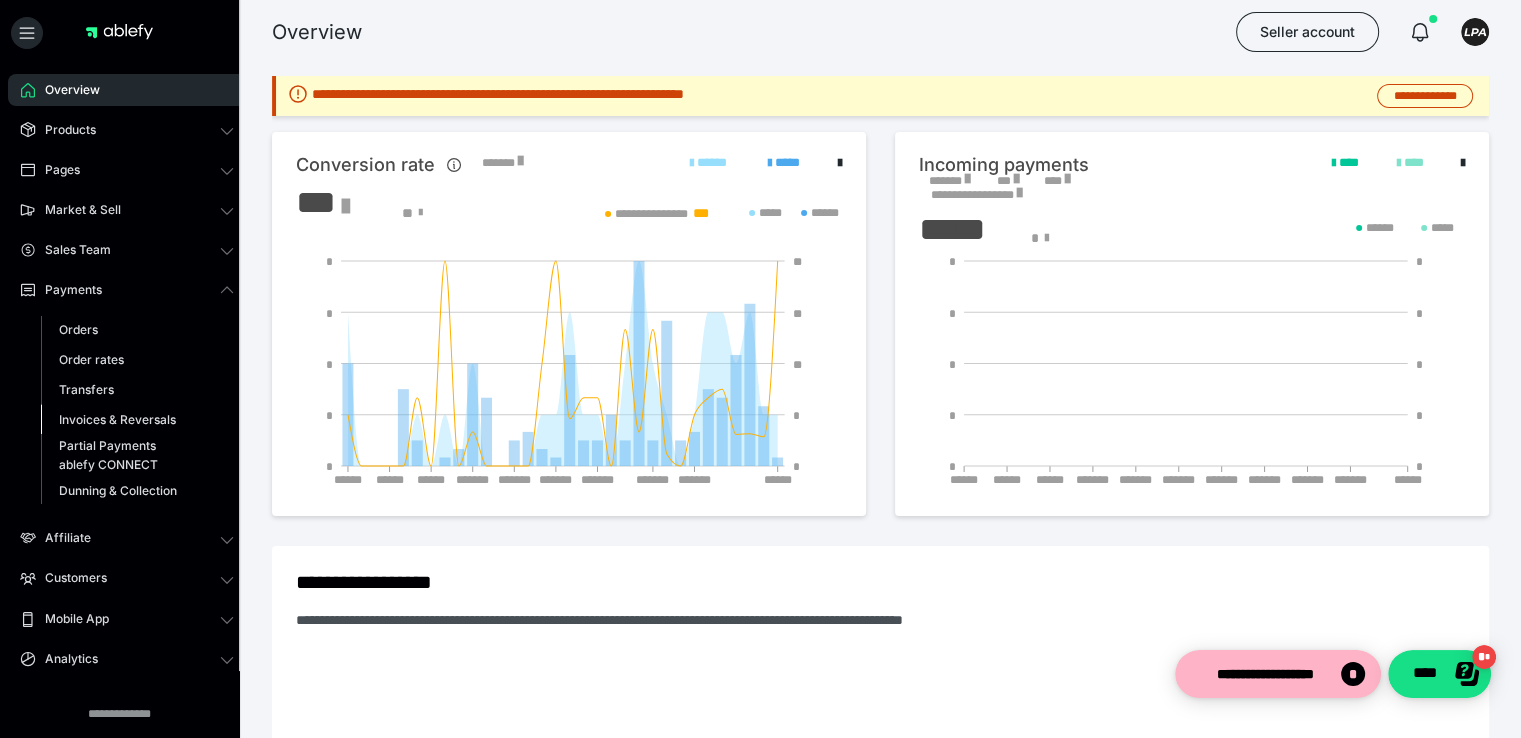 click on "Invoices & Reversals" at bounding box center [137, 420] 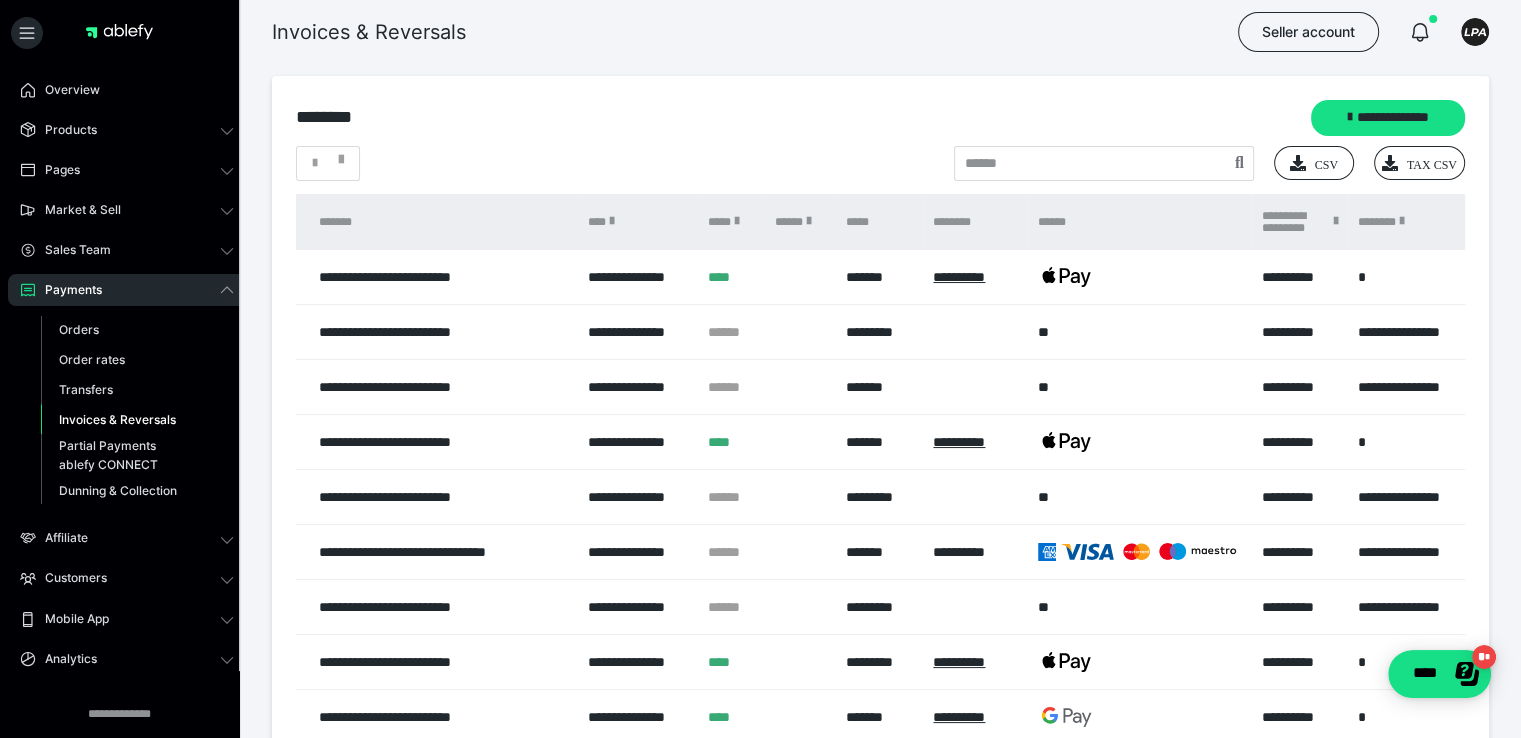 scroll, scrollTop: 0, scrollLeft: 0, axis: both 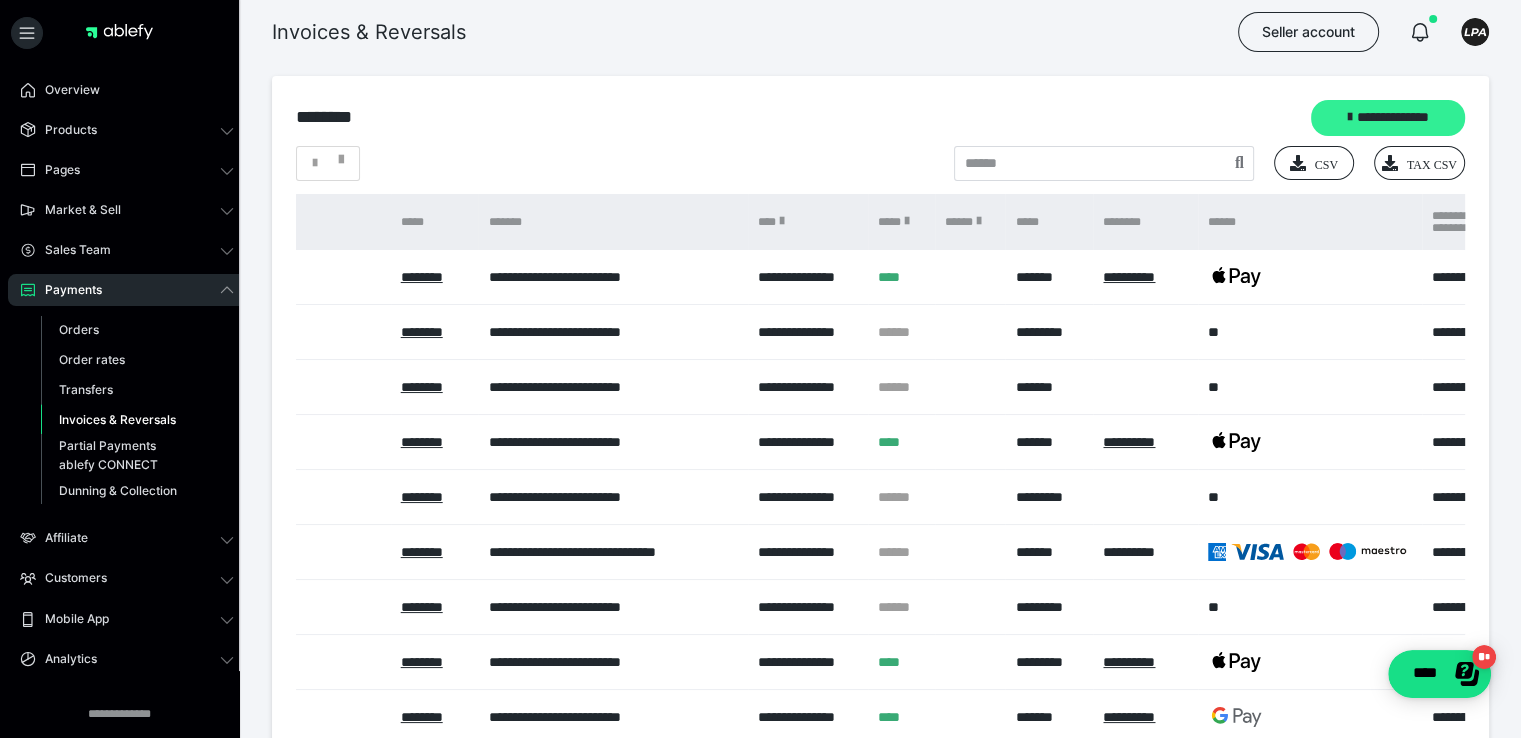 click on "**********" at bounding box center [1388, 118] 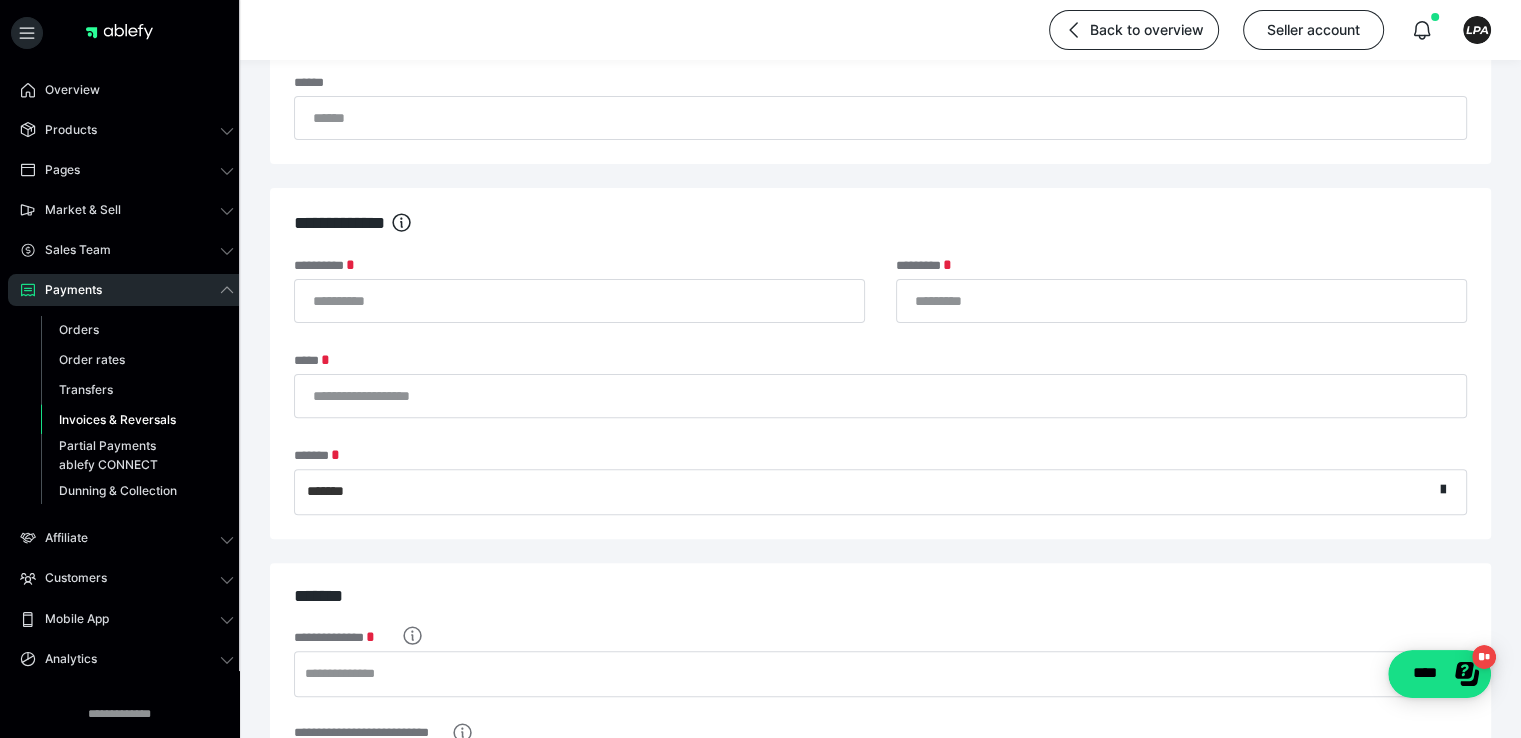 scroll, scrollTop: 558, scrollLeft: 0, axis: vertical 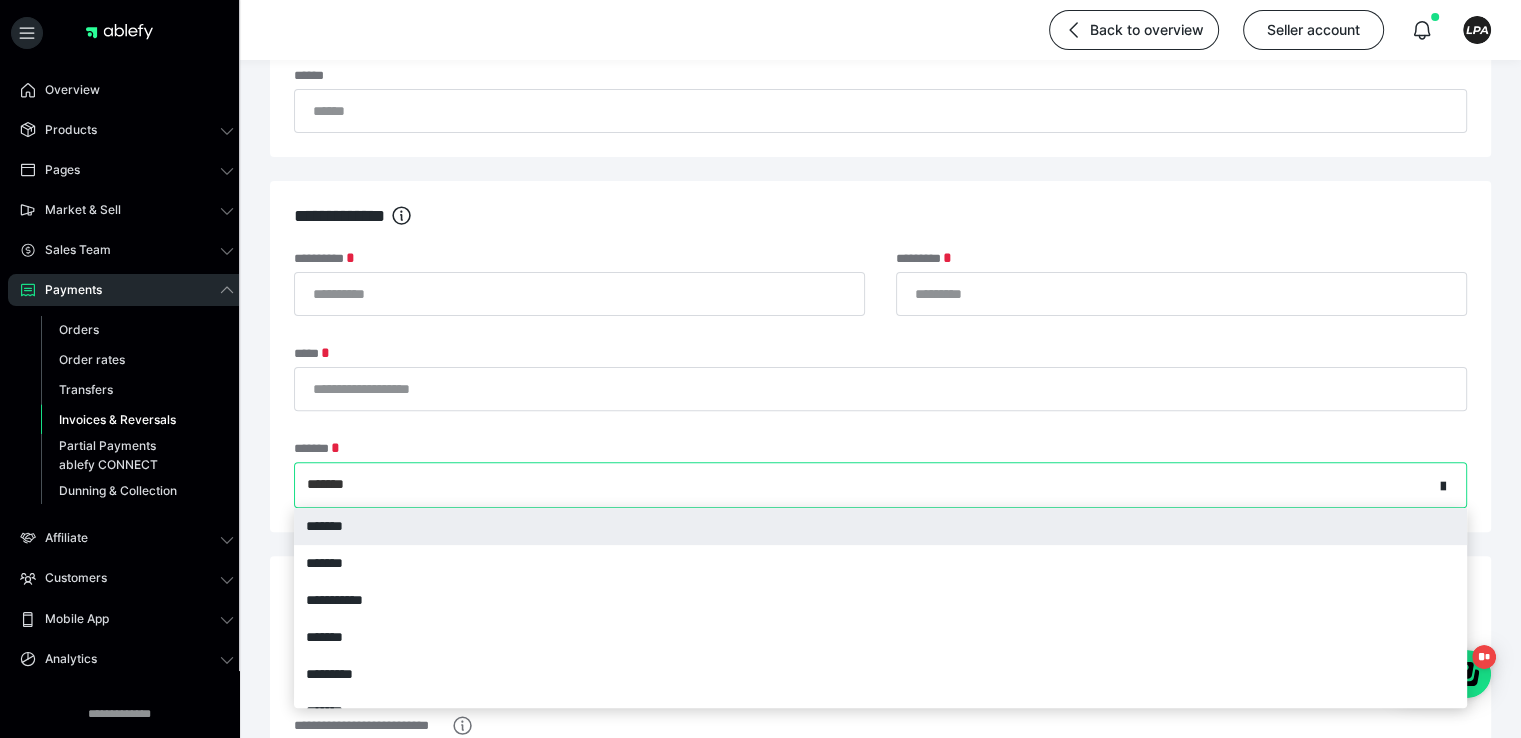 click on "*******" at bounding box center (864, 485) 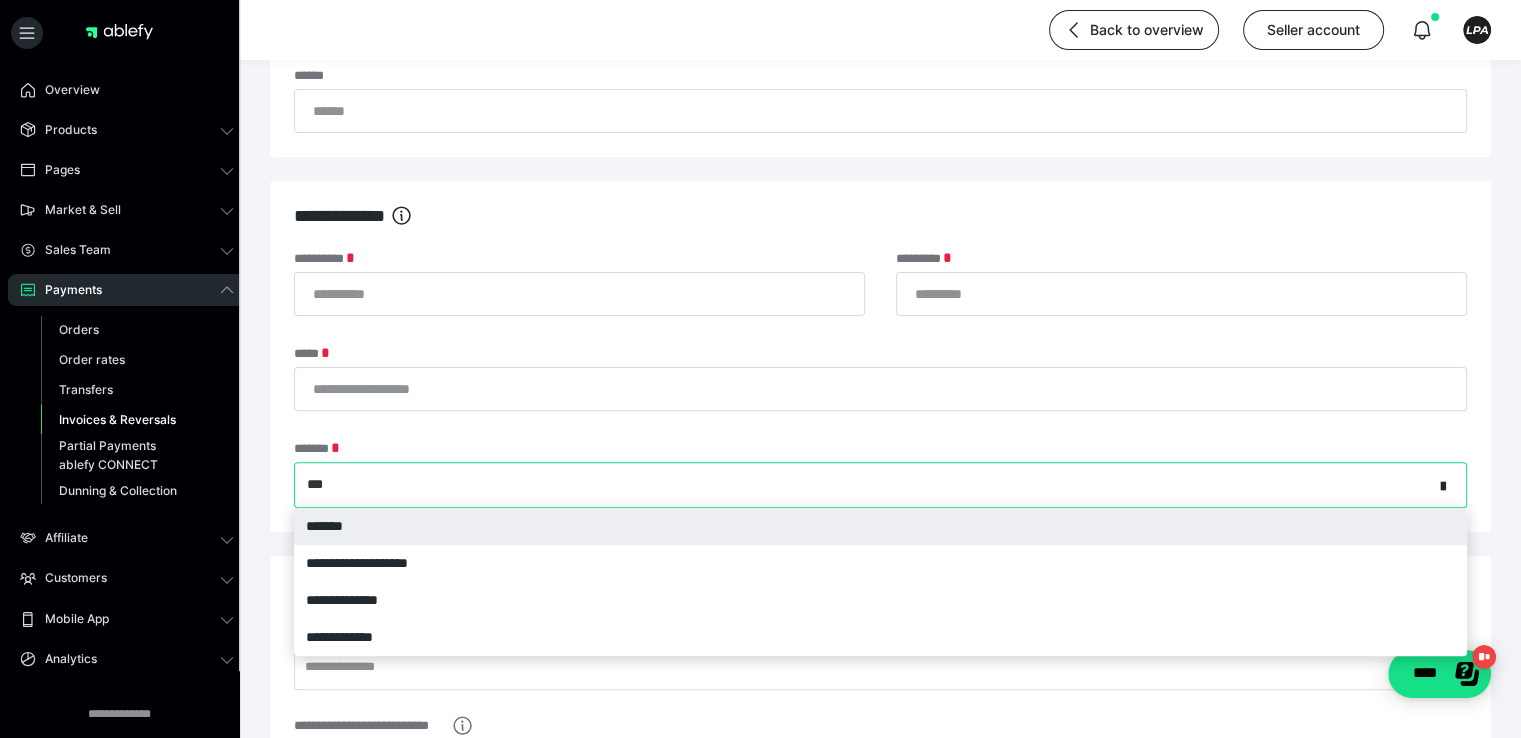 type on "*" 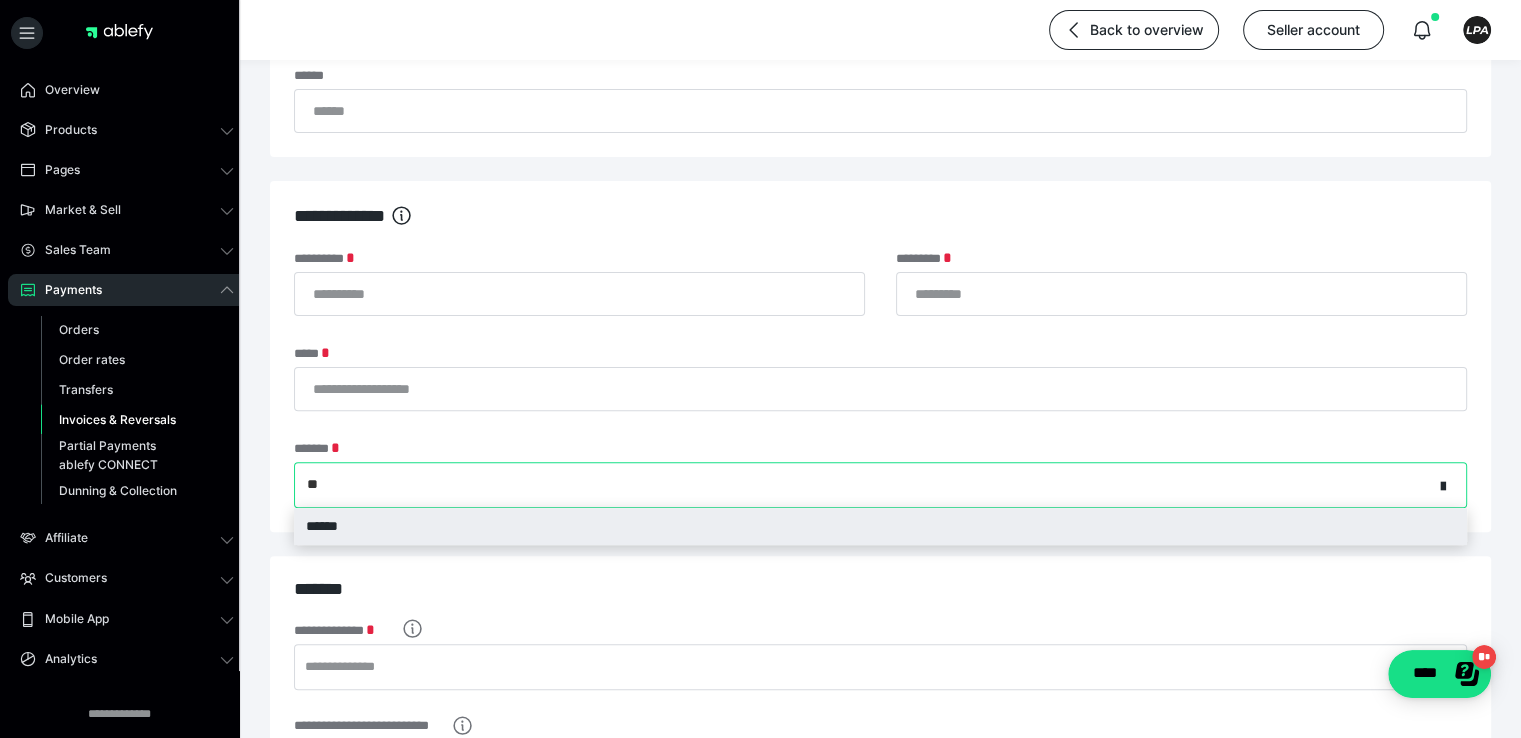 type on "***" 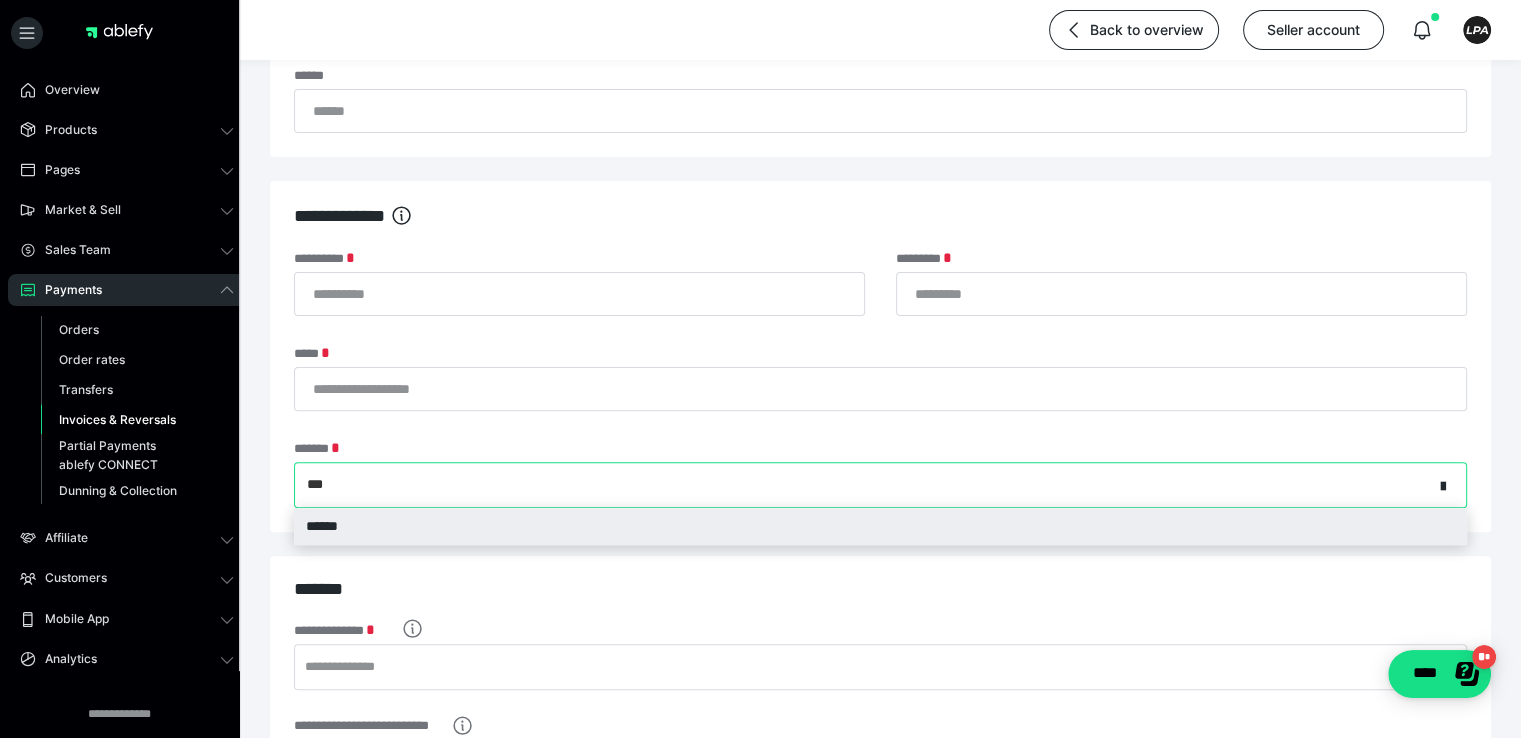 type 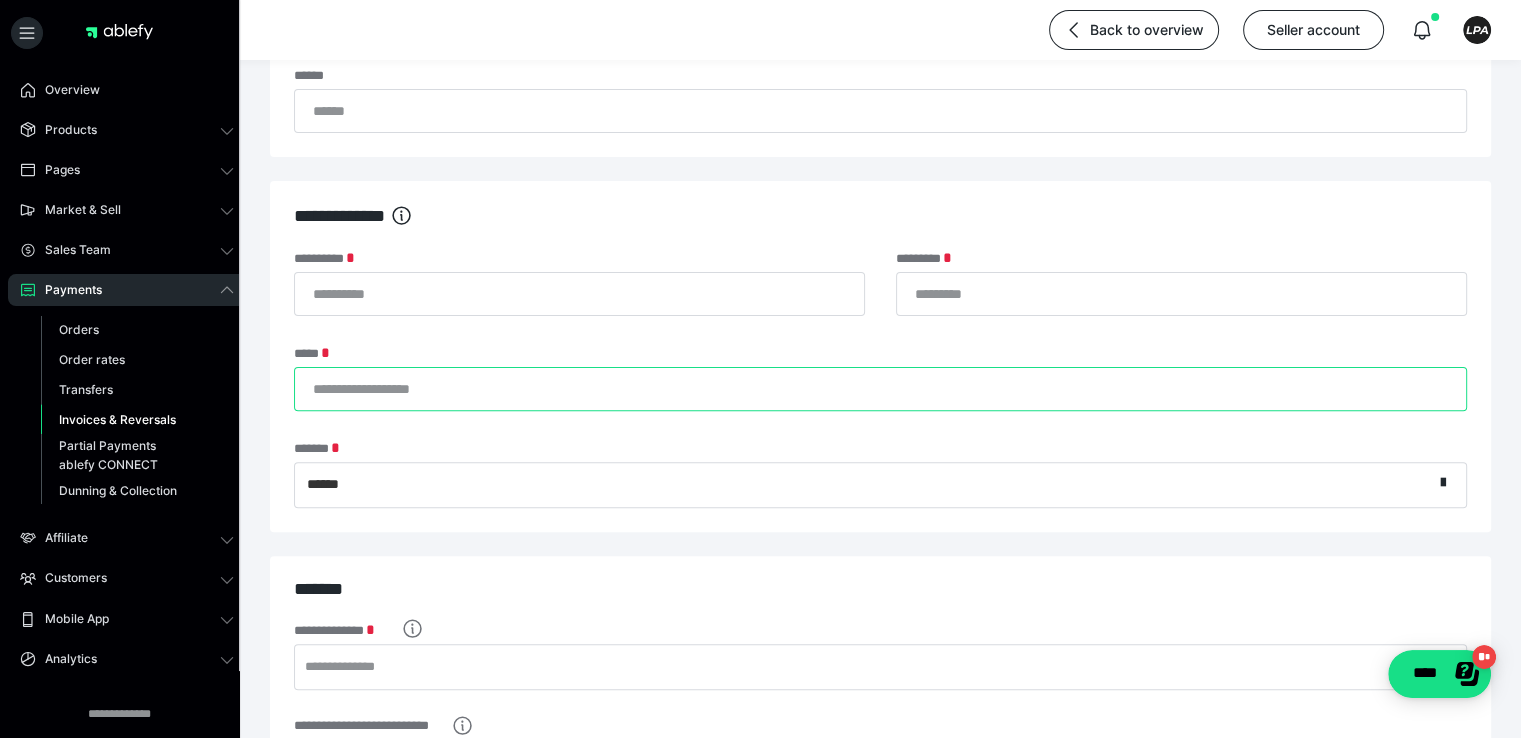 click on "*****" at bounding box center (880, 389) 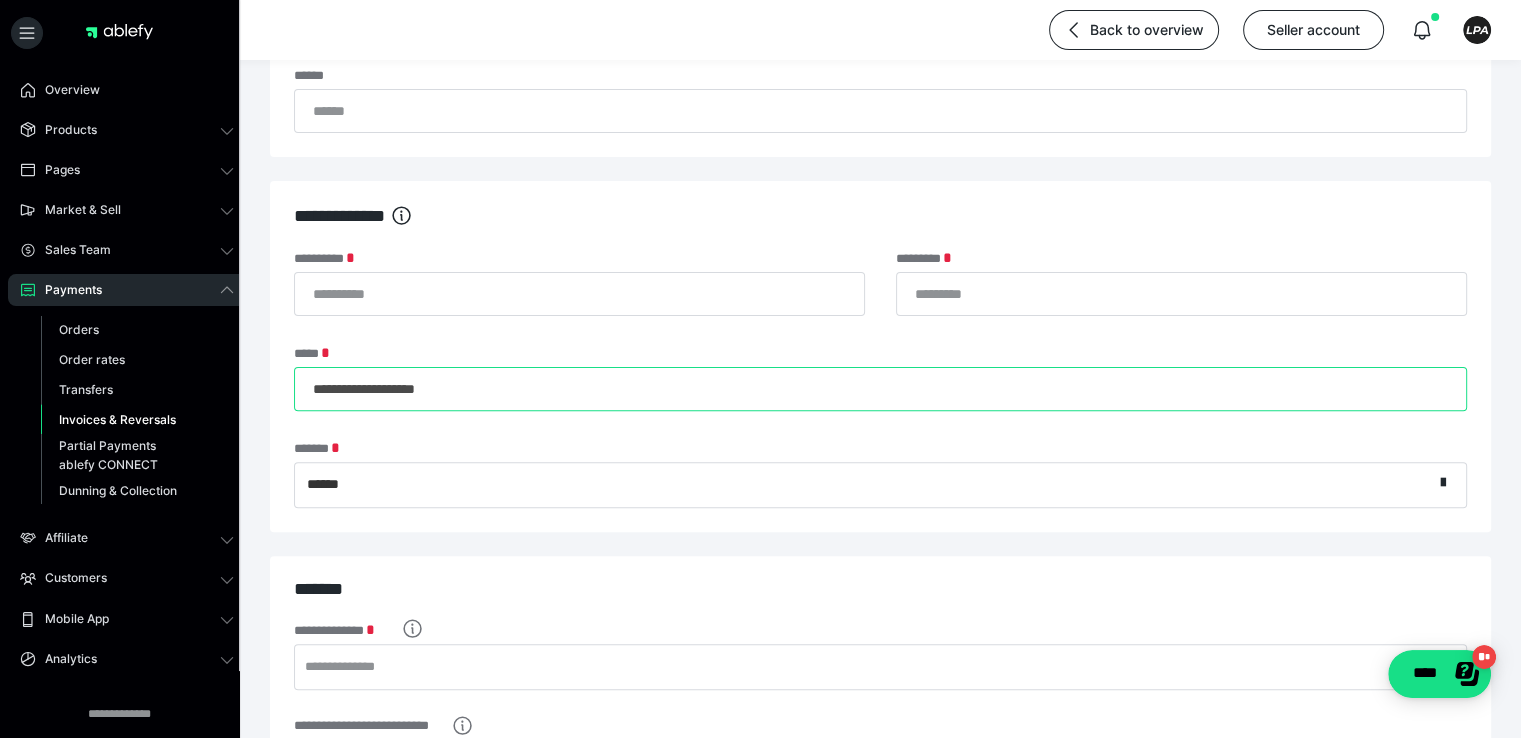 type on "**********" 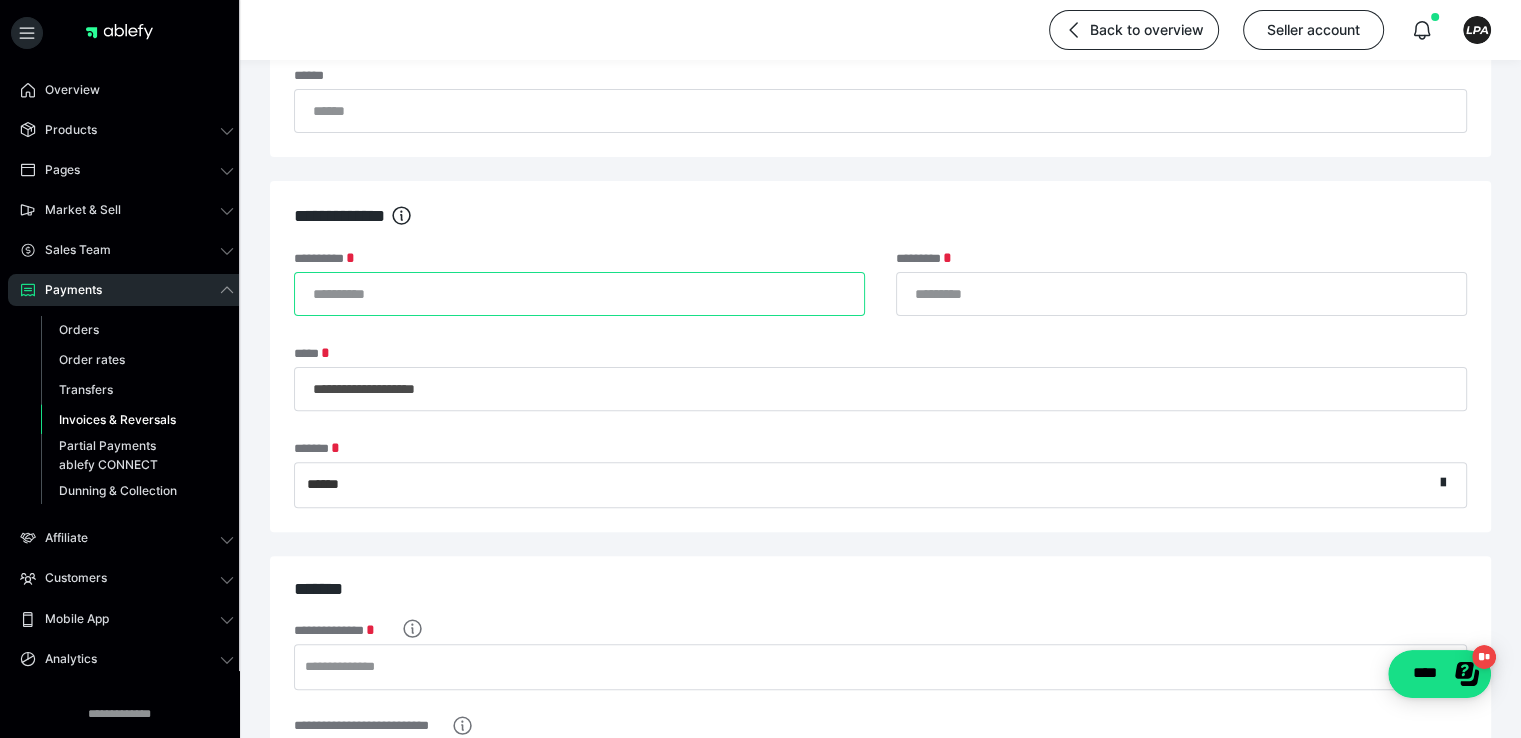 paste on "**********" 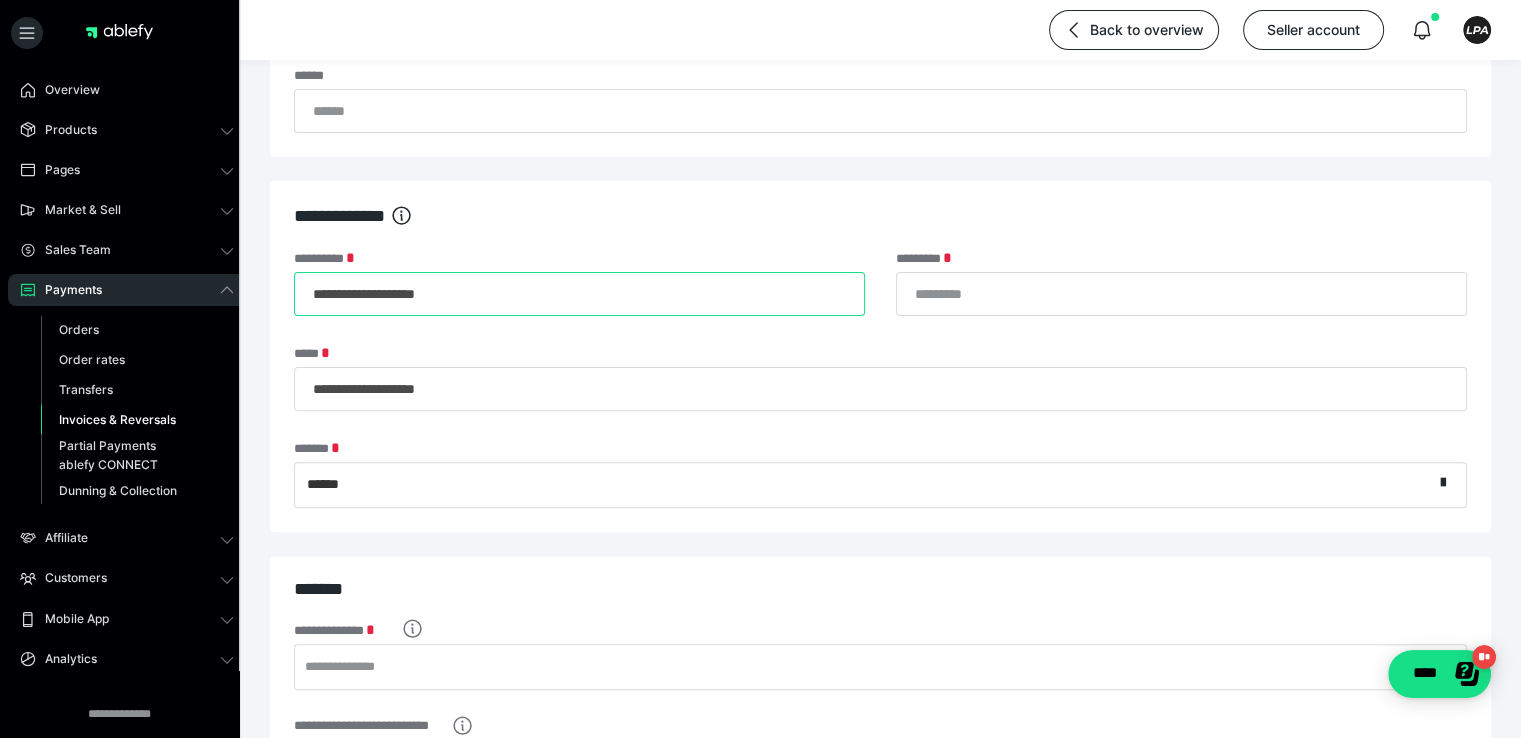 click on "**********" at bounding box center [579, 294] 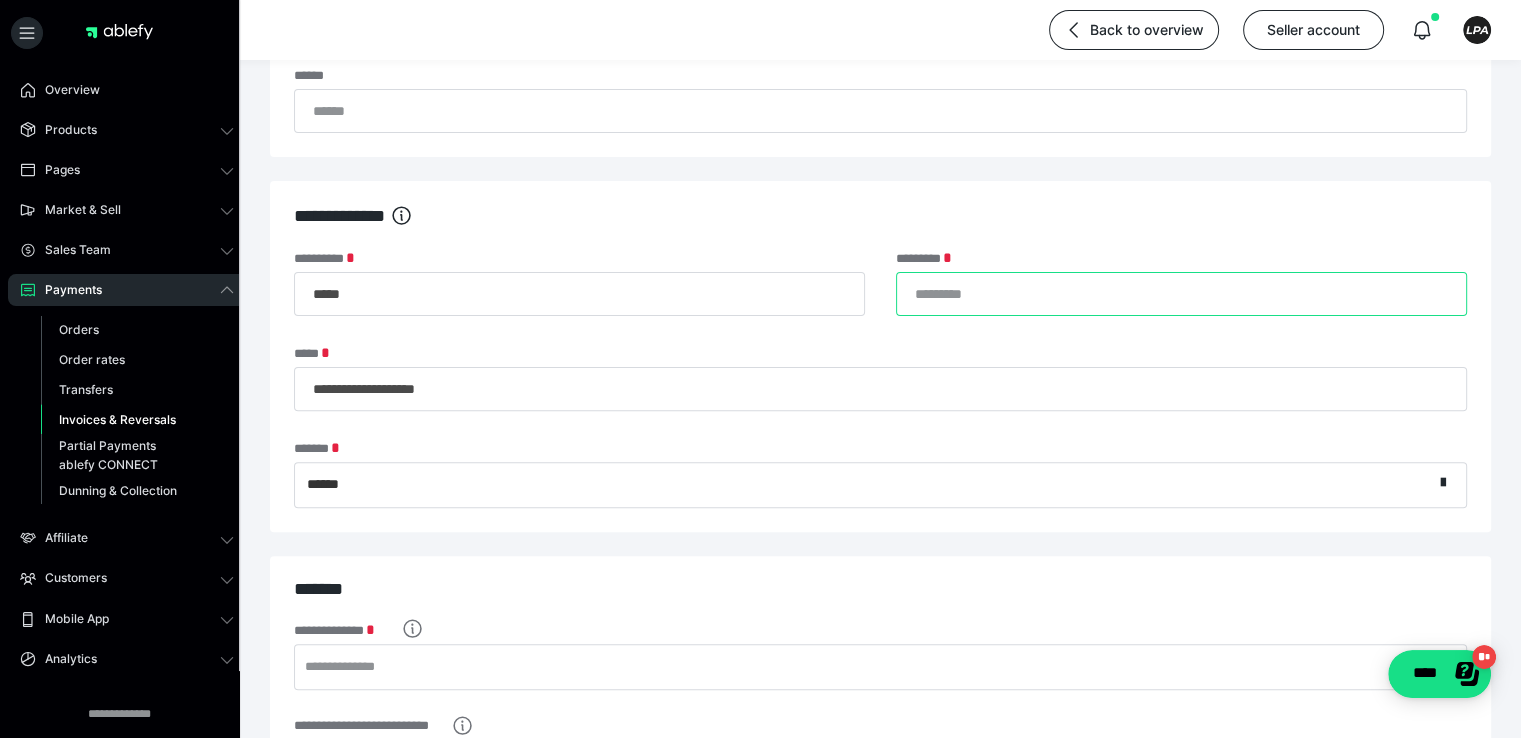 type on "****" 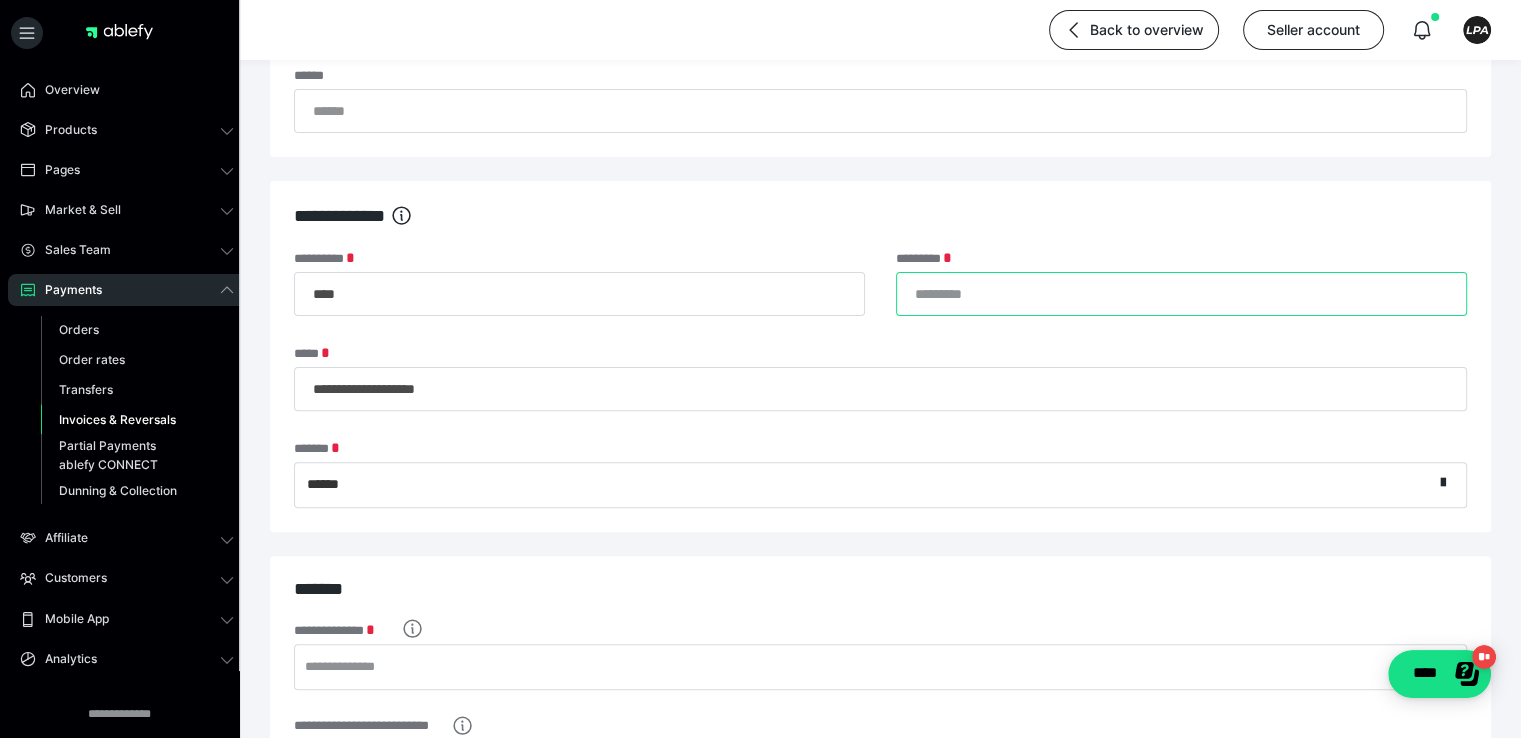 click on "*********" at bounding box center [1181, 294] 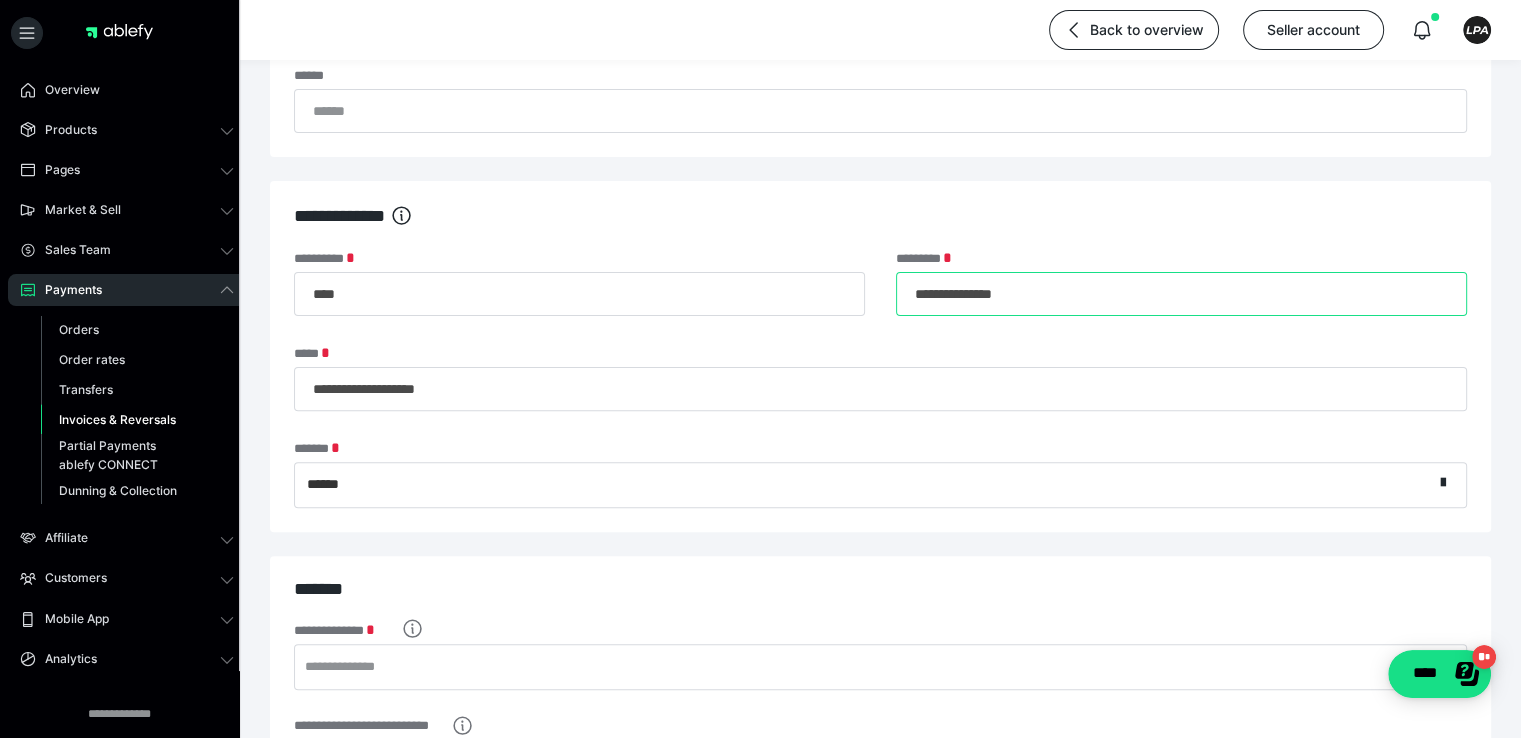 click on "**********" at bounding box center [1181, 294] 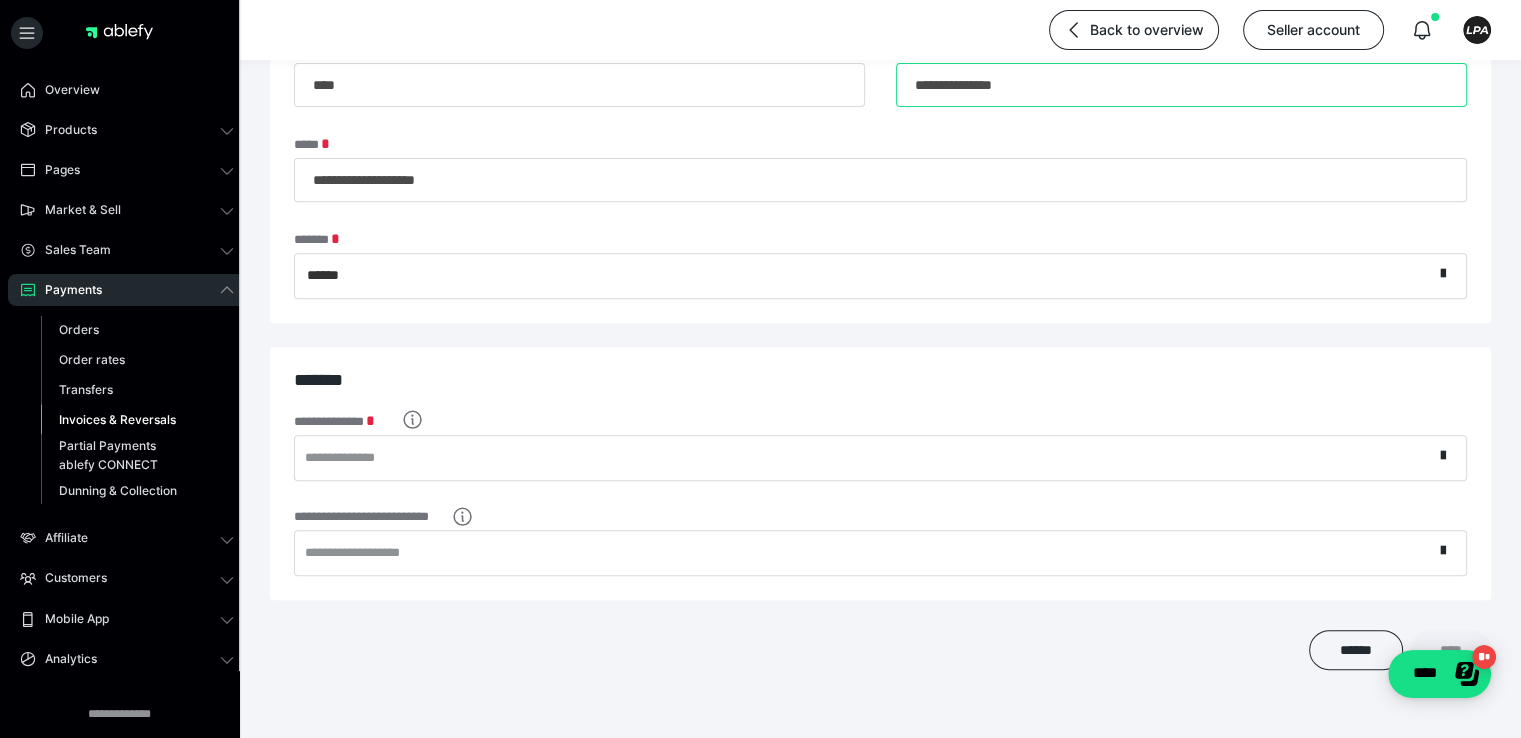 type on "**********" 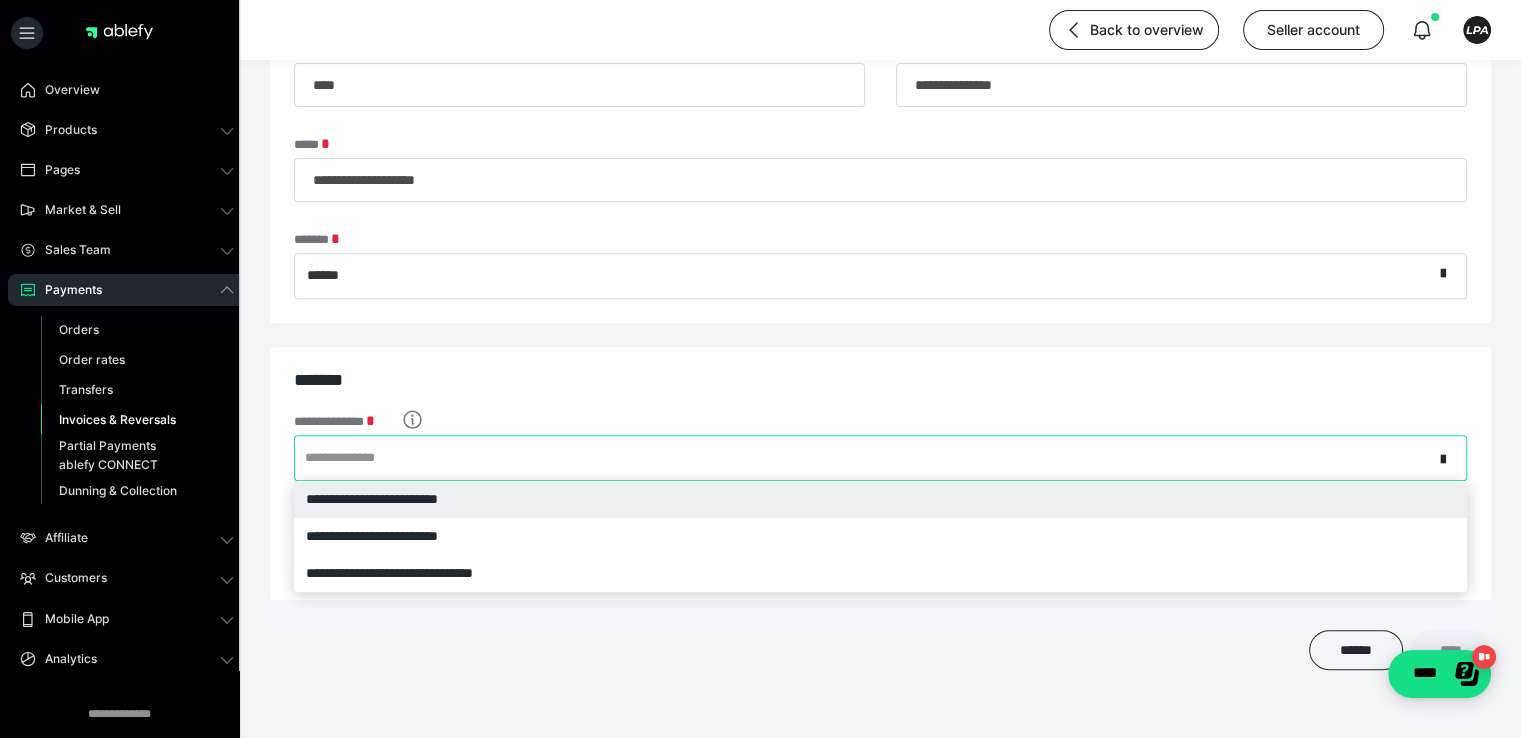 click on "**********" at bounding box center [864, 458] 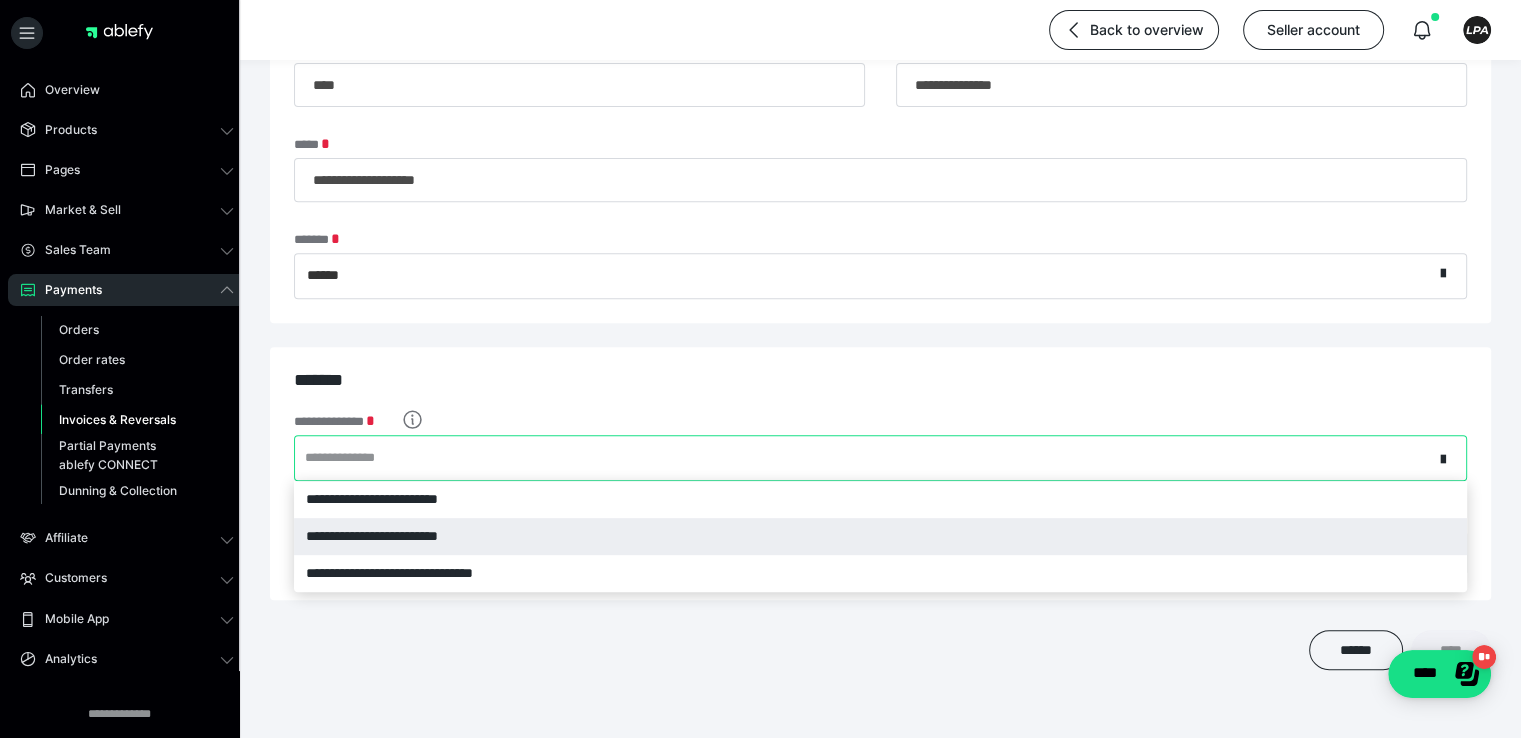 click on "**********" at bounding box center [880, 536] 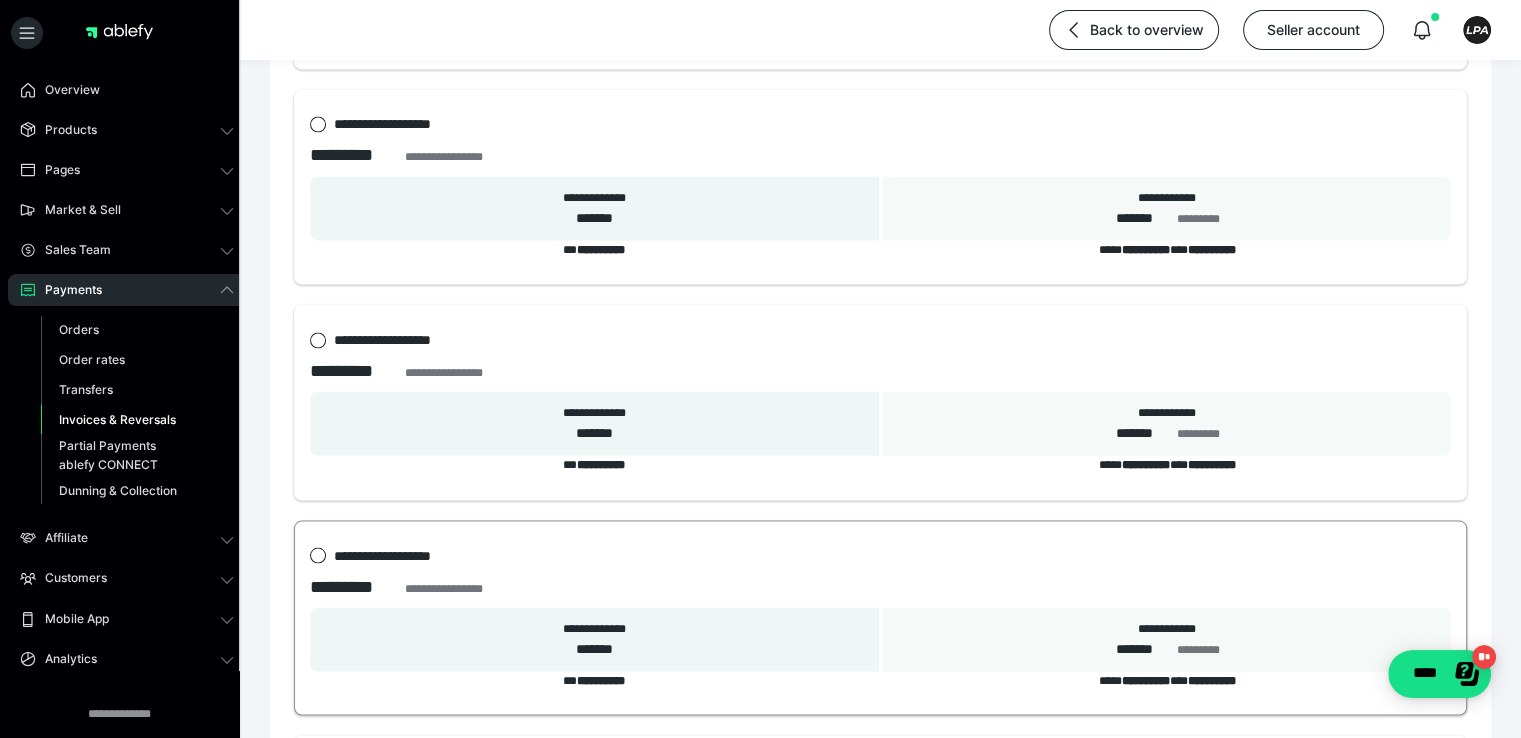 scroll, scrollTop: 19120, scrollLeft: 0, axis: vertical 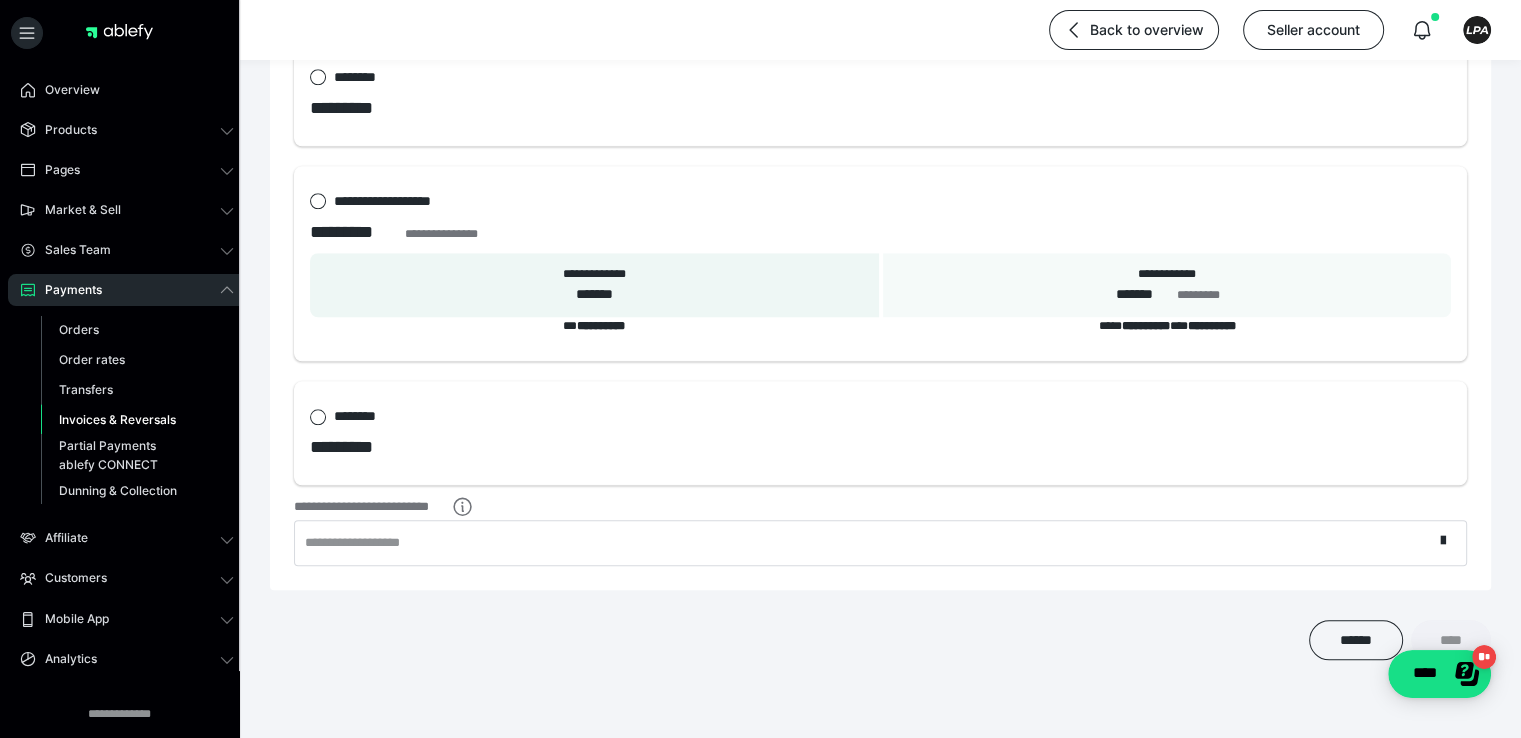 click on "**********" at bounding box center [880, -11418] 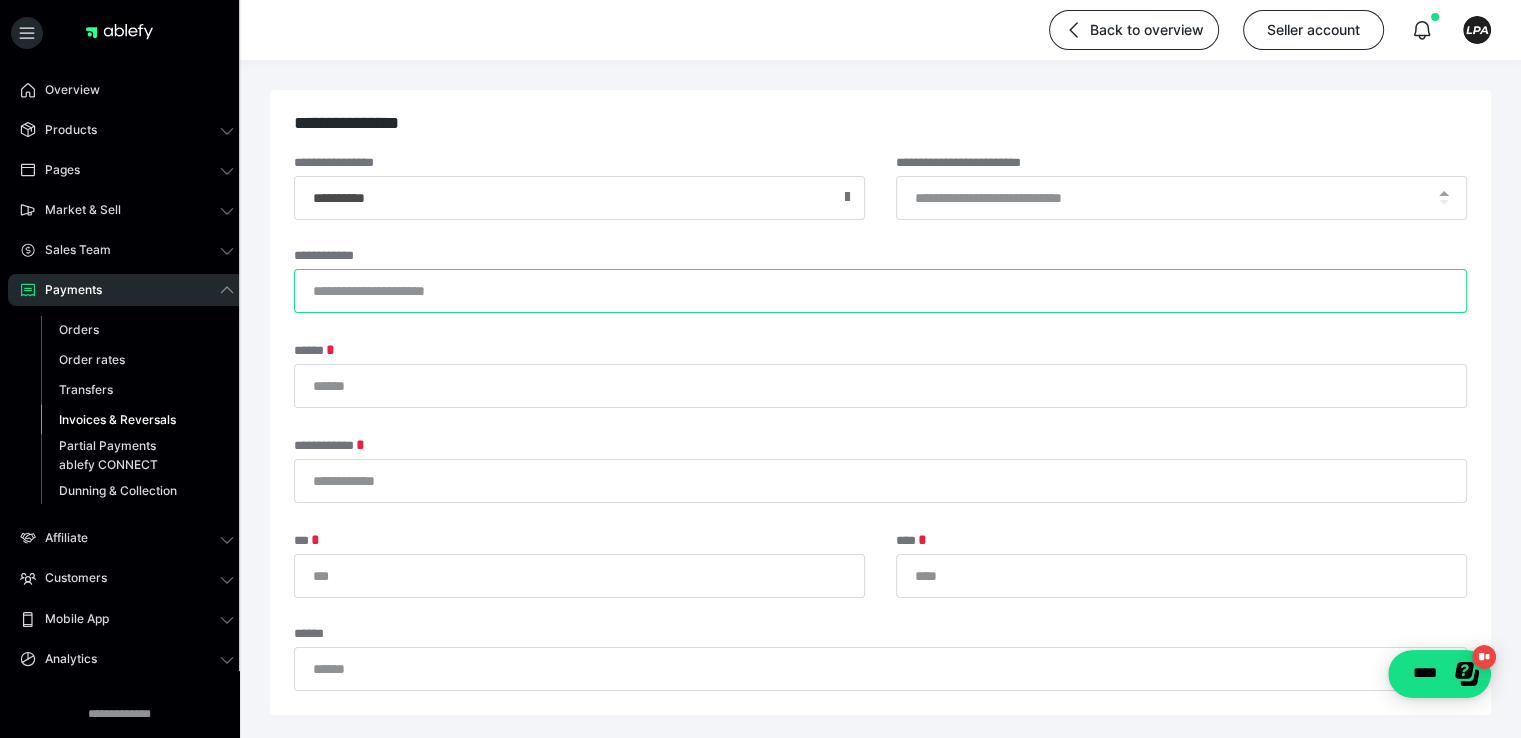 click on "**********" at bounding box center [880, 291] 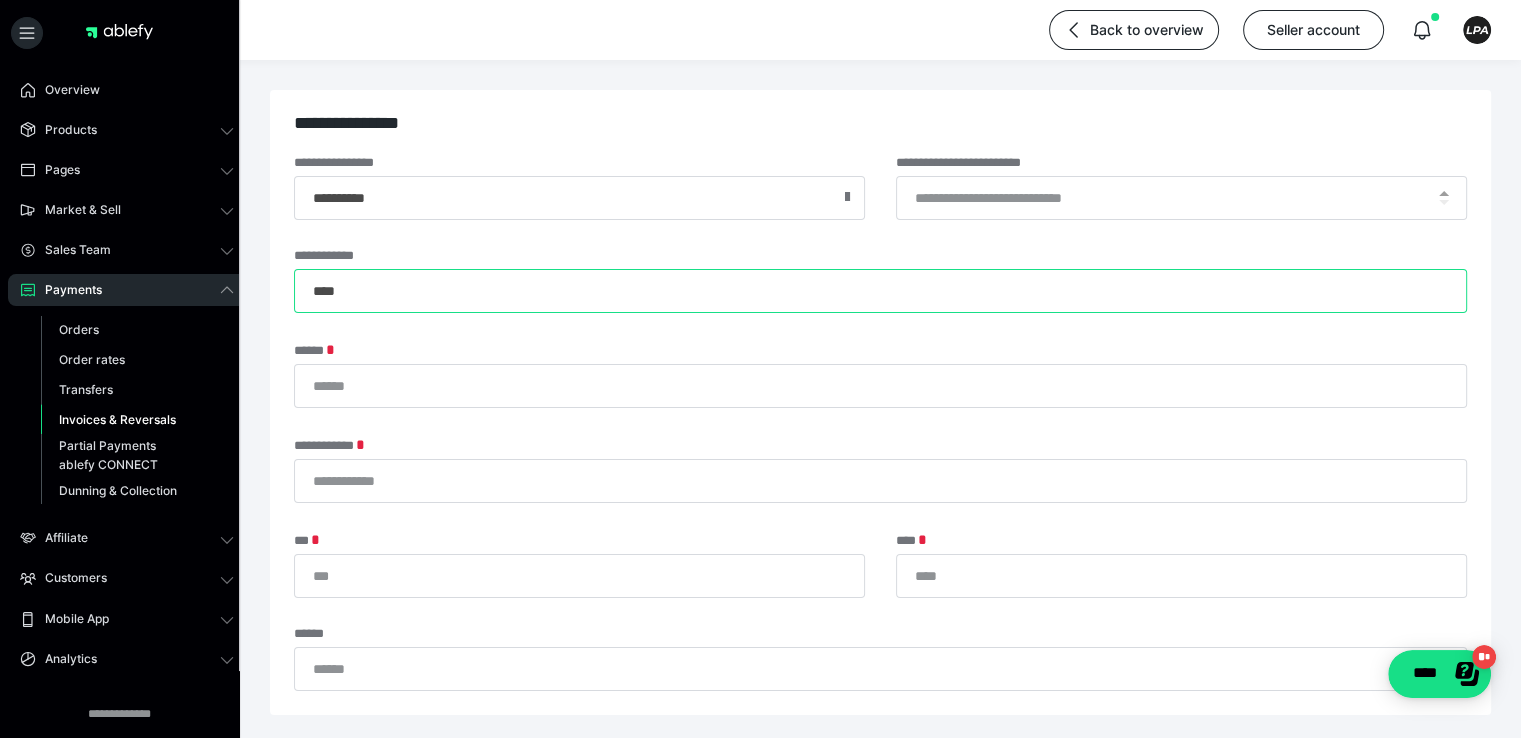 click on "***" at bounding box center (880, 291) 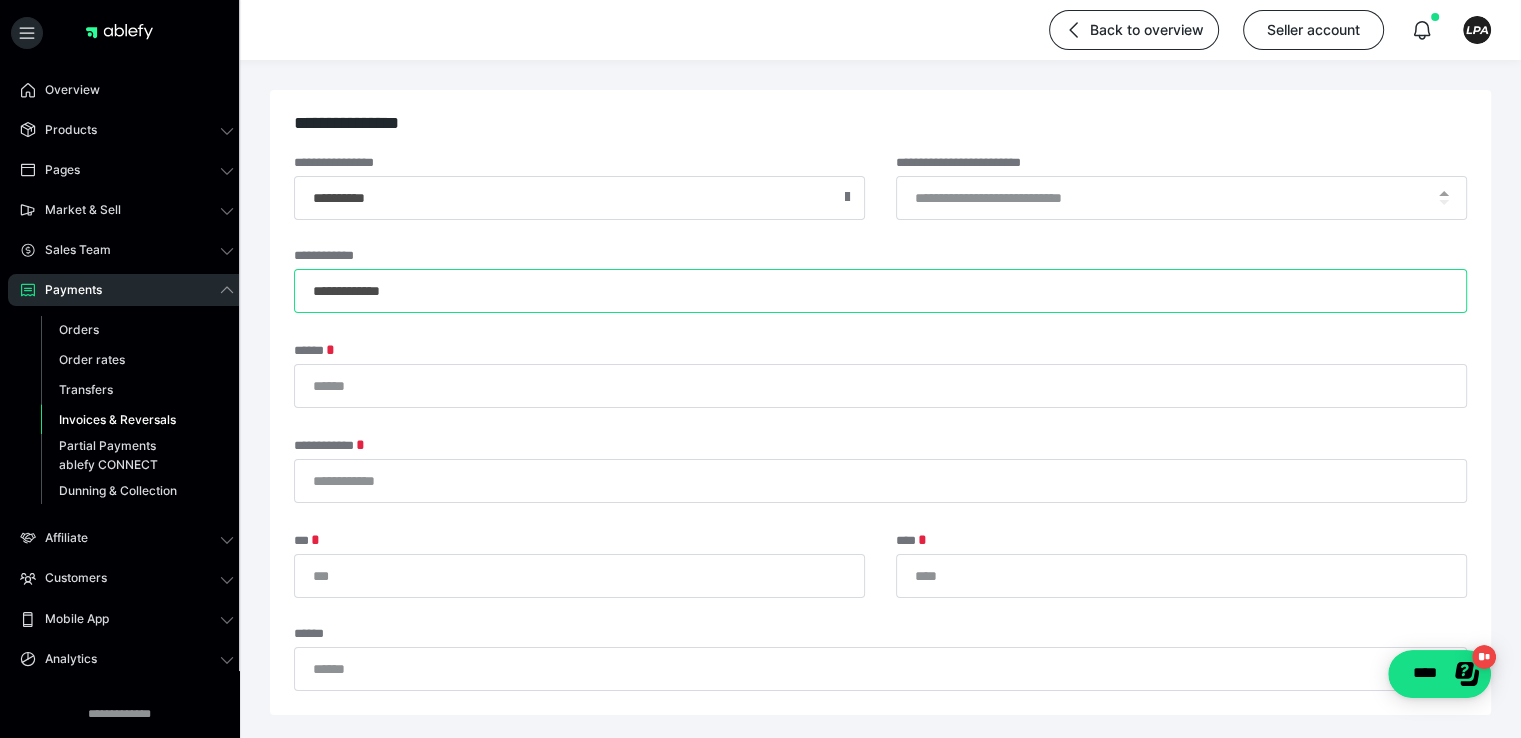 type on "**********" 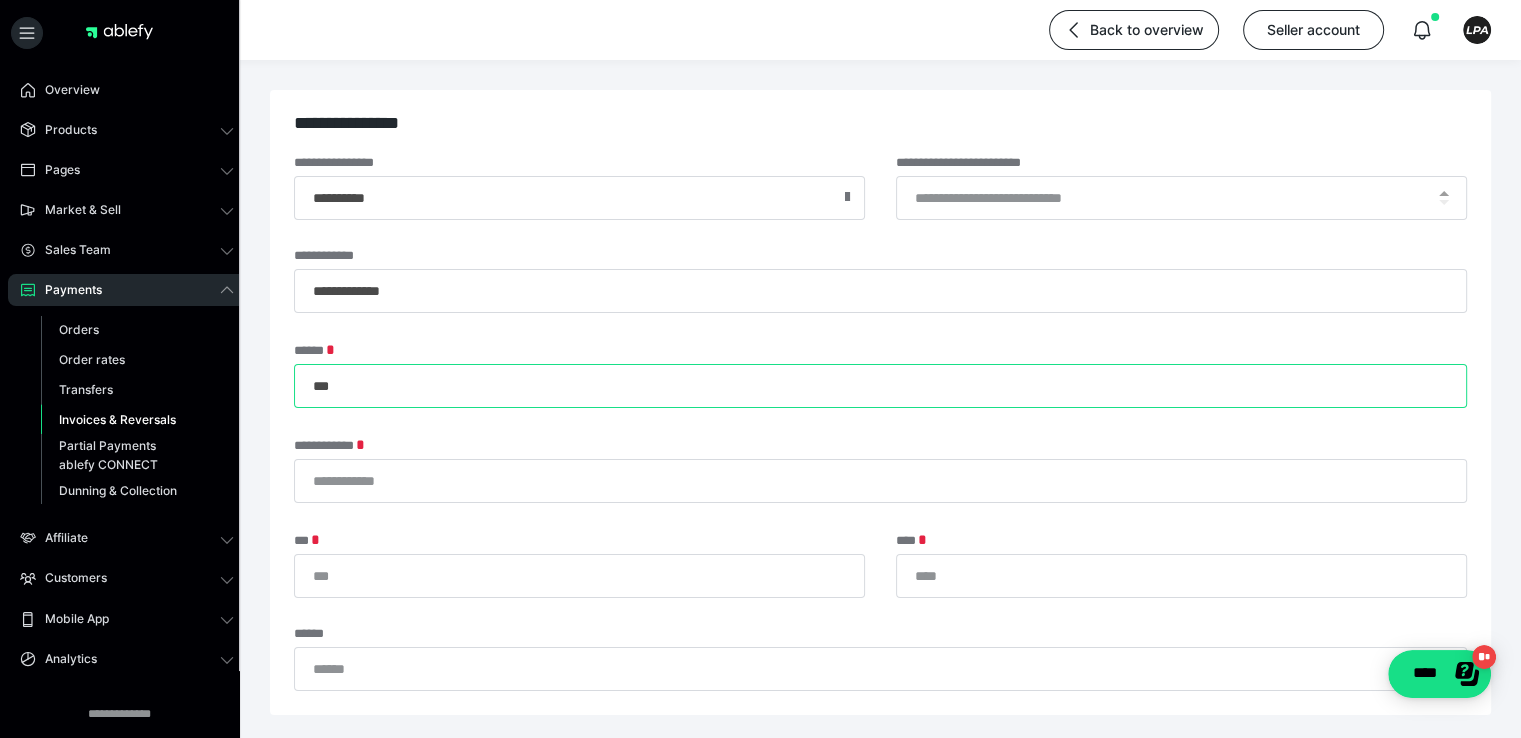 type on "***" 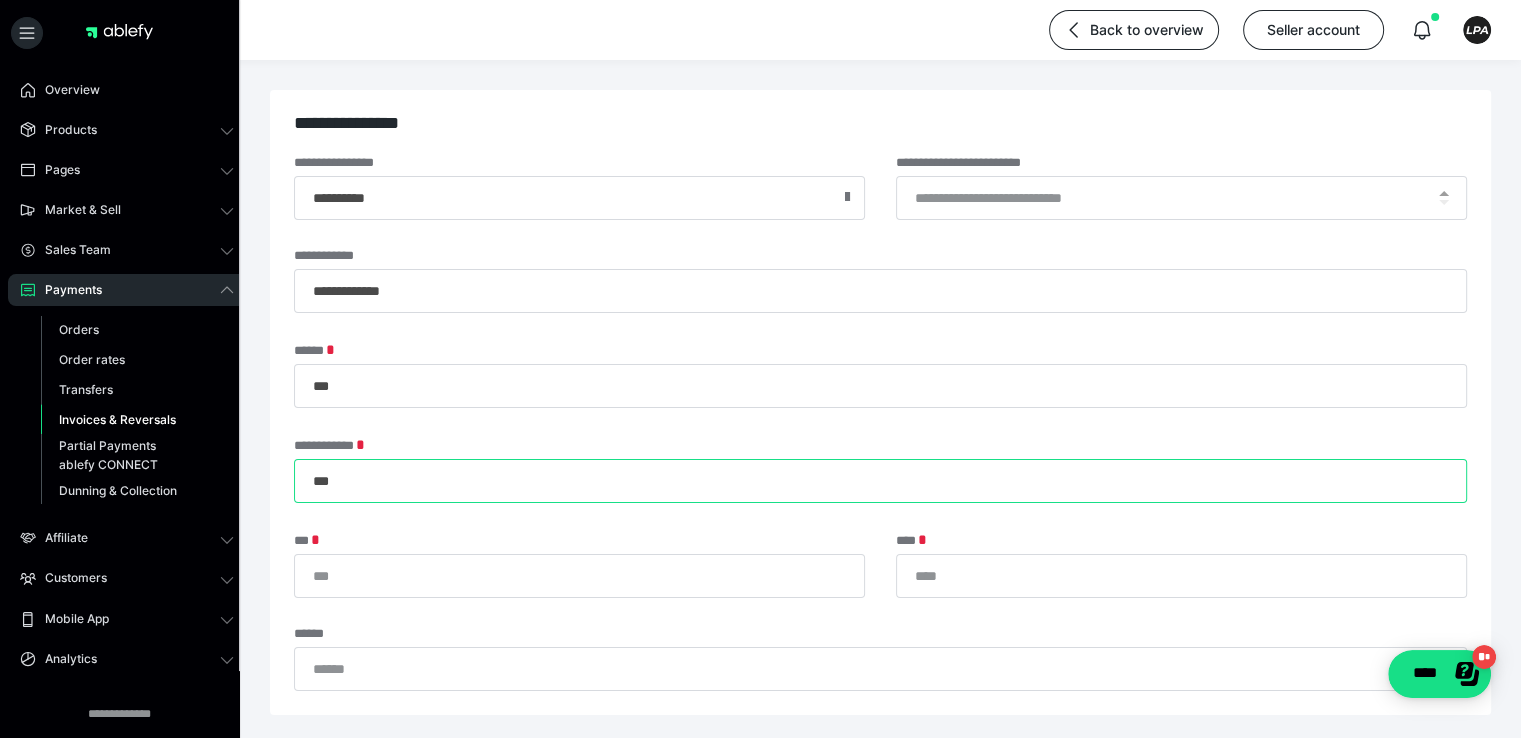 type on "***" 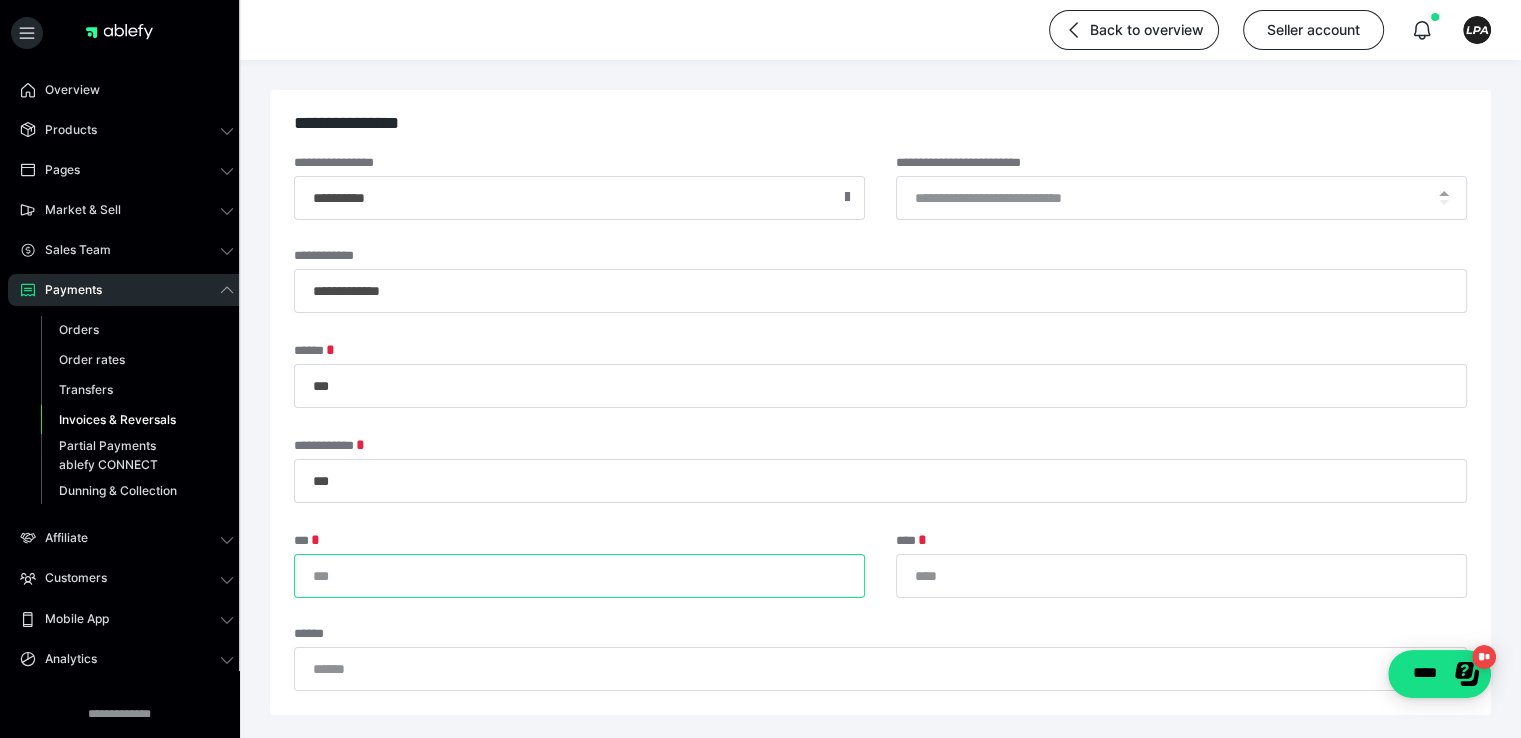 click on "***" at bounding box center [579, 576] 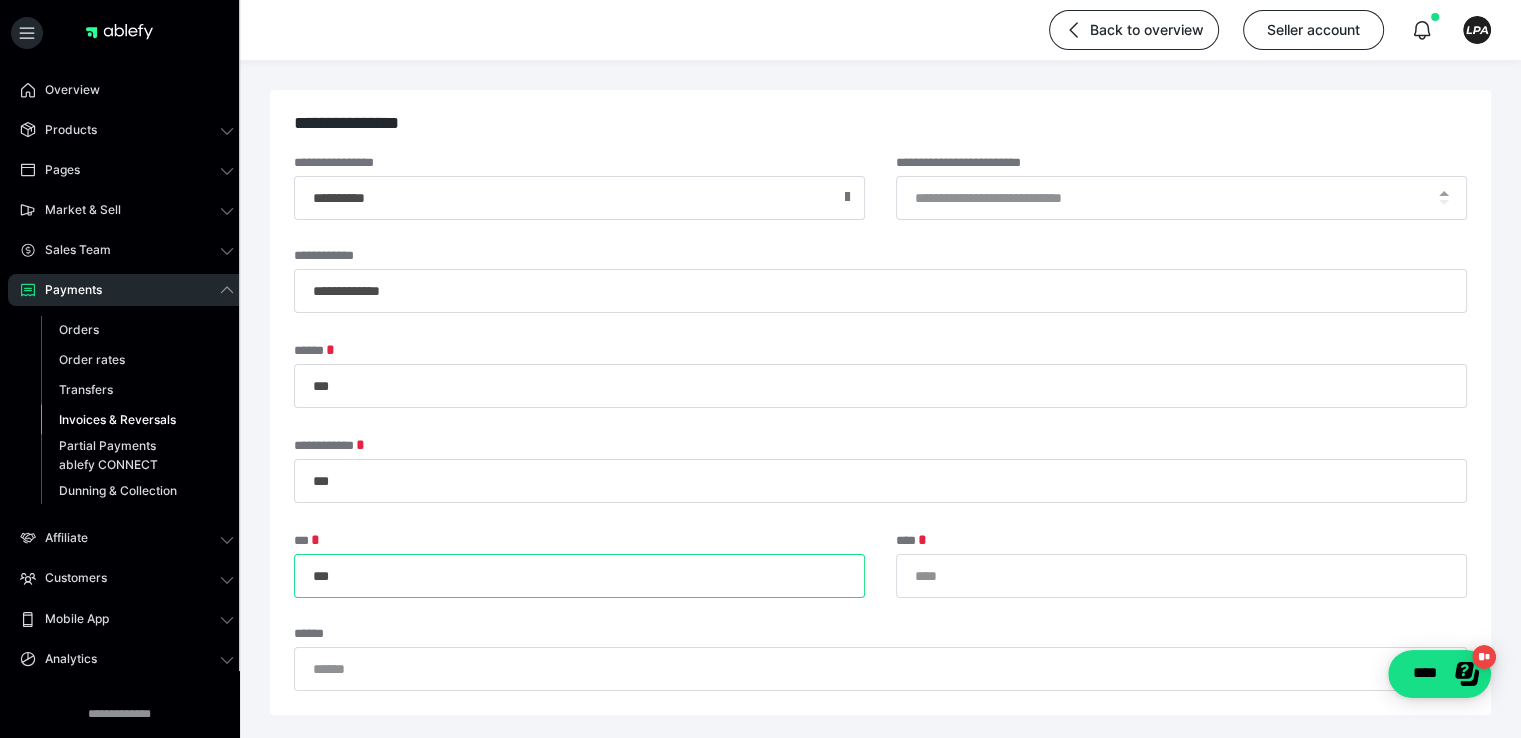 type on "***" 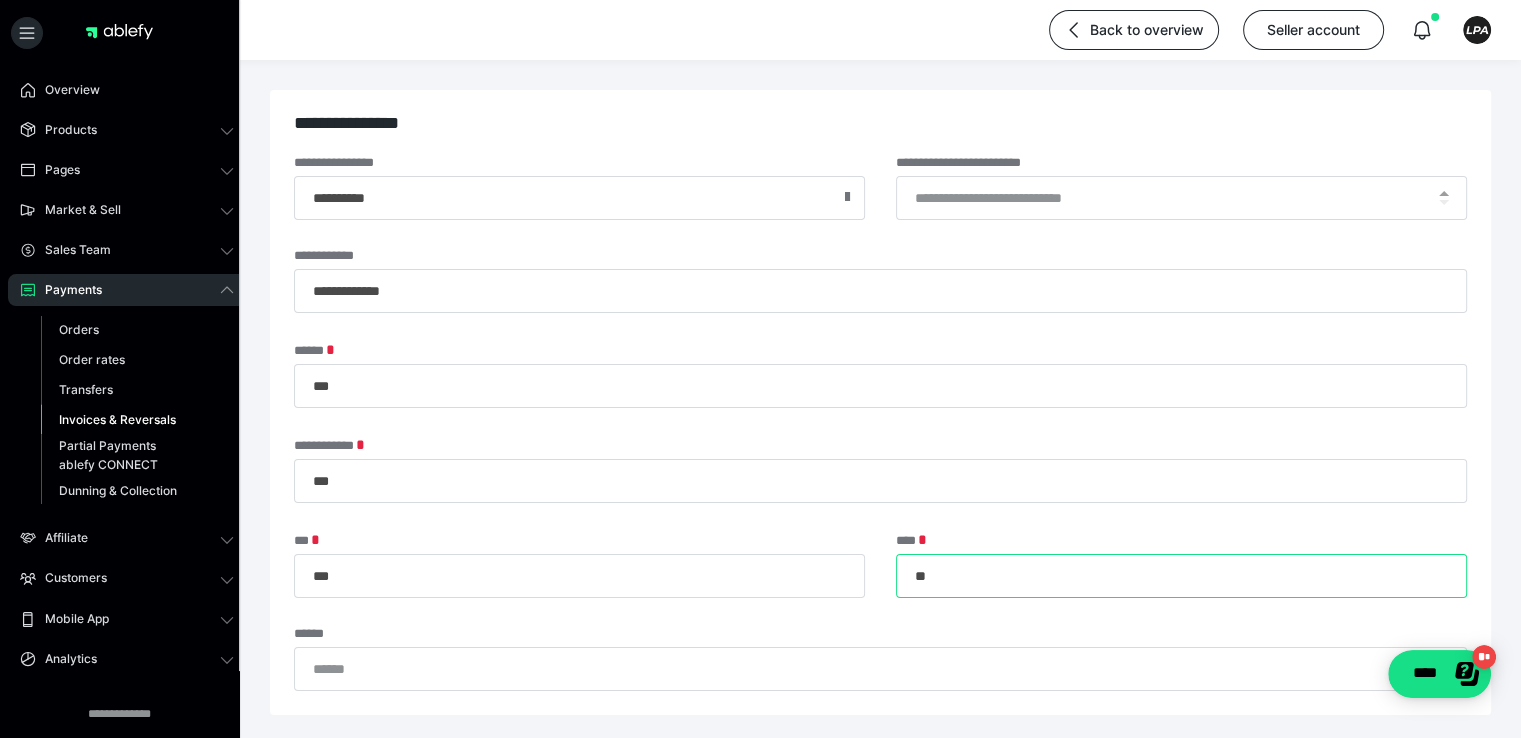 type on "***" 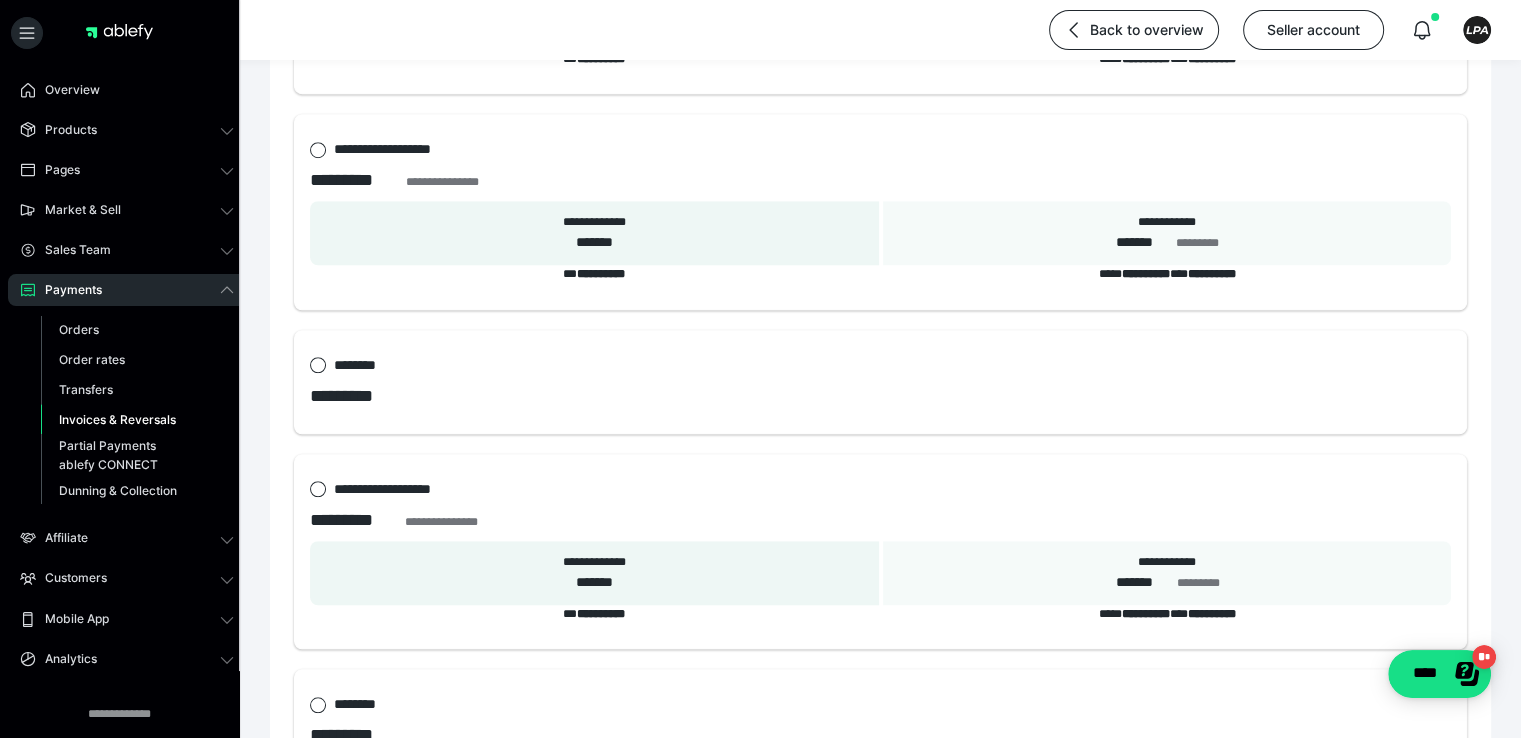 scroll, scrollTop: 24582, scrollLeft: 0, axis: vertical 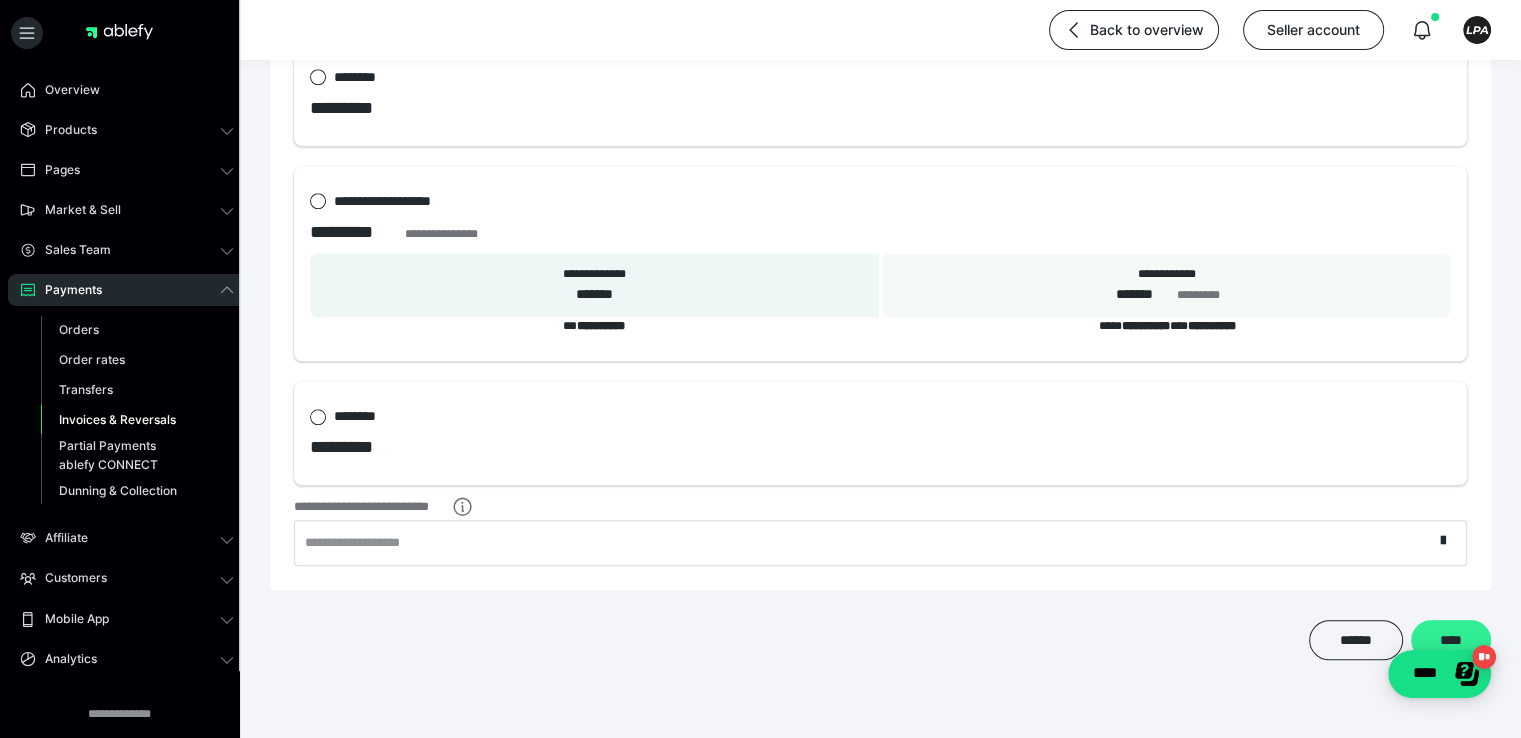 click on "****" at bounding box center [1451, 640] 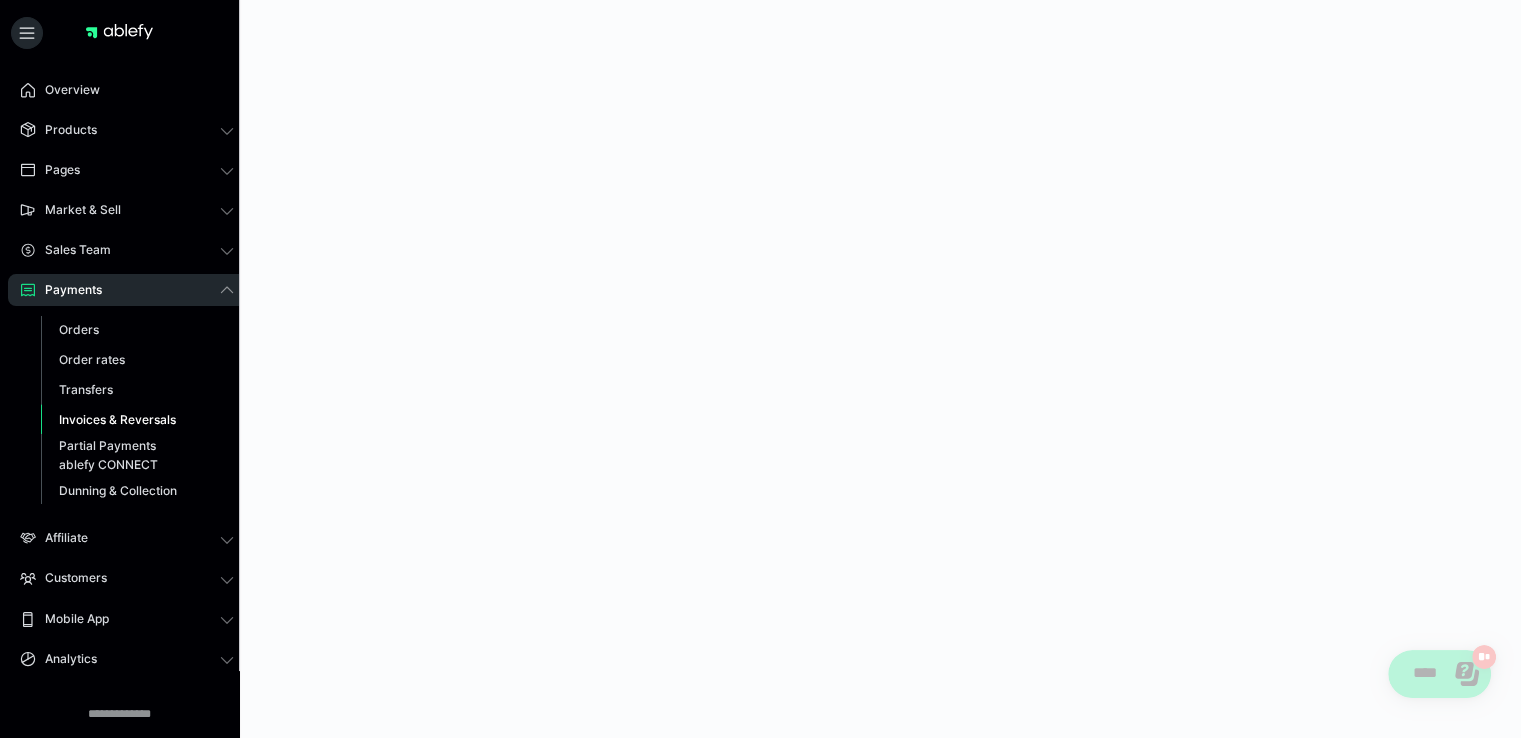 scroll, scrollTop: 0, scrollLeft: 0, axis: both 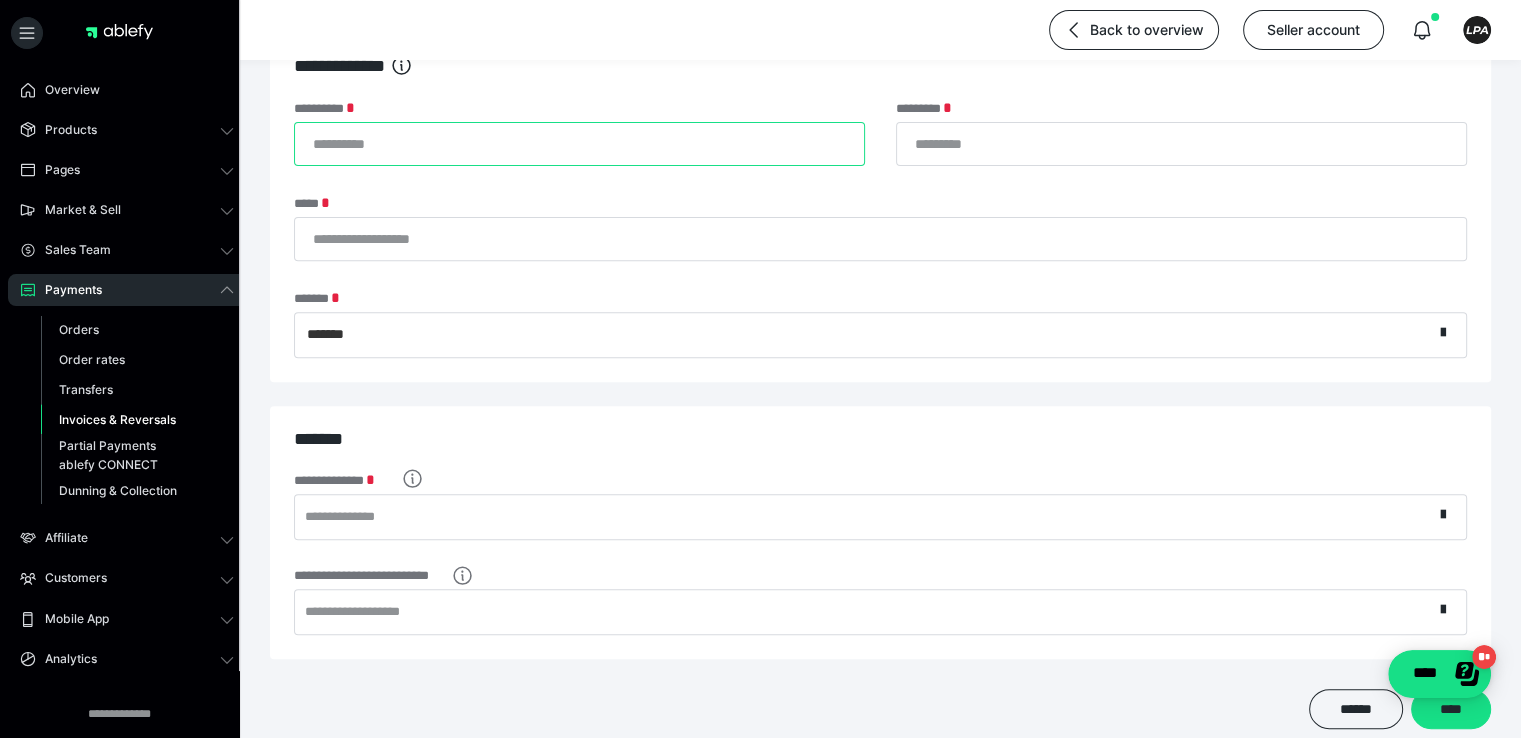 click on "**********" at bounding box center [579, 144] 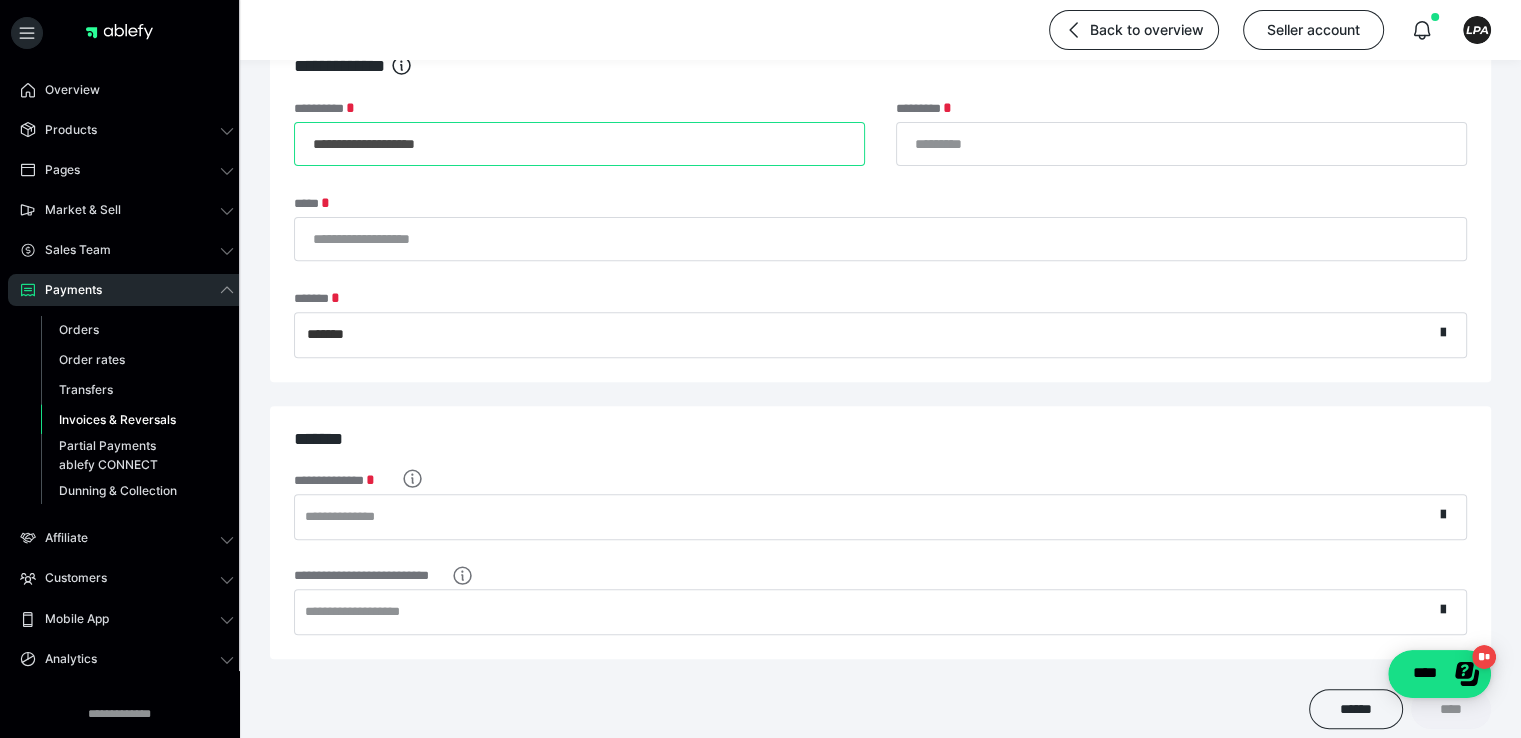 drag, startPoint x: 352, startPoint y: 145, endPoint x: 511, endPoint y: 133, distance: 159.4522 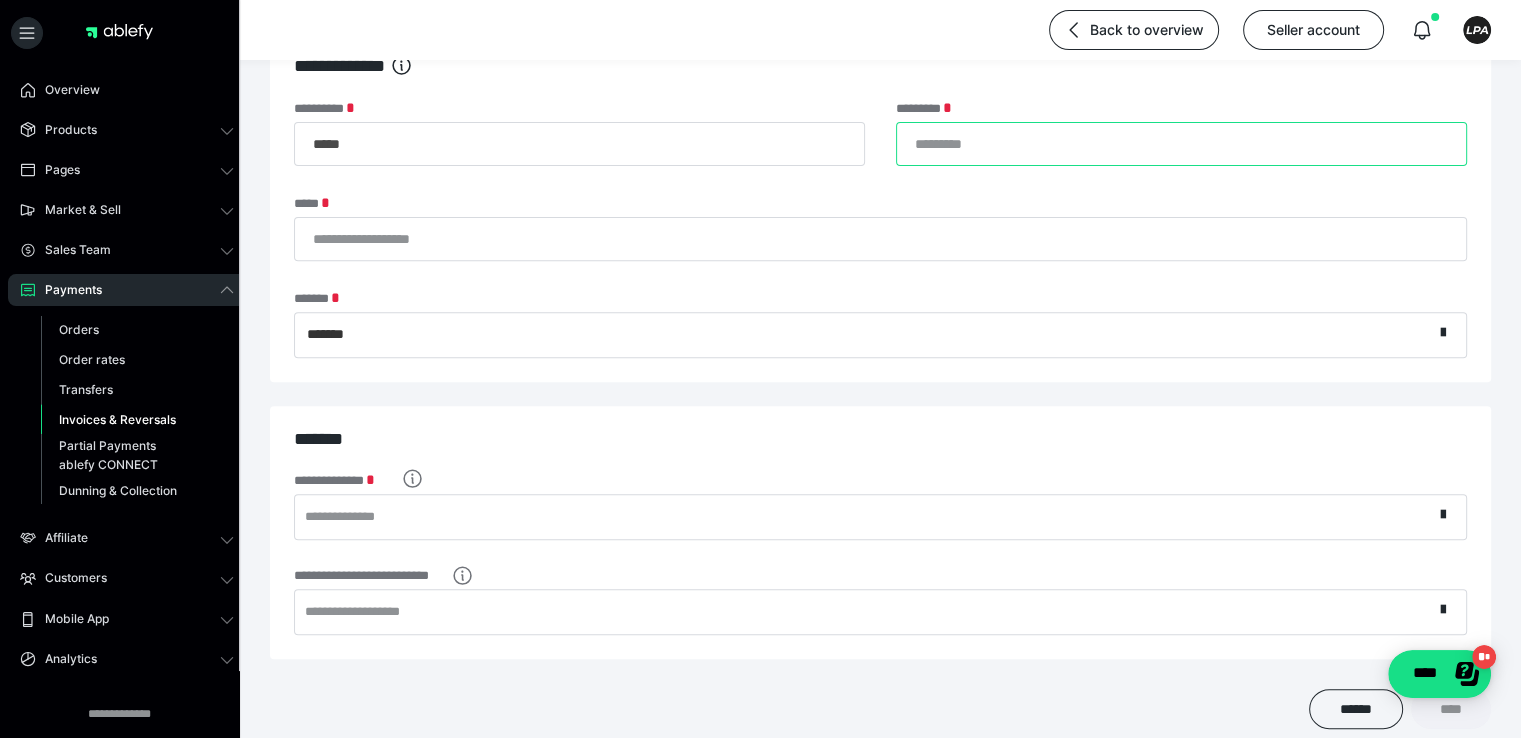 paste on "**********" 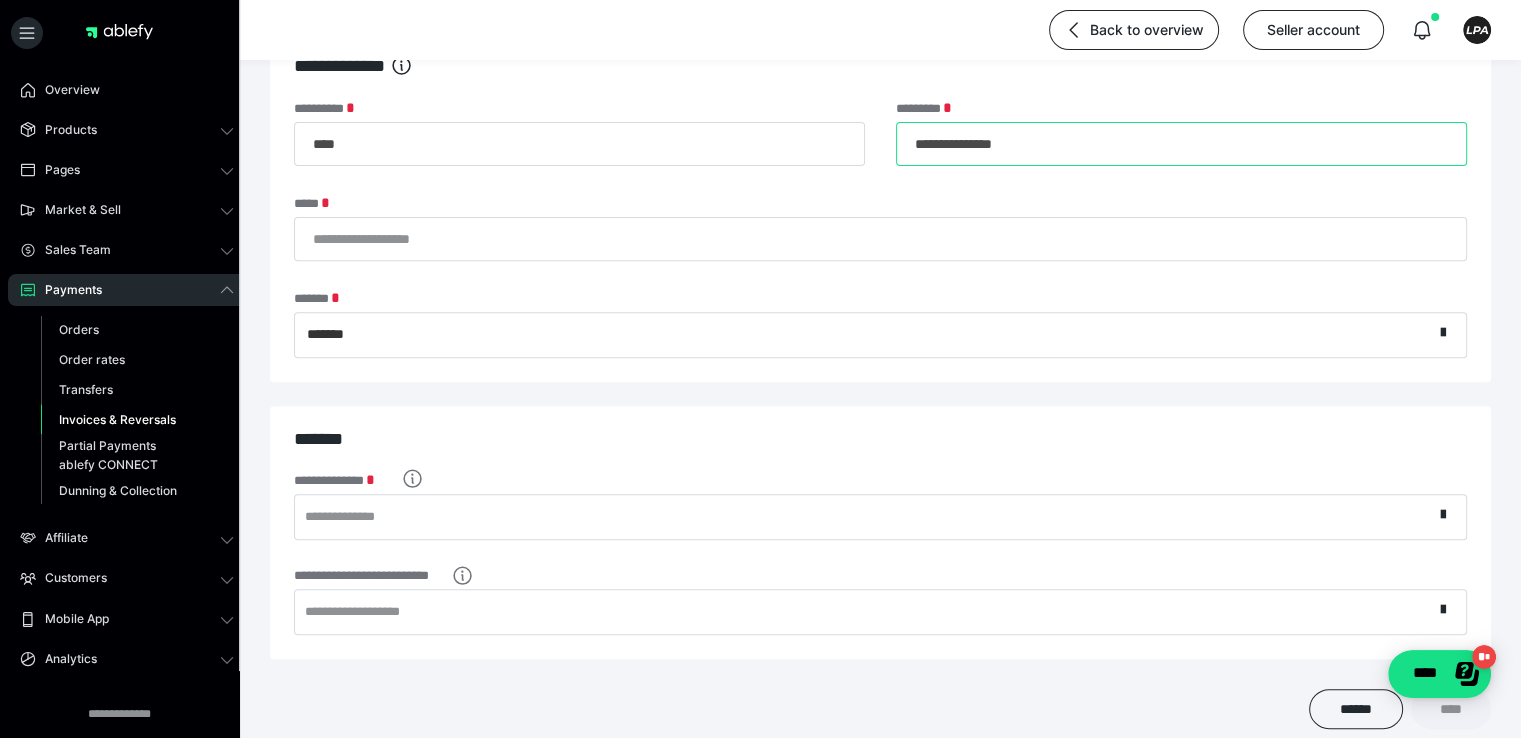 click on "**********" at bounding box center [1181, 144] 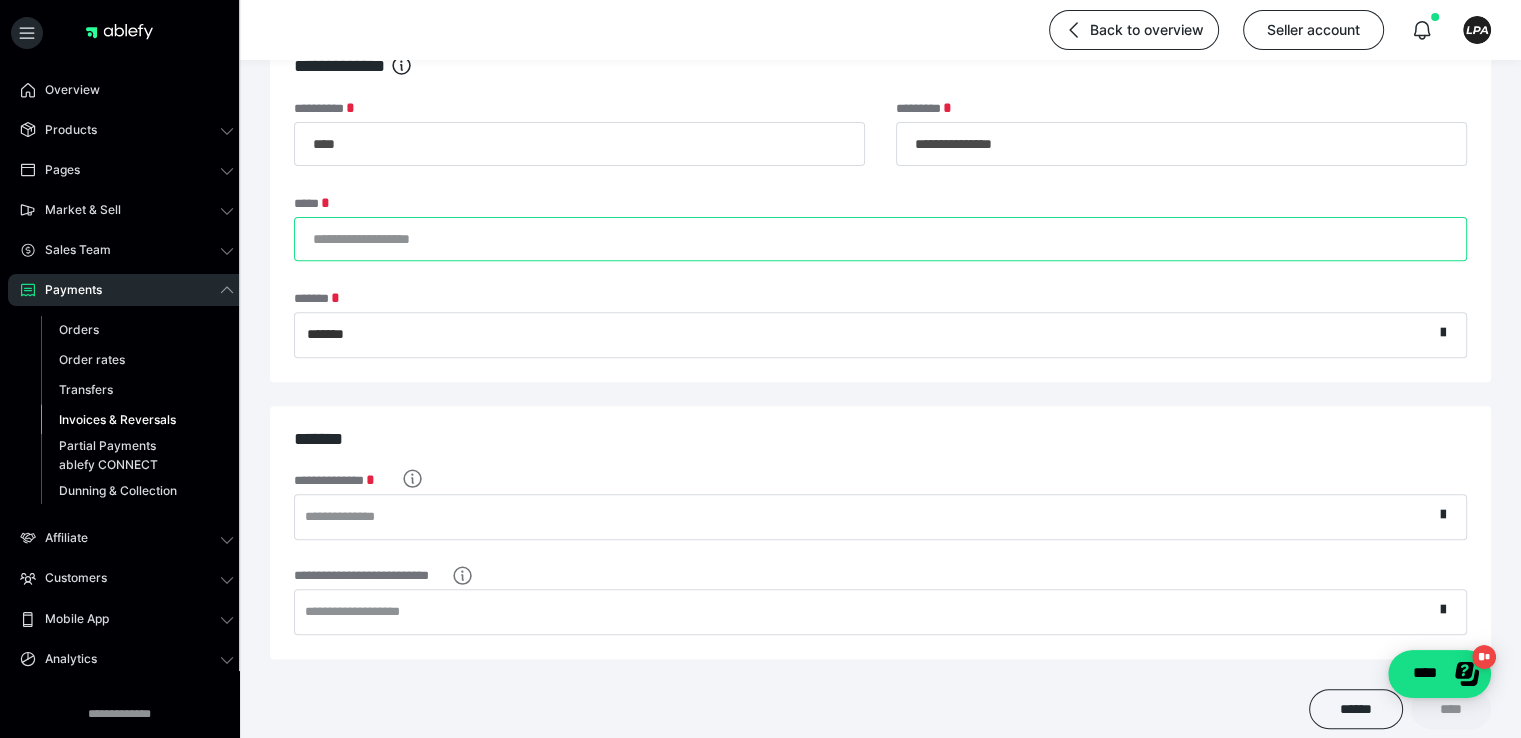 click on "*****" at bounding box center (880, 239) 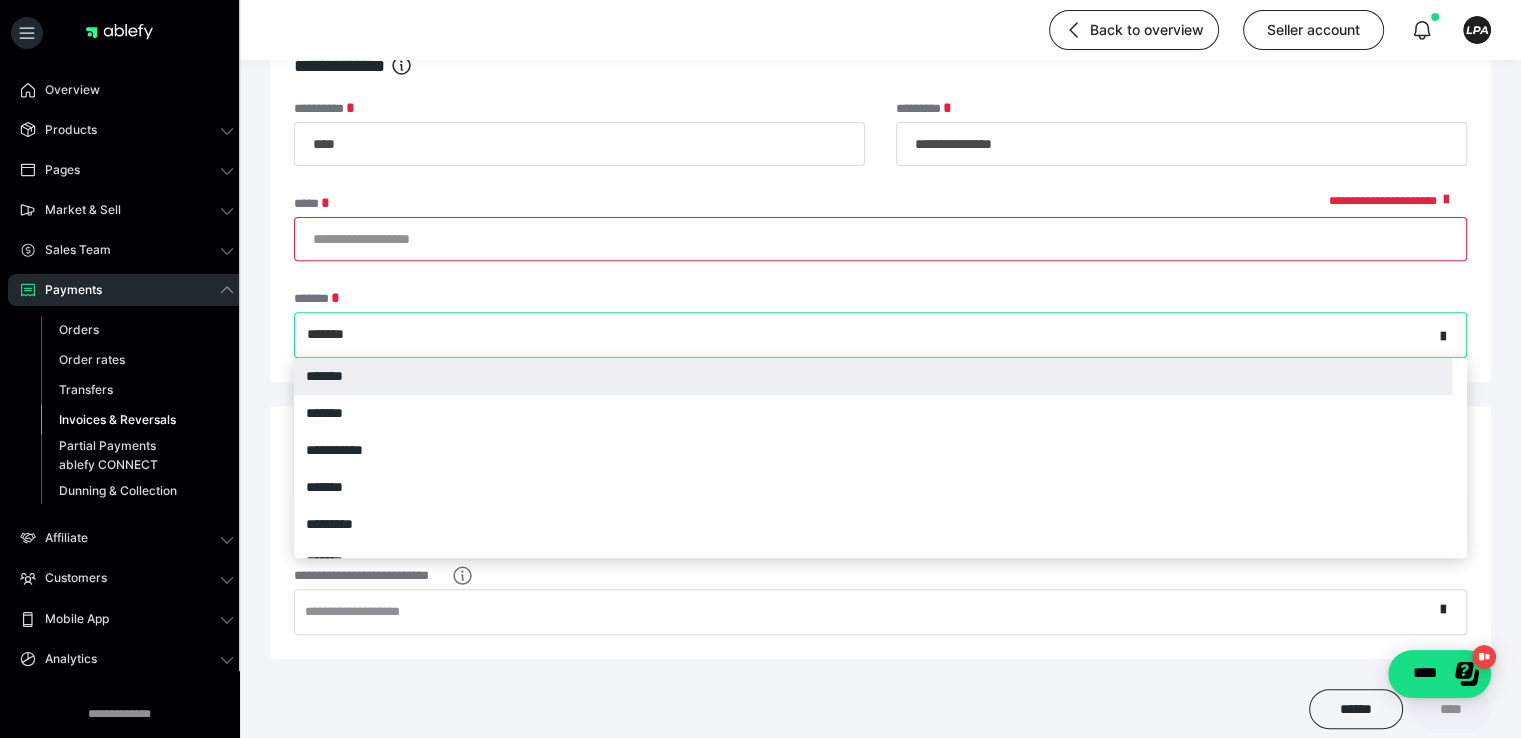 click on "*******" at bounding box center (864, 335) 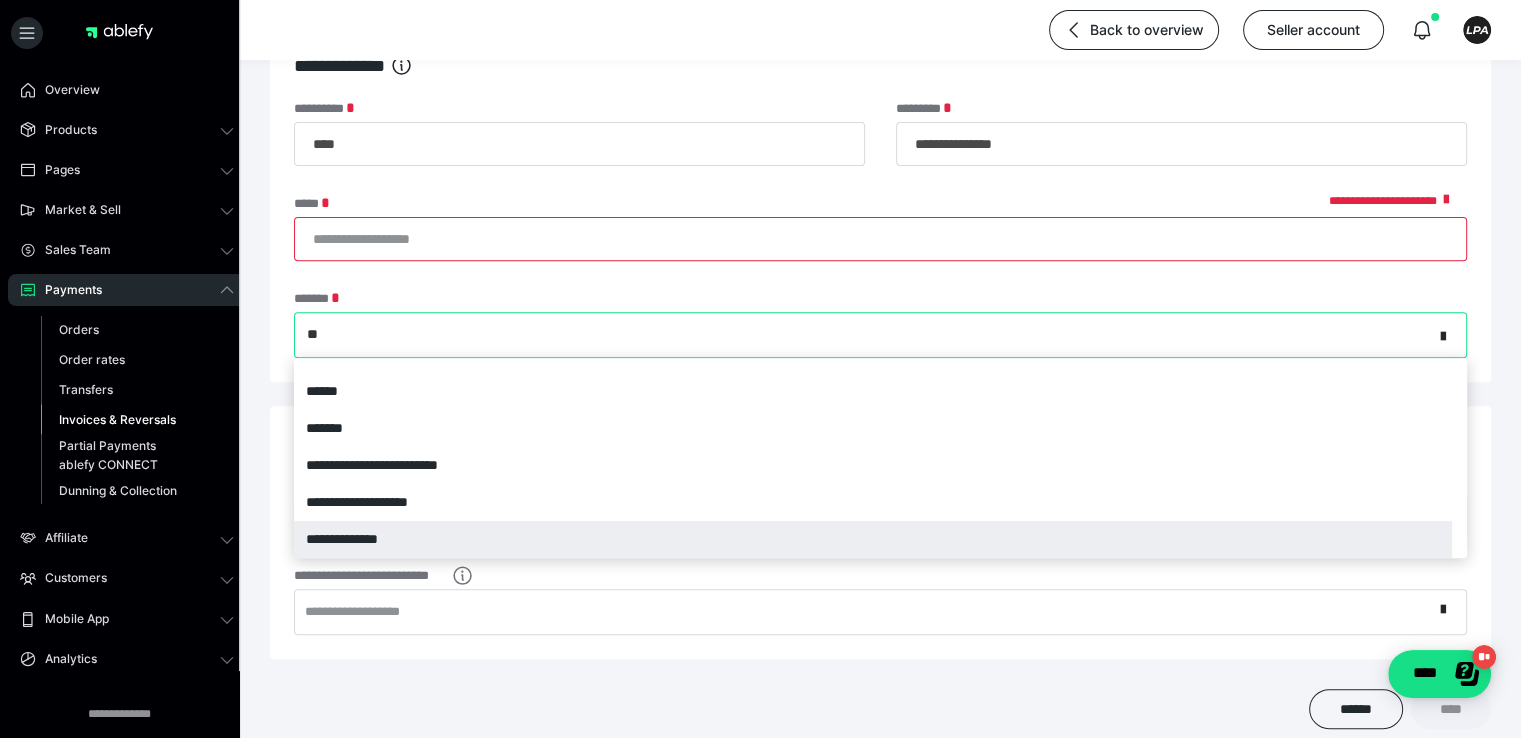 scroll, scrollTop: 0, scrollLeft: 0, axis: both 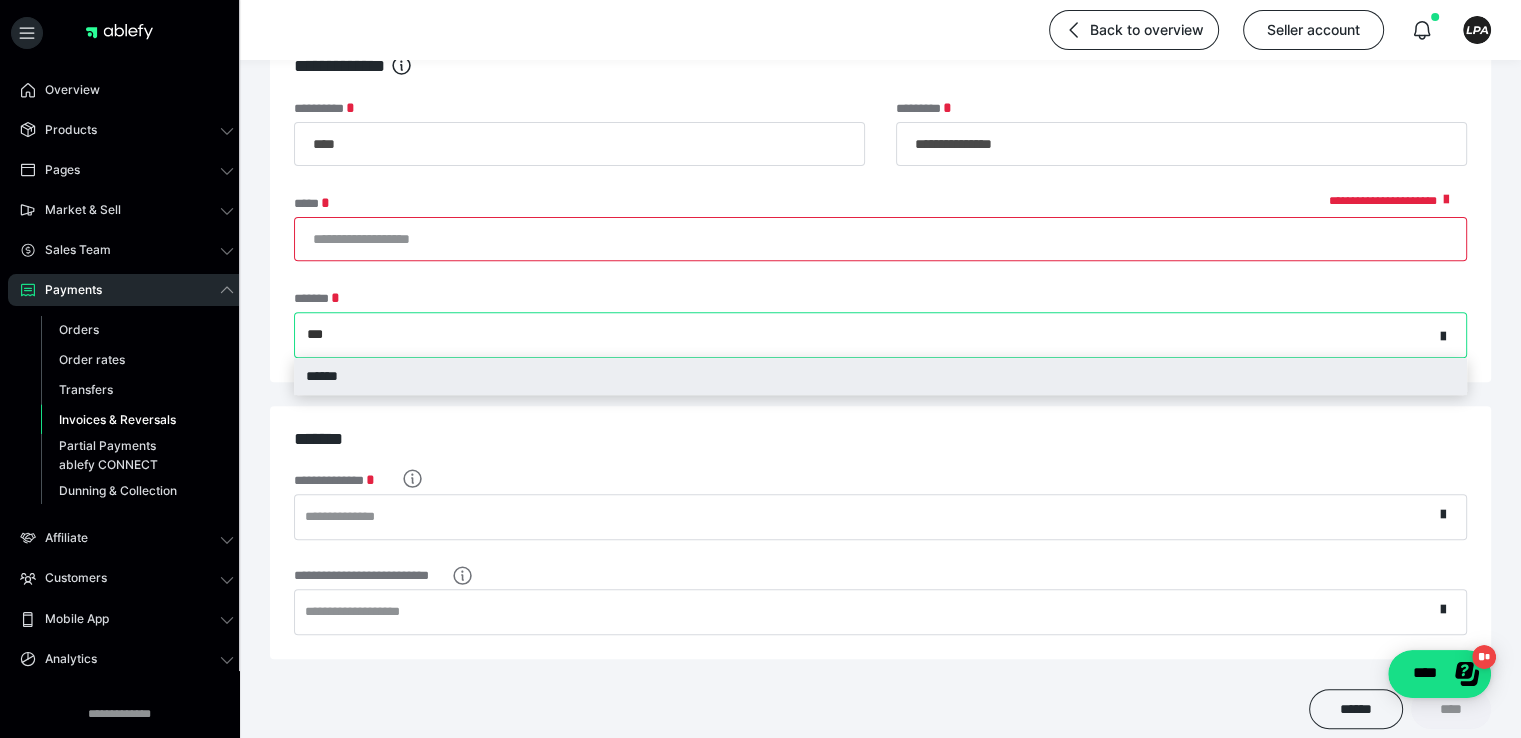type on "****" 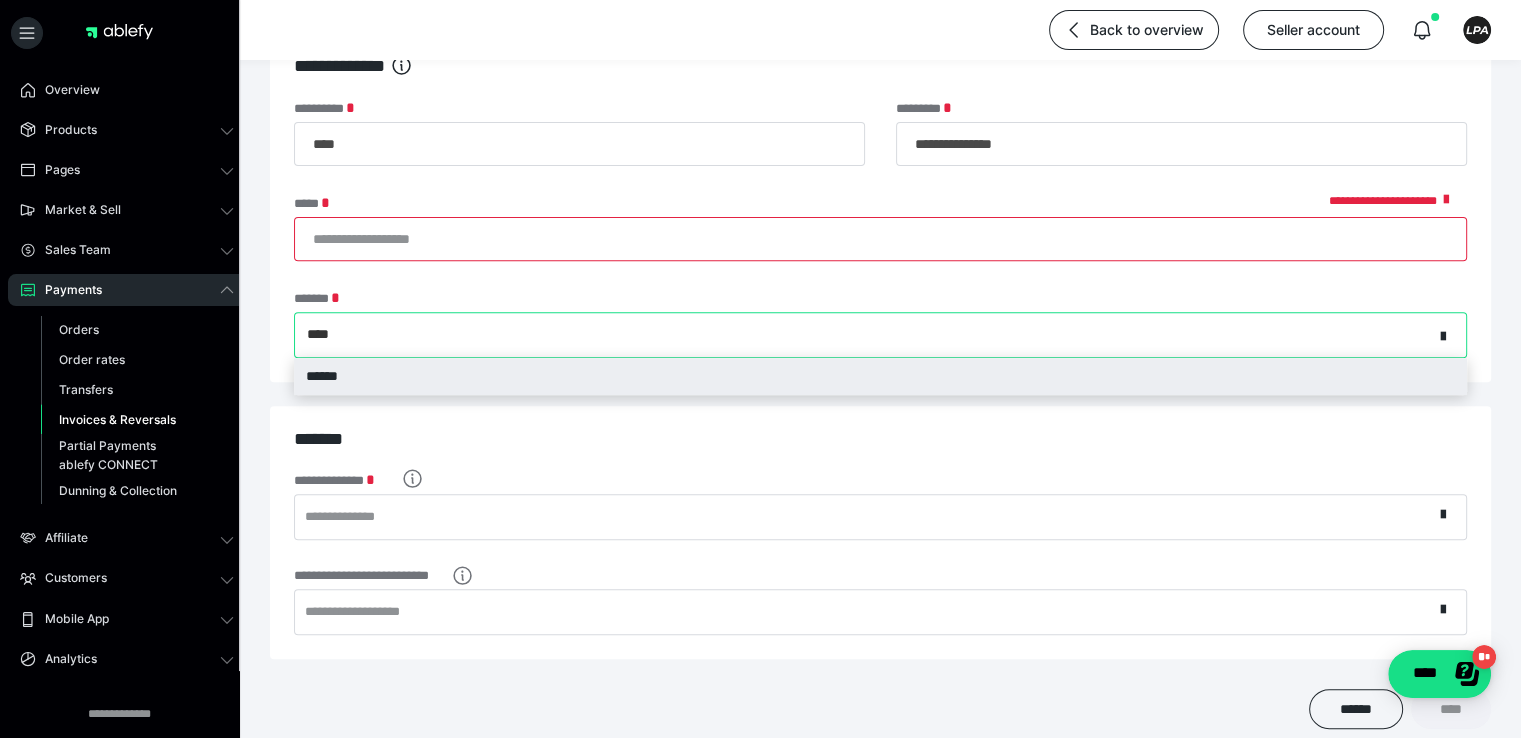 click on "******" at bounding box center (880, 376) 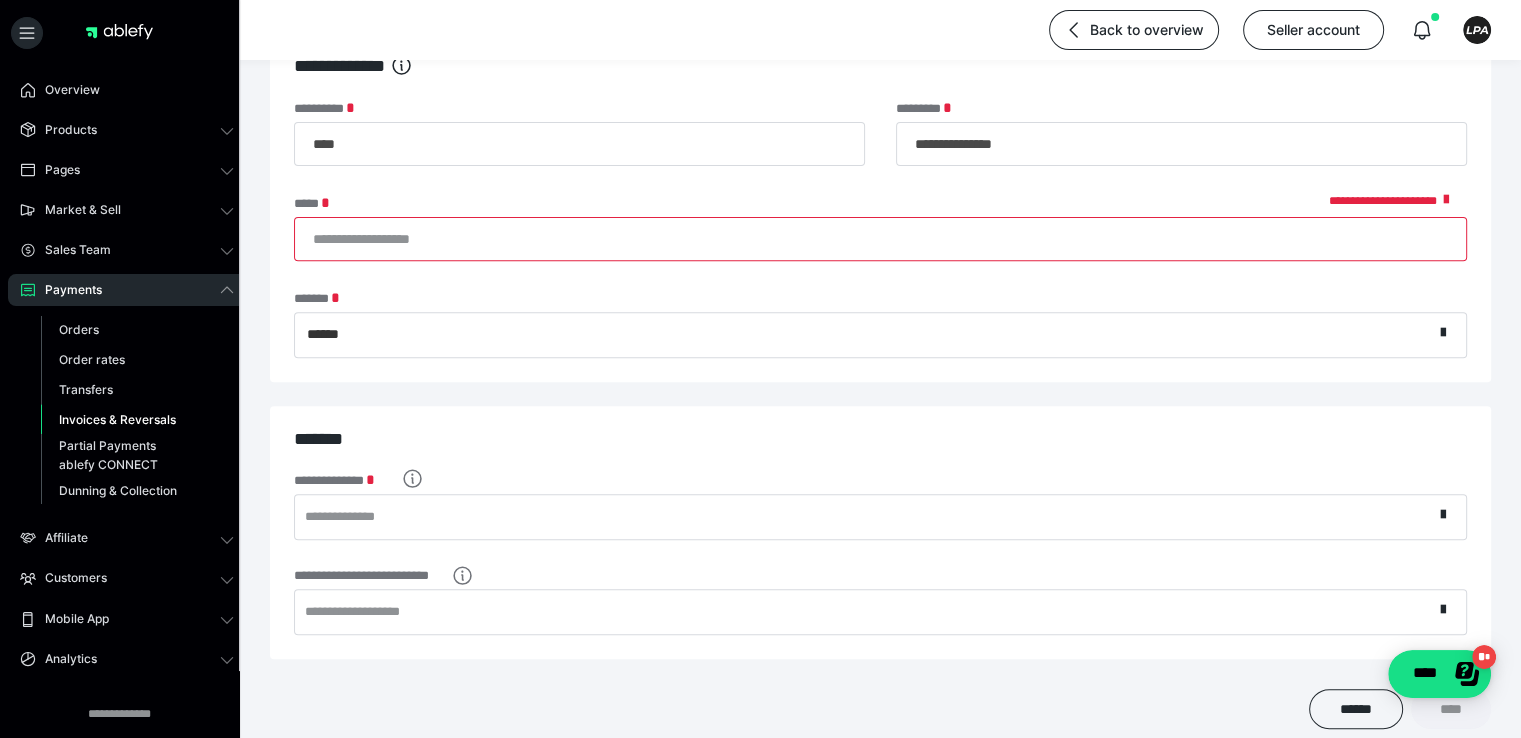 drag, startPoint x: 441, startPoint y: 204, endPoint x: 436, endPoint y: 252, distance: 48.259712 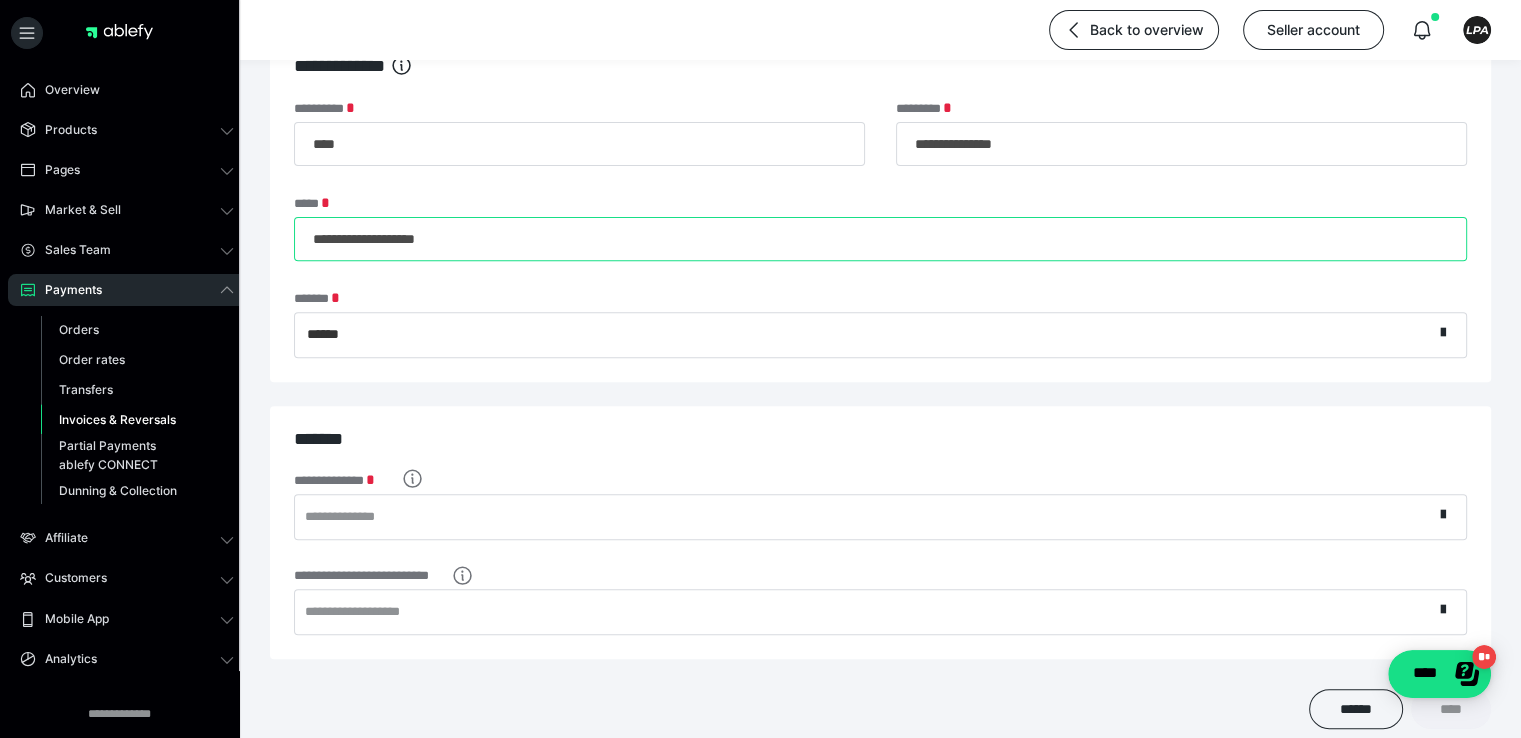 type on "**********" 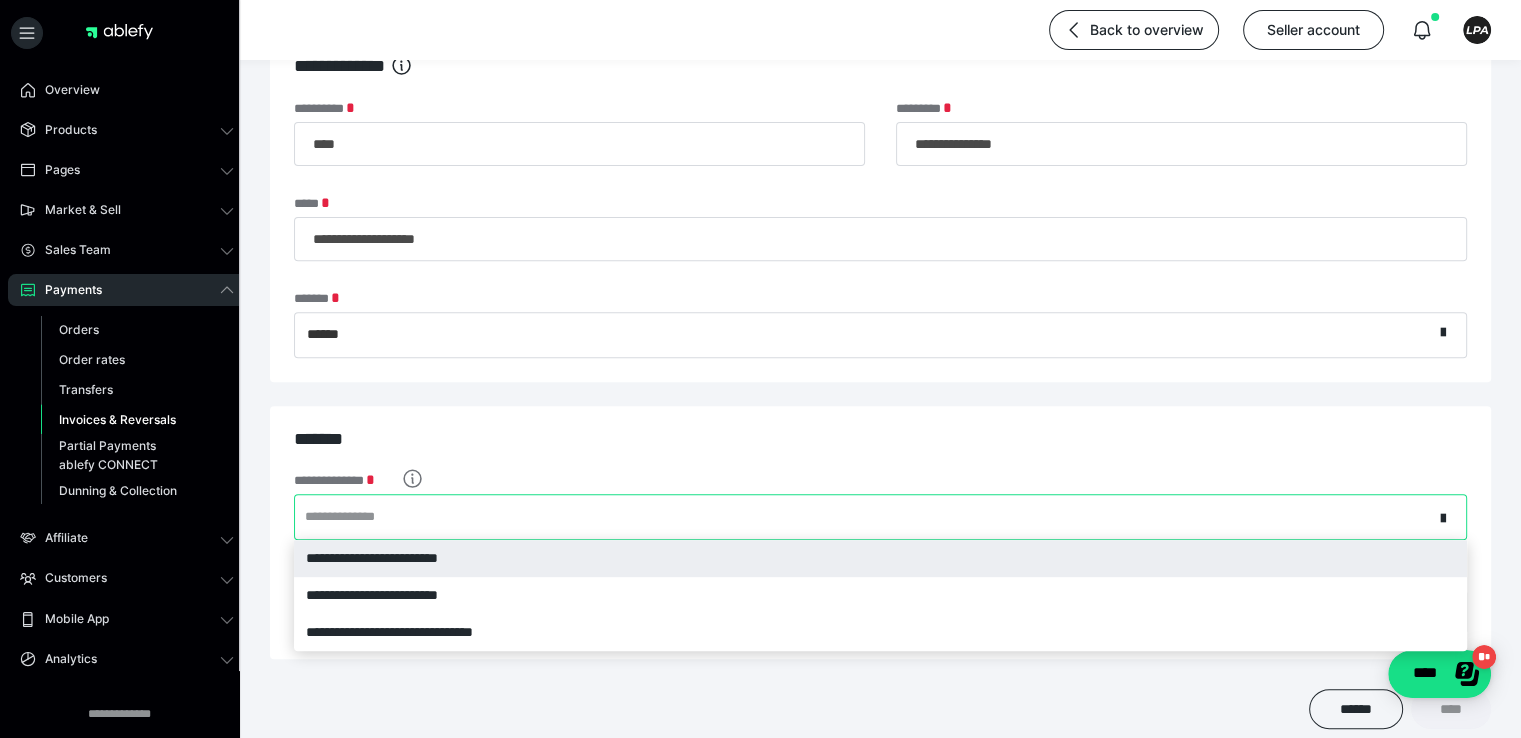 click on "**********" at bounding box center (864, 517) 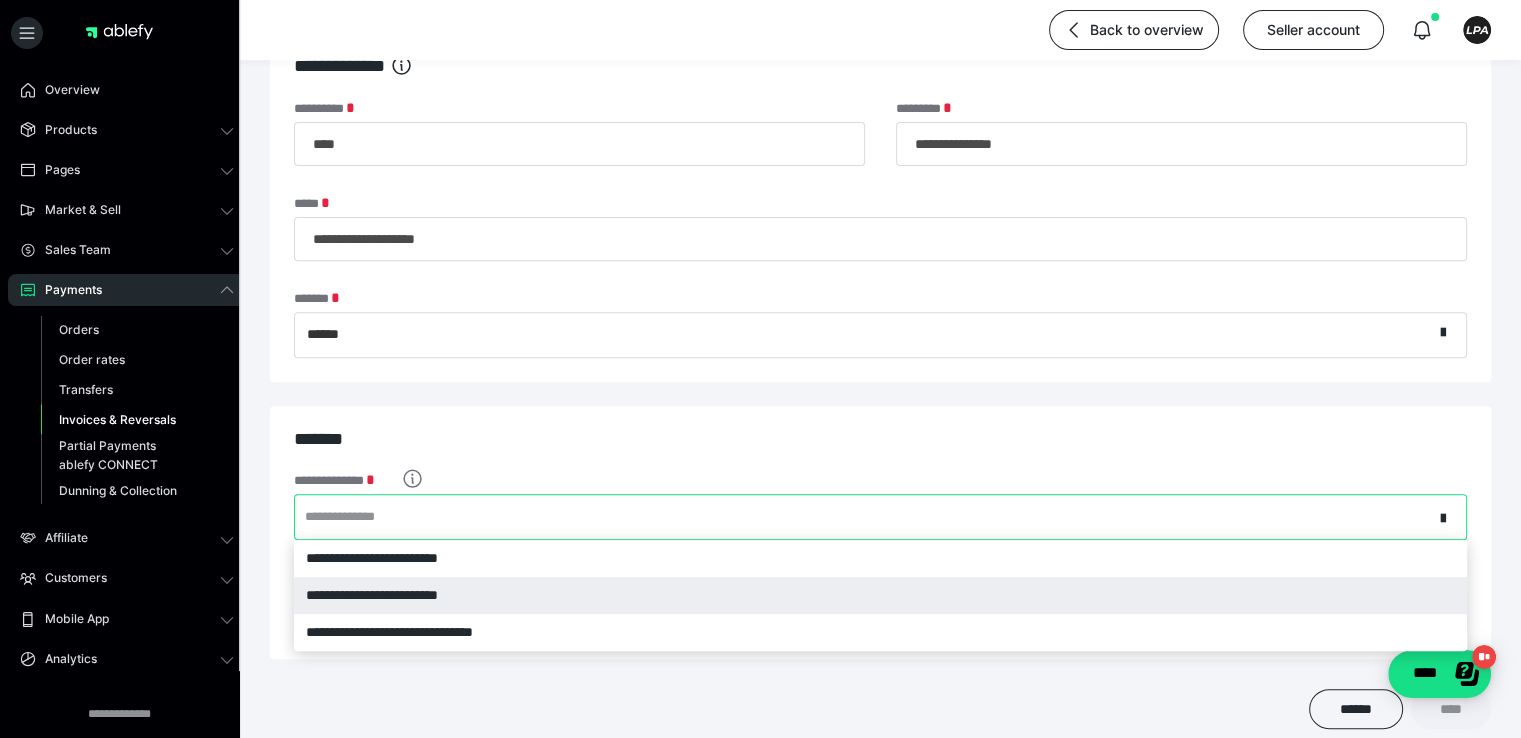 click on "**********" at bounding box center [880, 595] 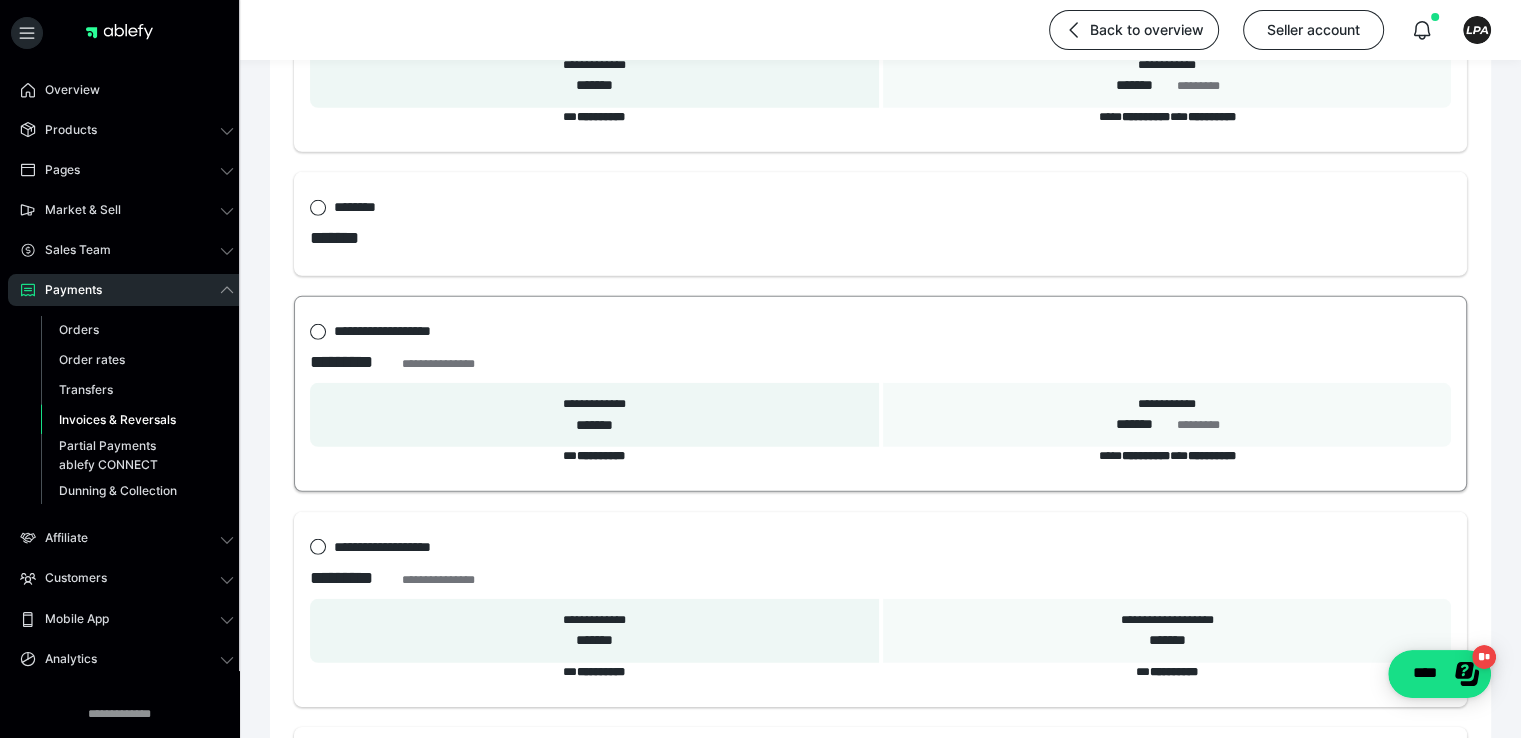 scroll, scrollTop: 5966, scrollLeft: 0, axis: vertical 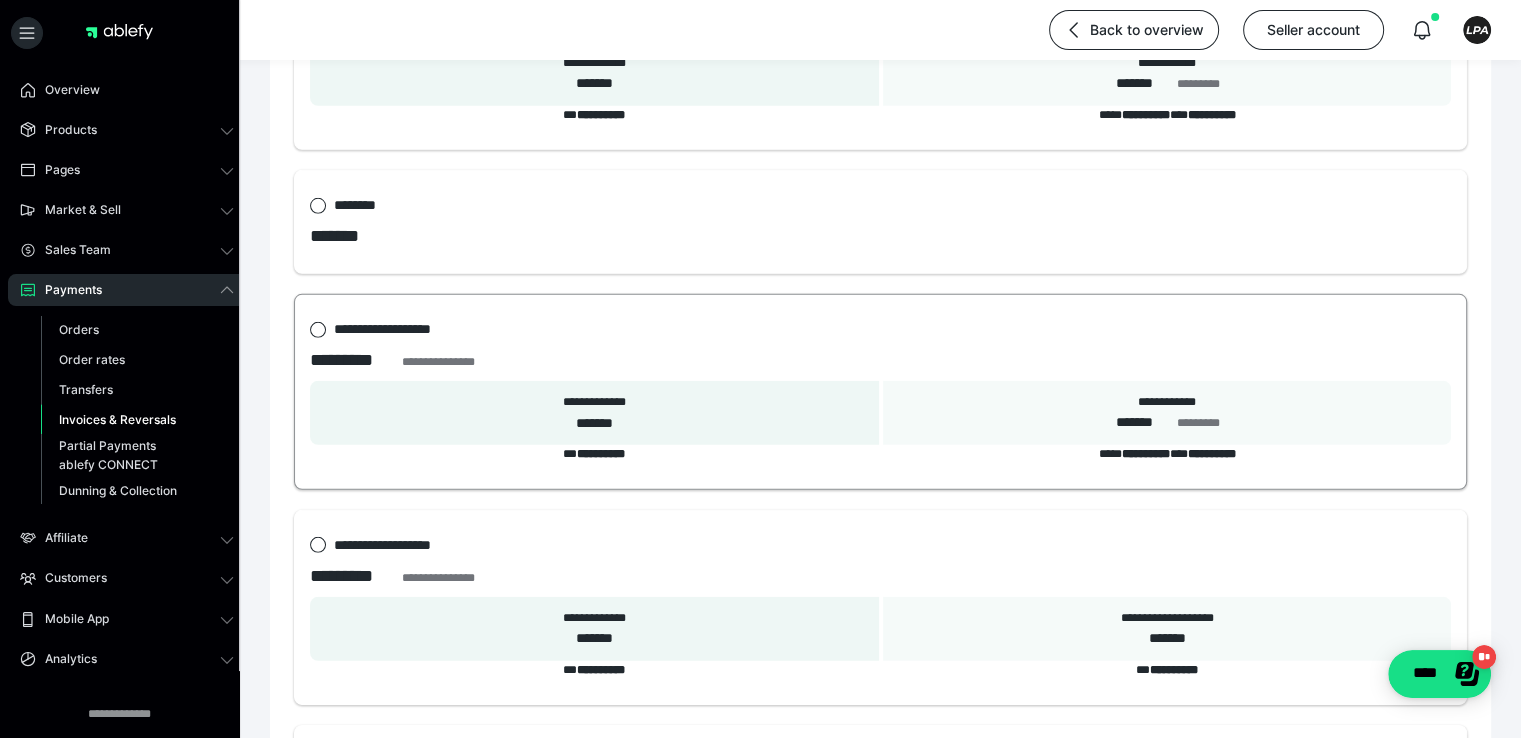 click on "*******" at bounding box center [880, 236] 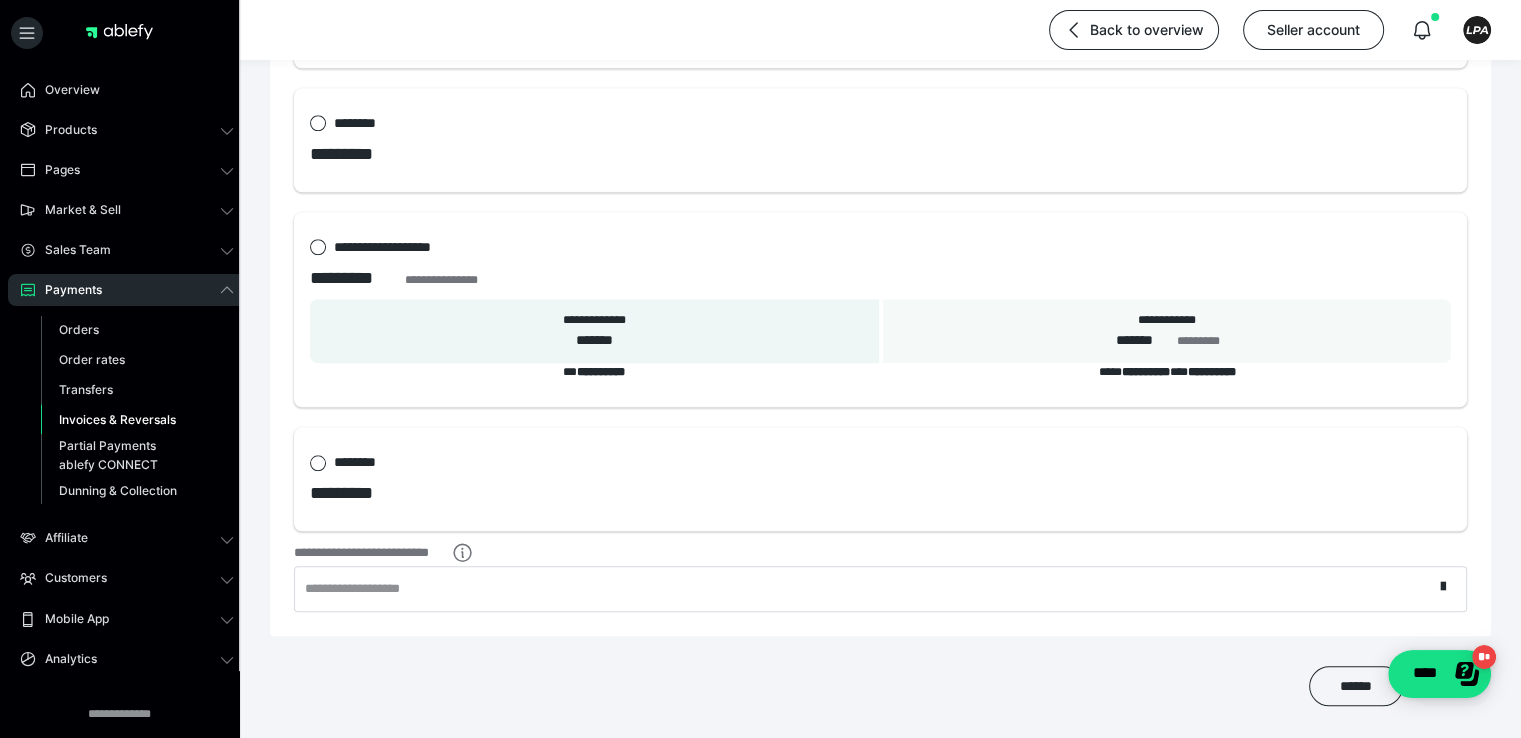 scroll, scrollTop: 24582, scrollLeft: 0, axis: vertical 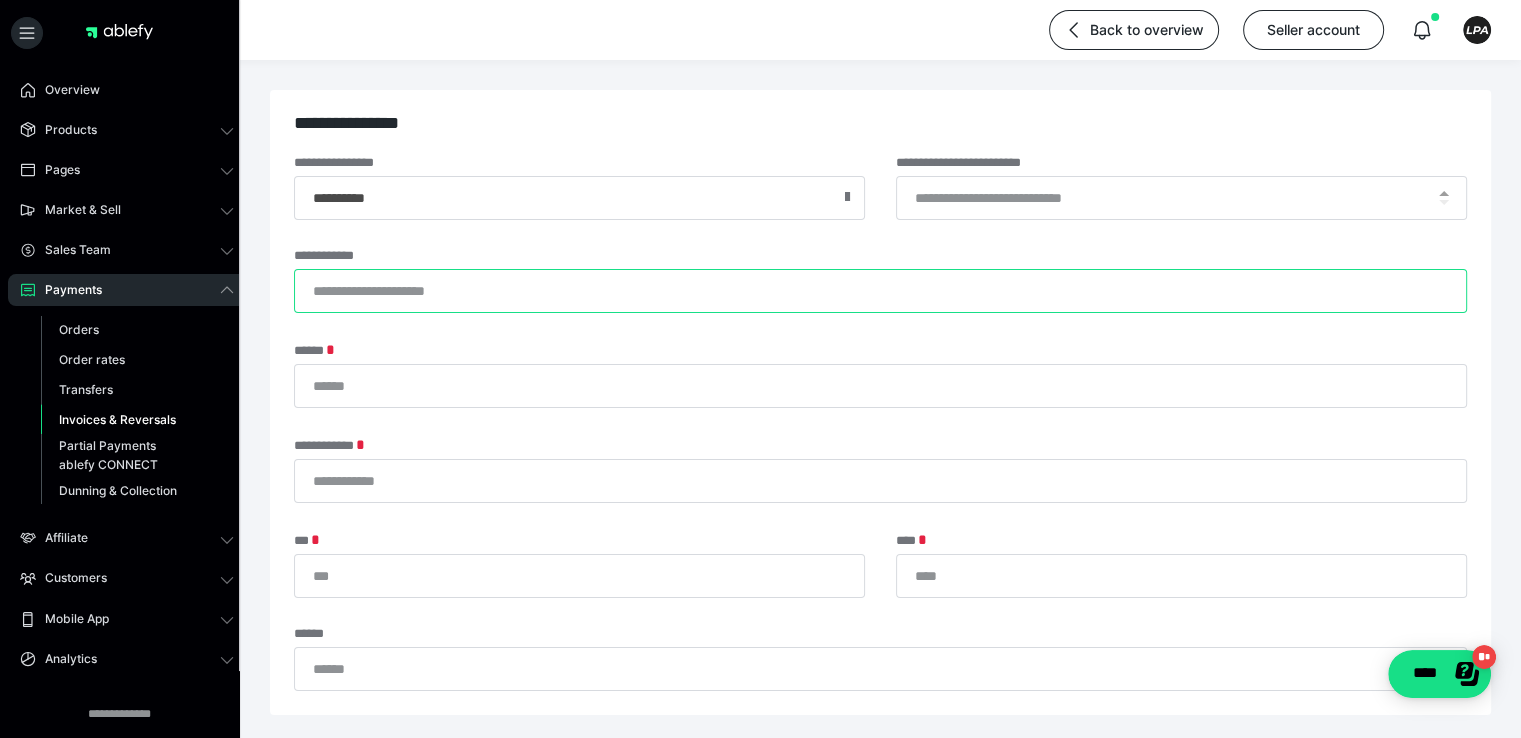 click on "**********" at bounding box center (880, 291) 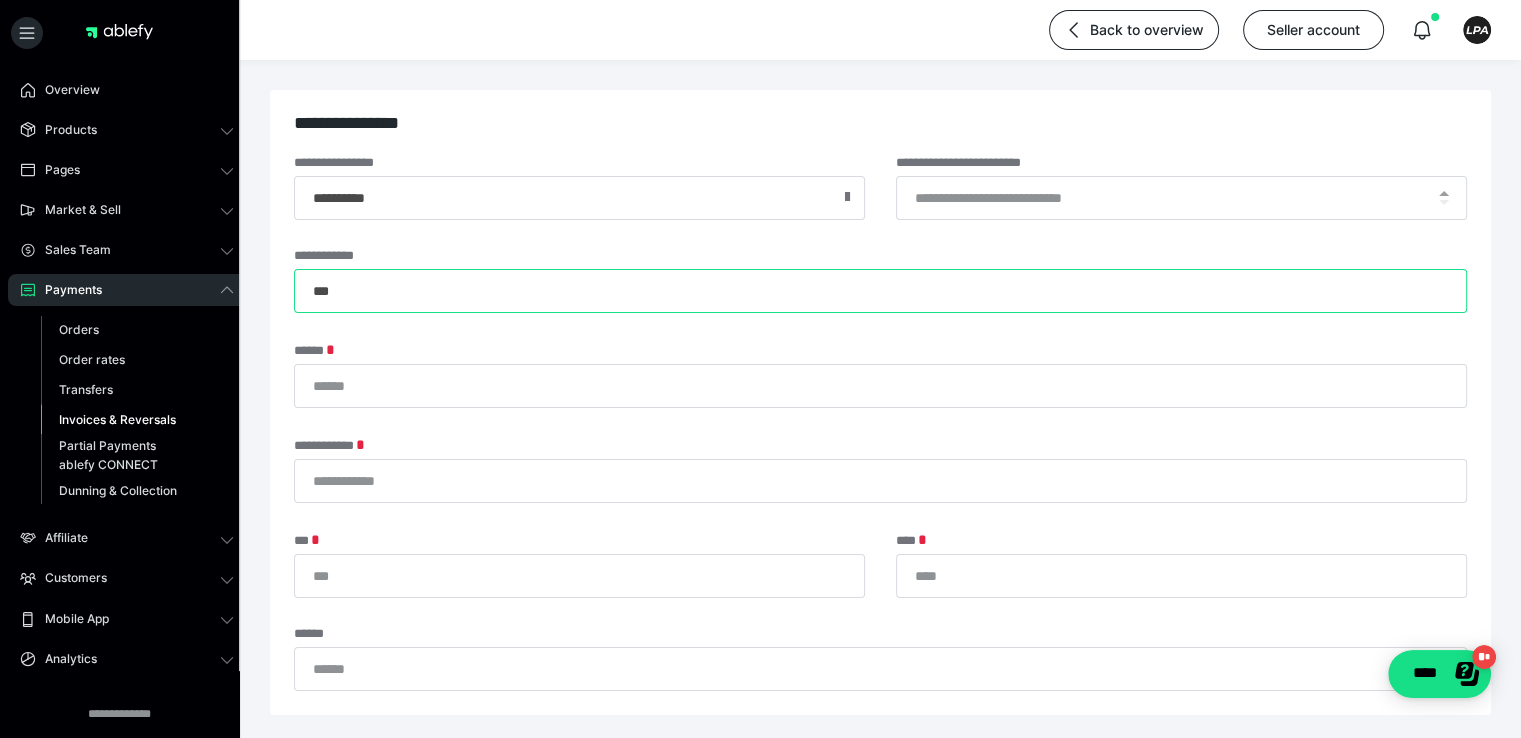 click on "***" at bounding box center [880, 291] 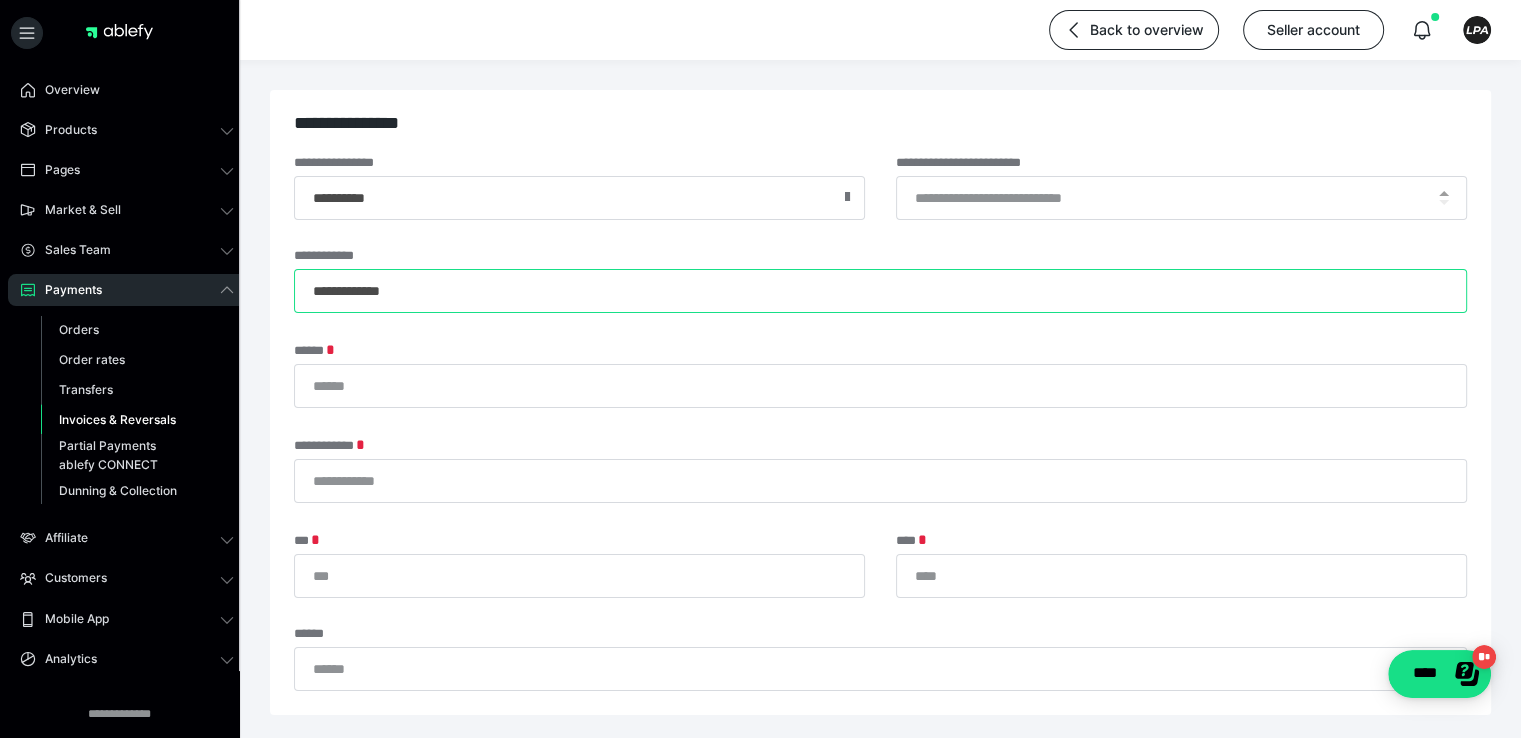 type on "**********" 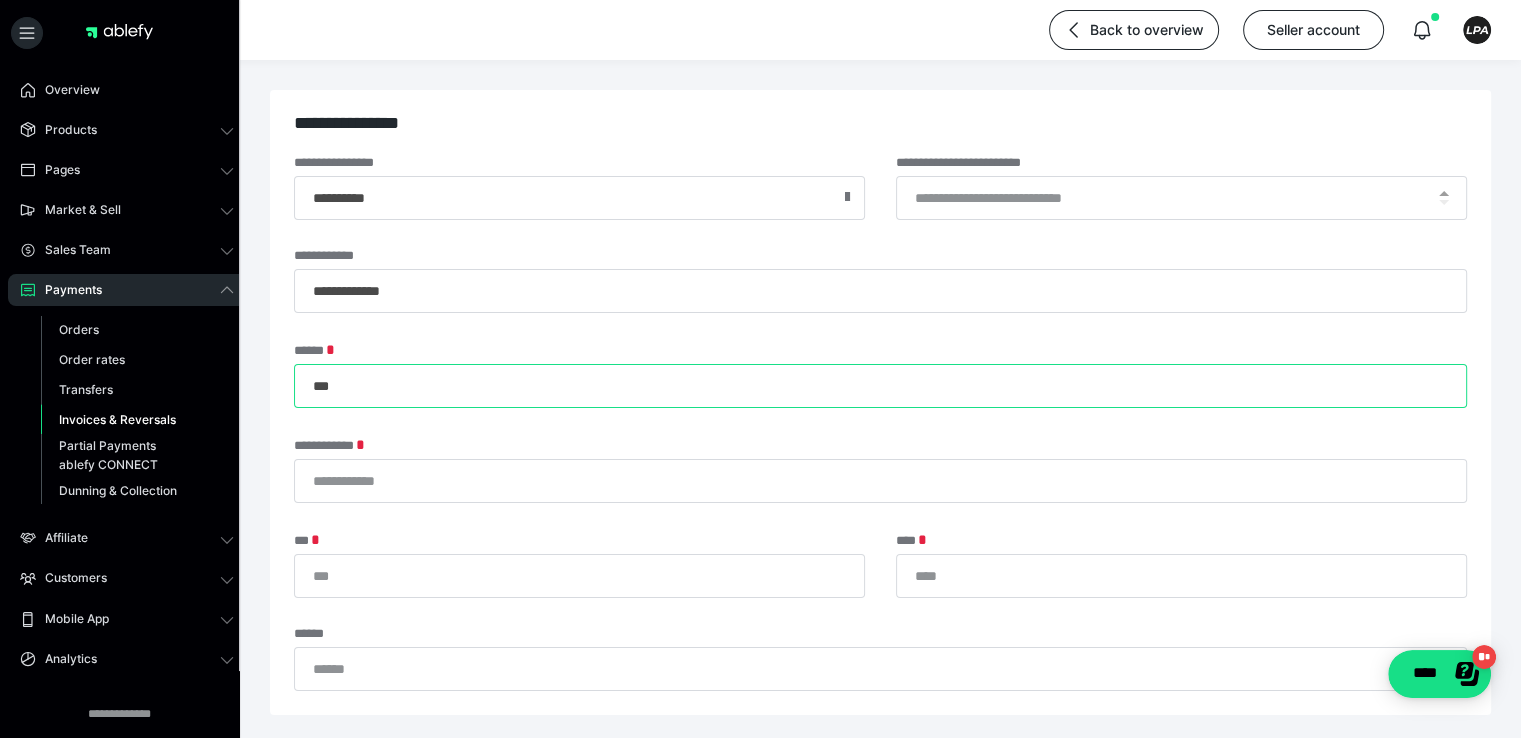 type on "***" 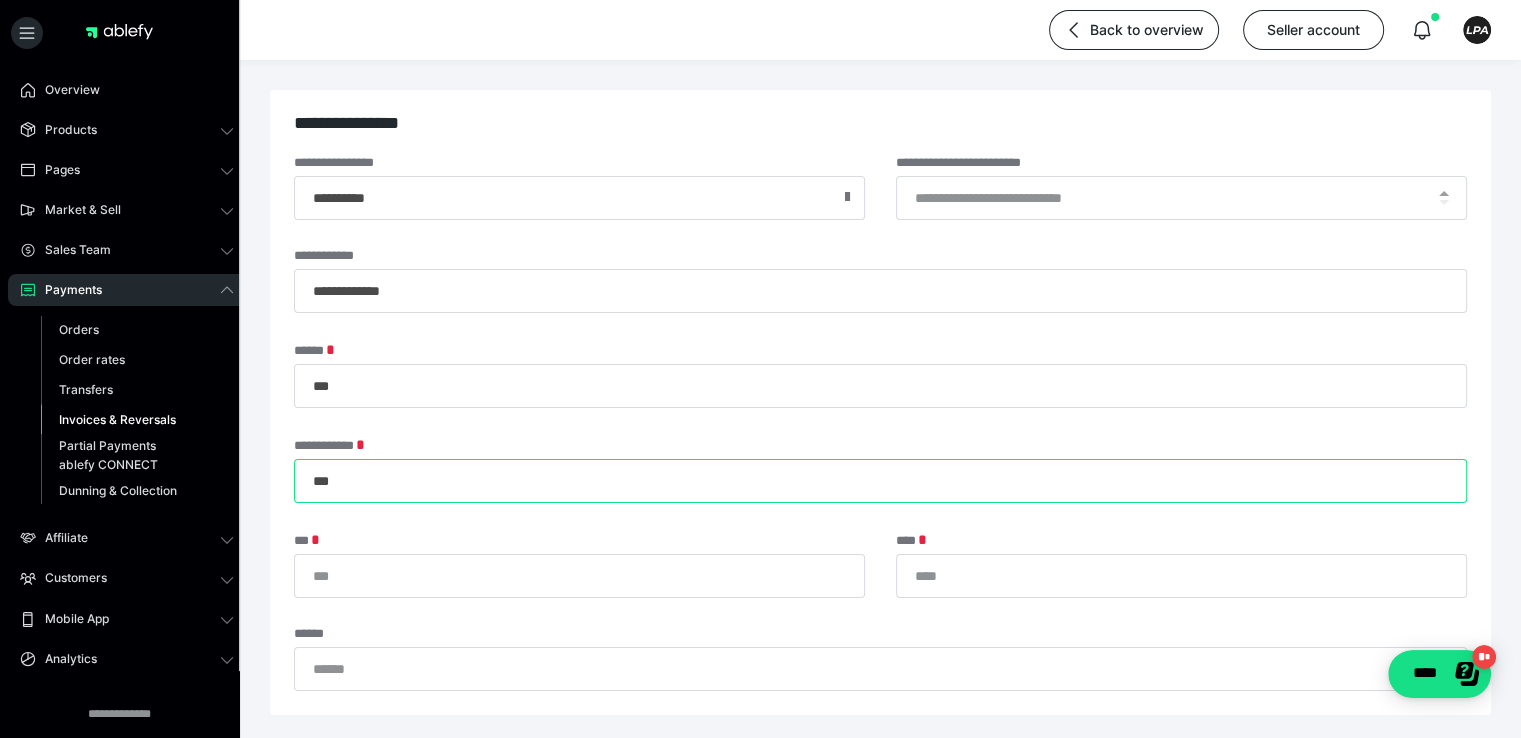 type on "***" 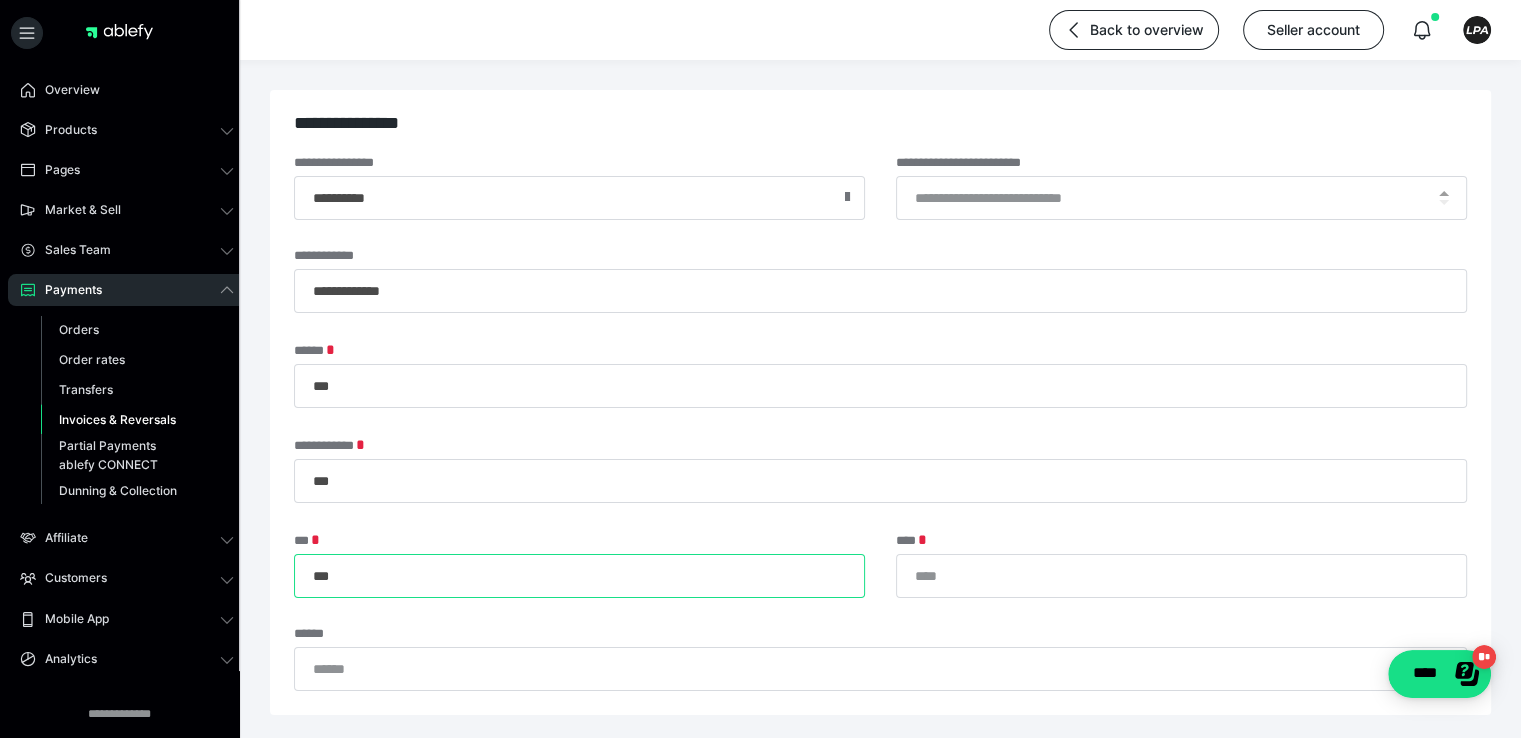 type on "***" 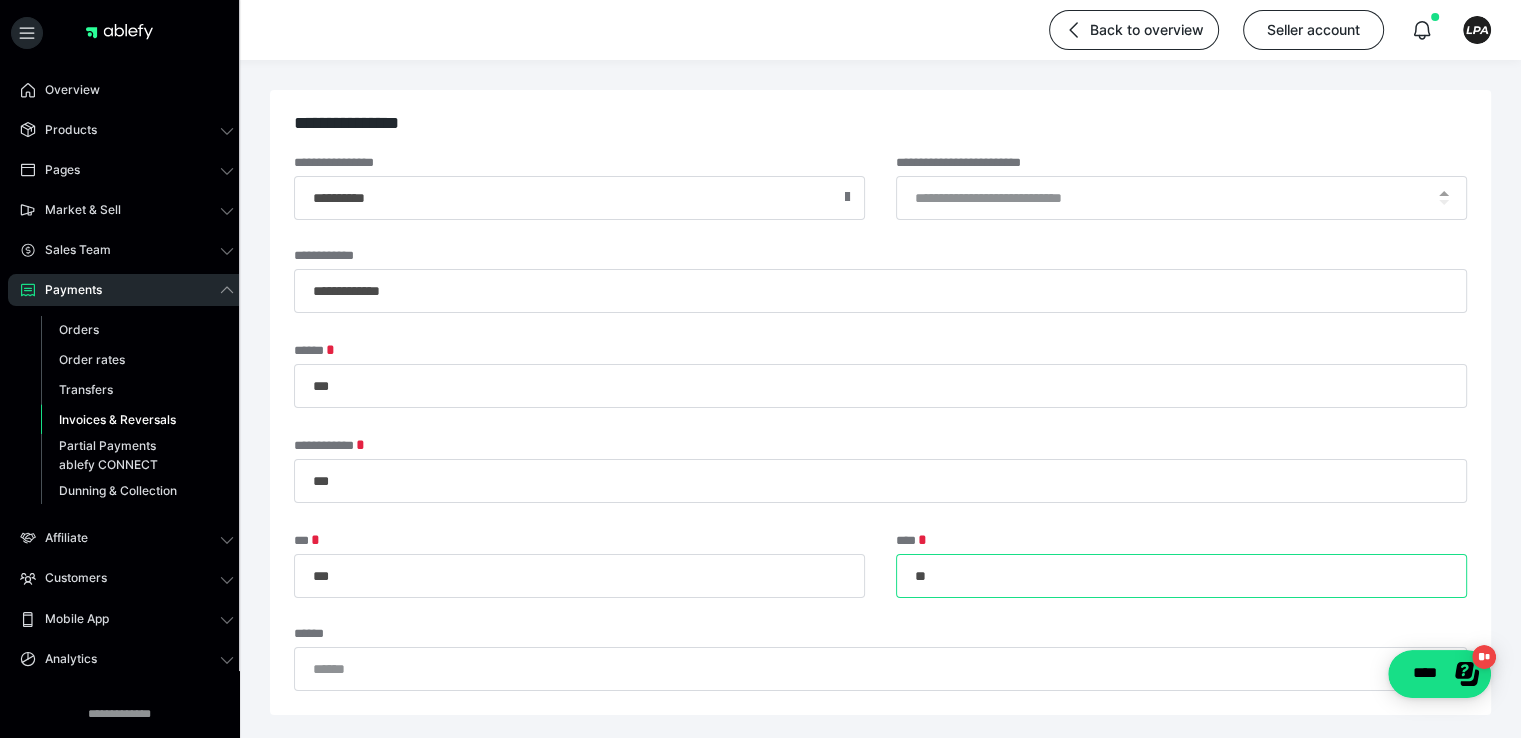 type on "***" 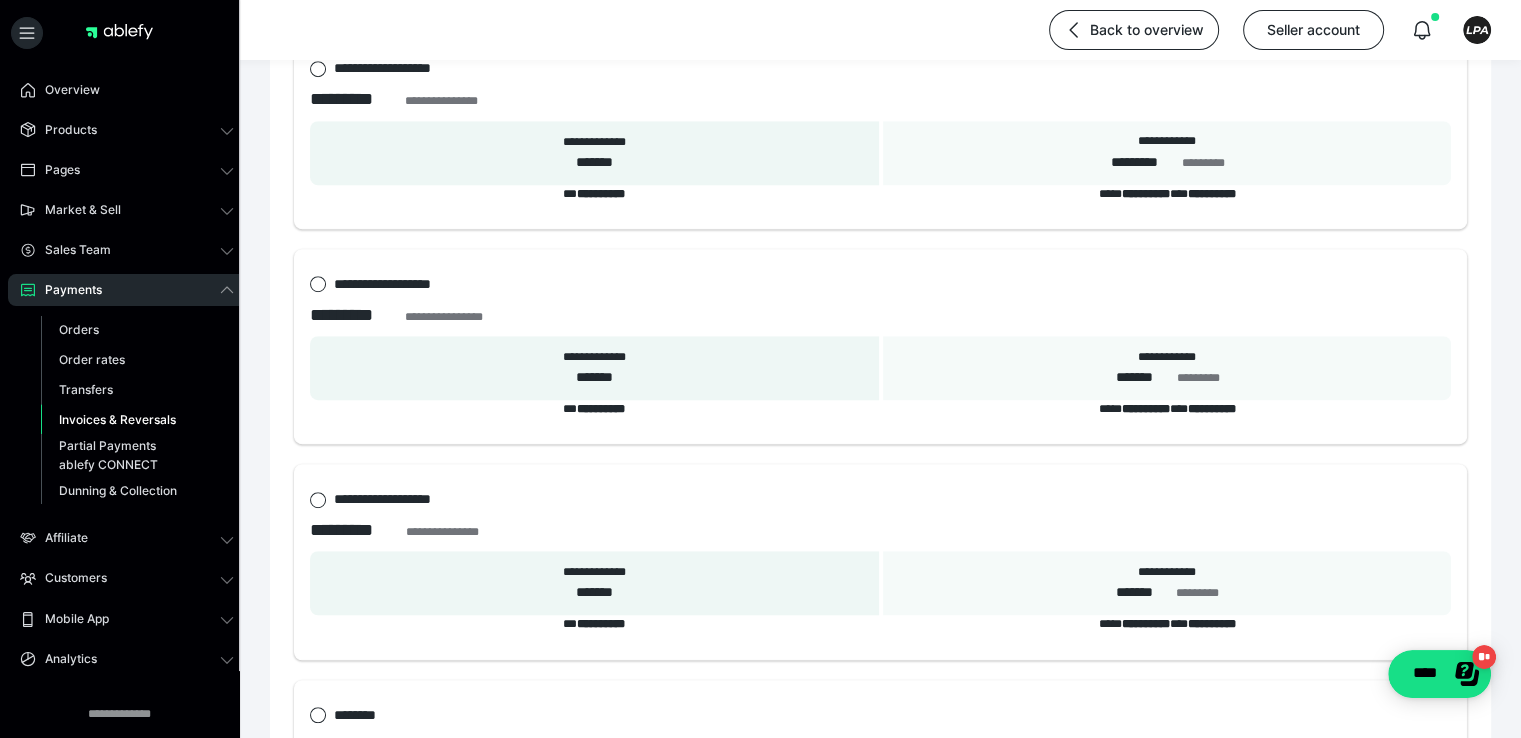 scroll, scrollTop: 24582, scrollLeft: 0, axis: vertical 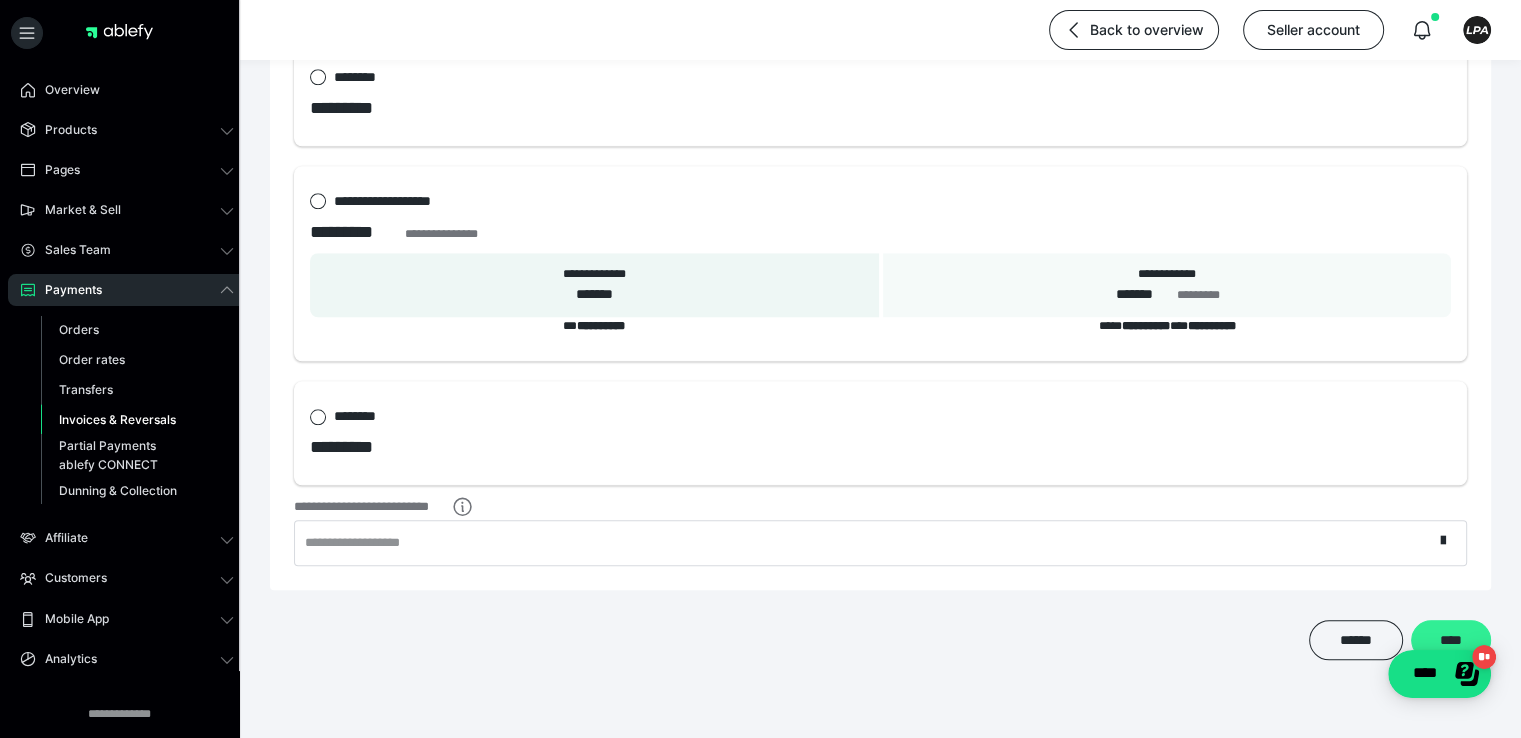 click on "****" at bounding box center (1451, 640) 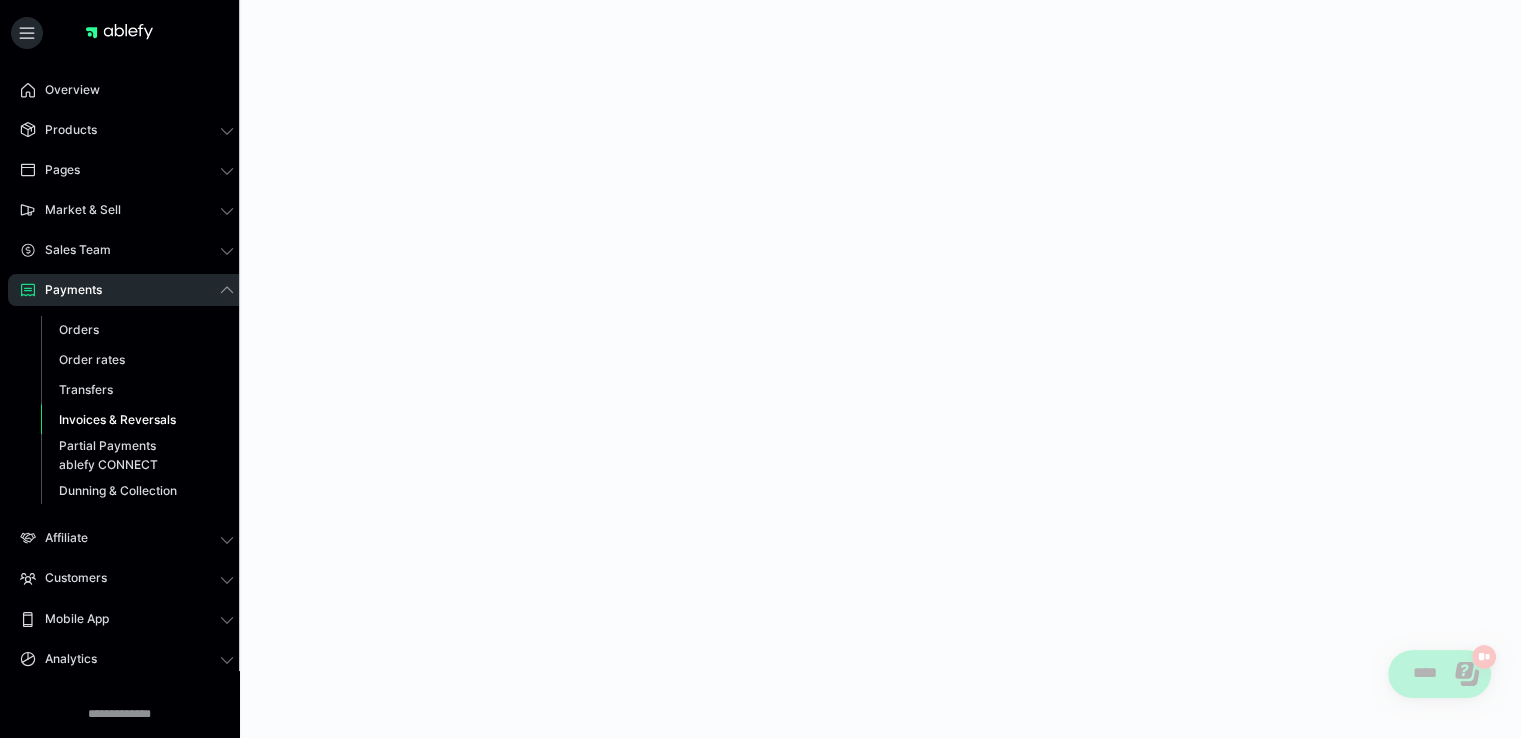 scroll, scrollTop: 0, scrollLeft: 0, axis: both 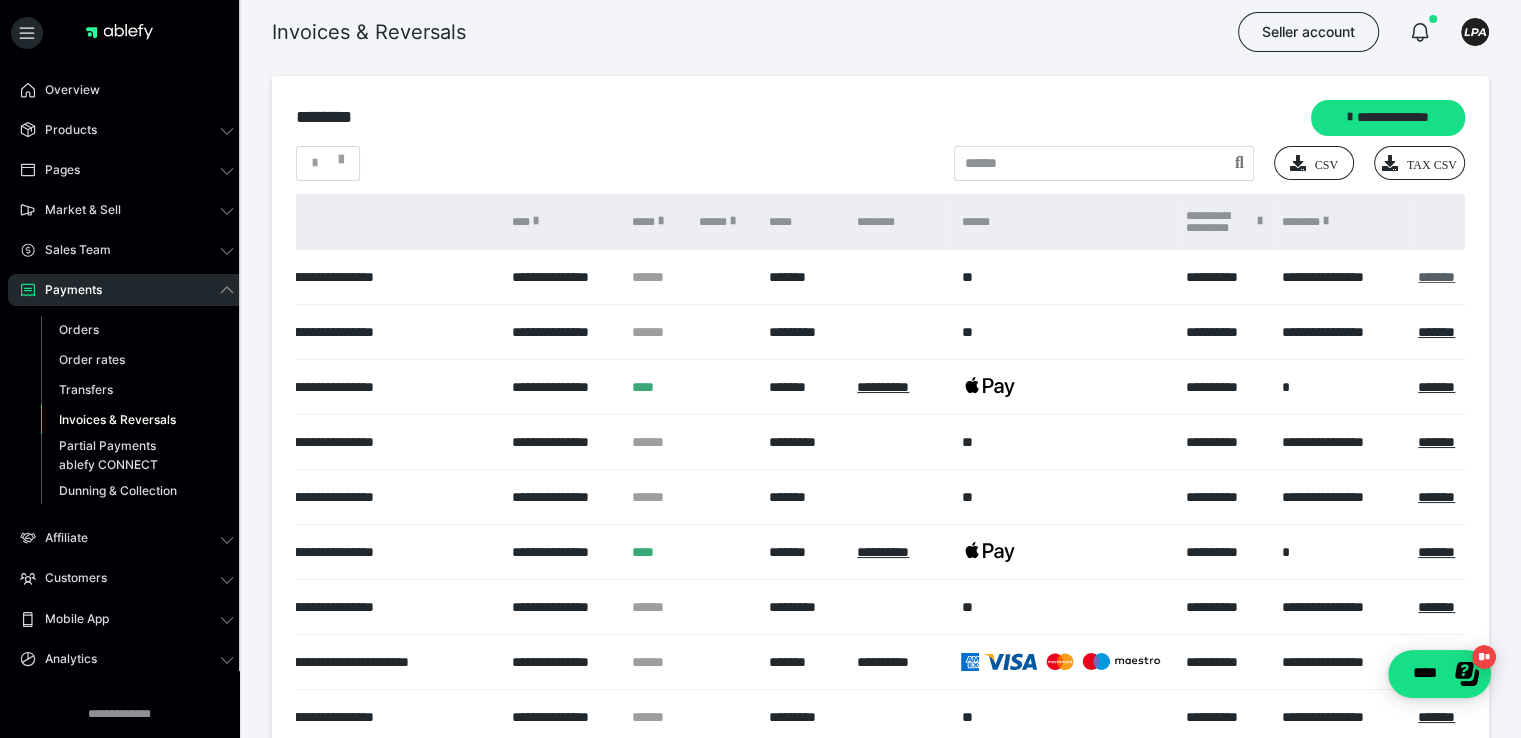 click on "*******" at bounding box center [1436, 277] 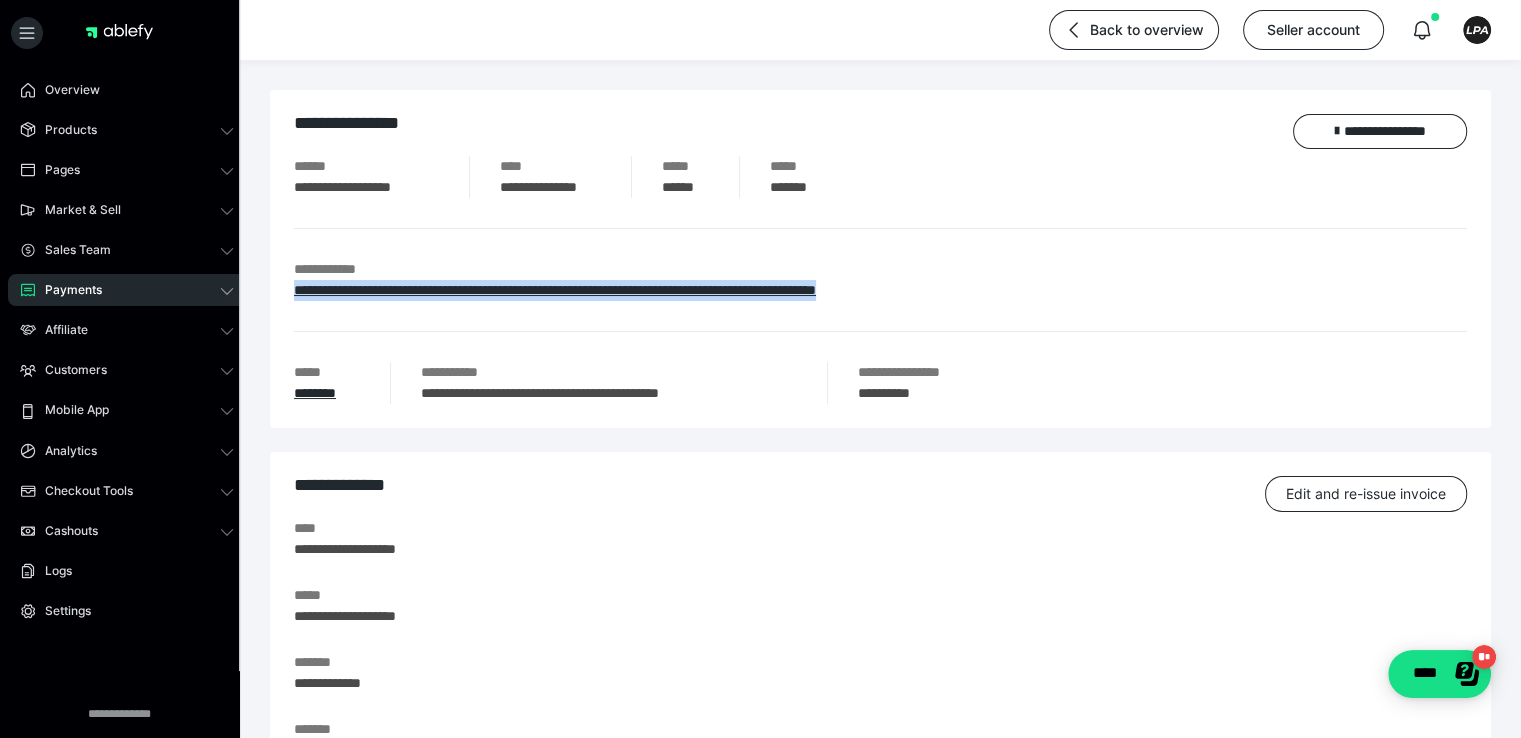 drag, startPoint x: 1069, startPoint y: 283, endPoint x: 292, endPoint y: 309, distance: 777.4349 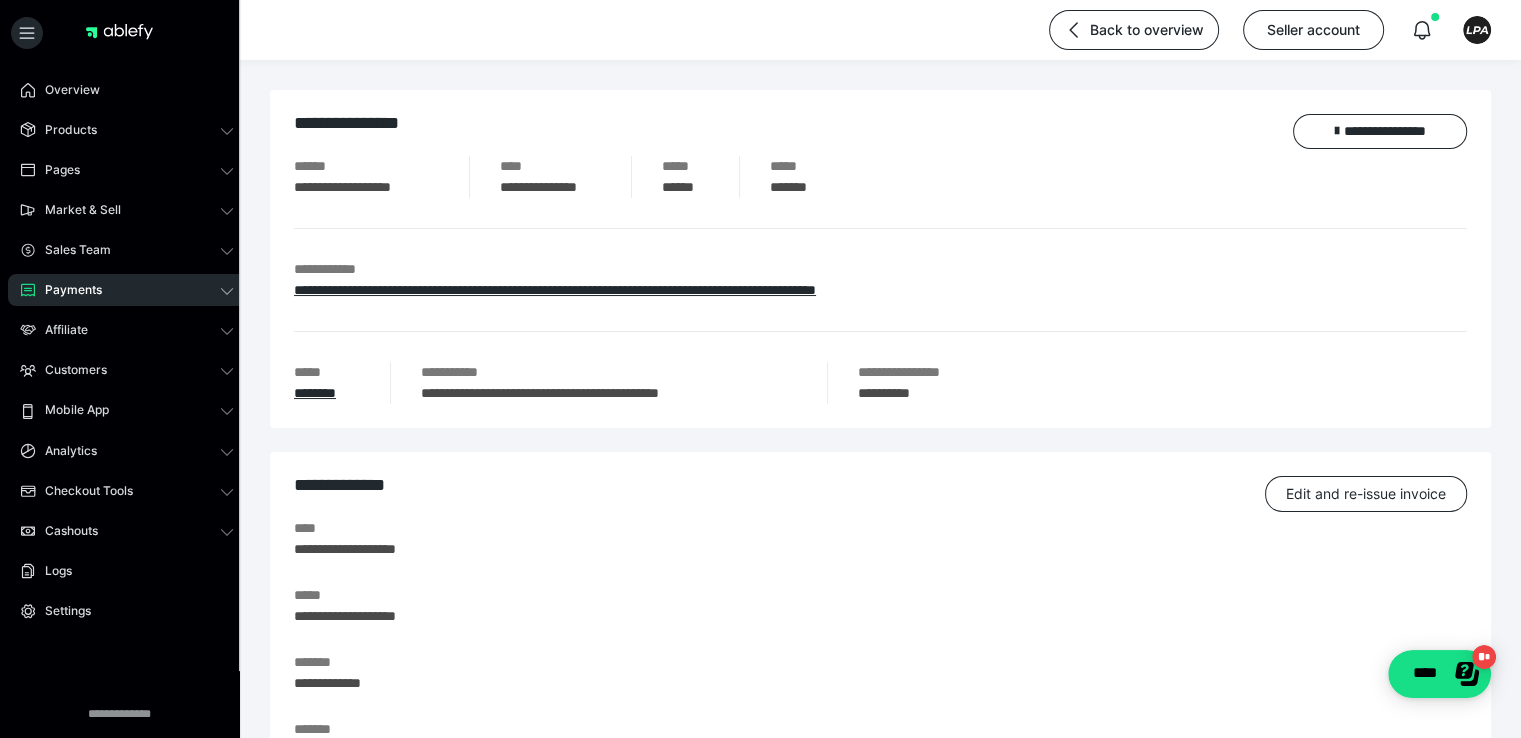 click on "**********" at bounding box center [880, 368] 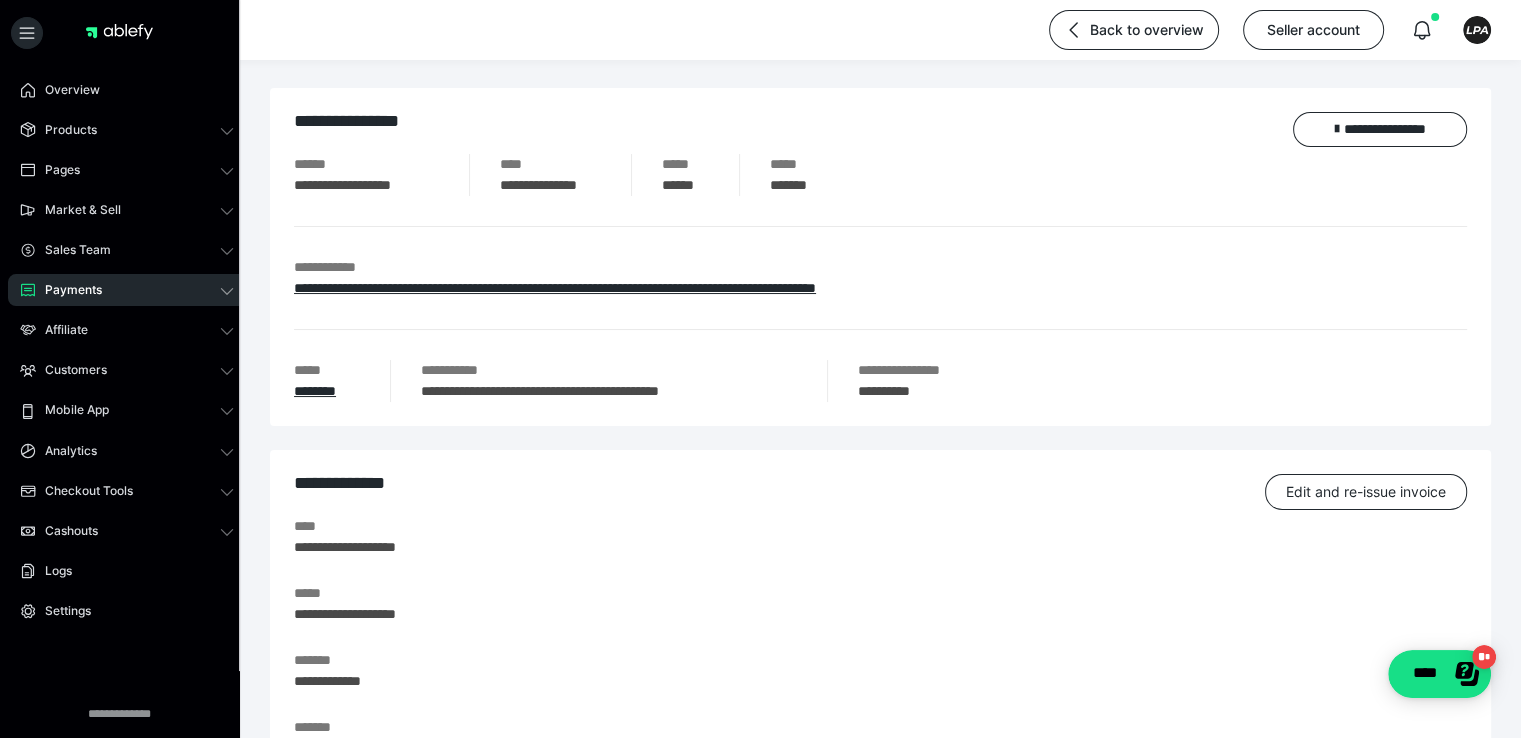 scroll, scrollTop: 0, scrollLeft: 0, axis: both 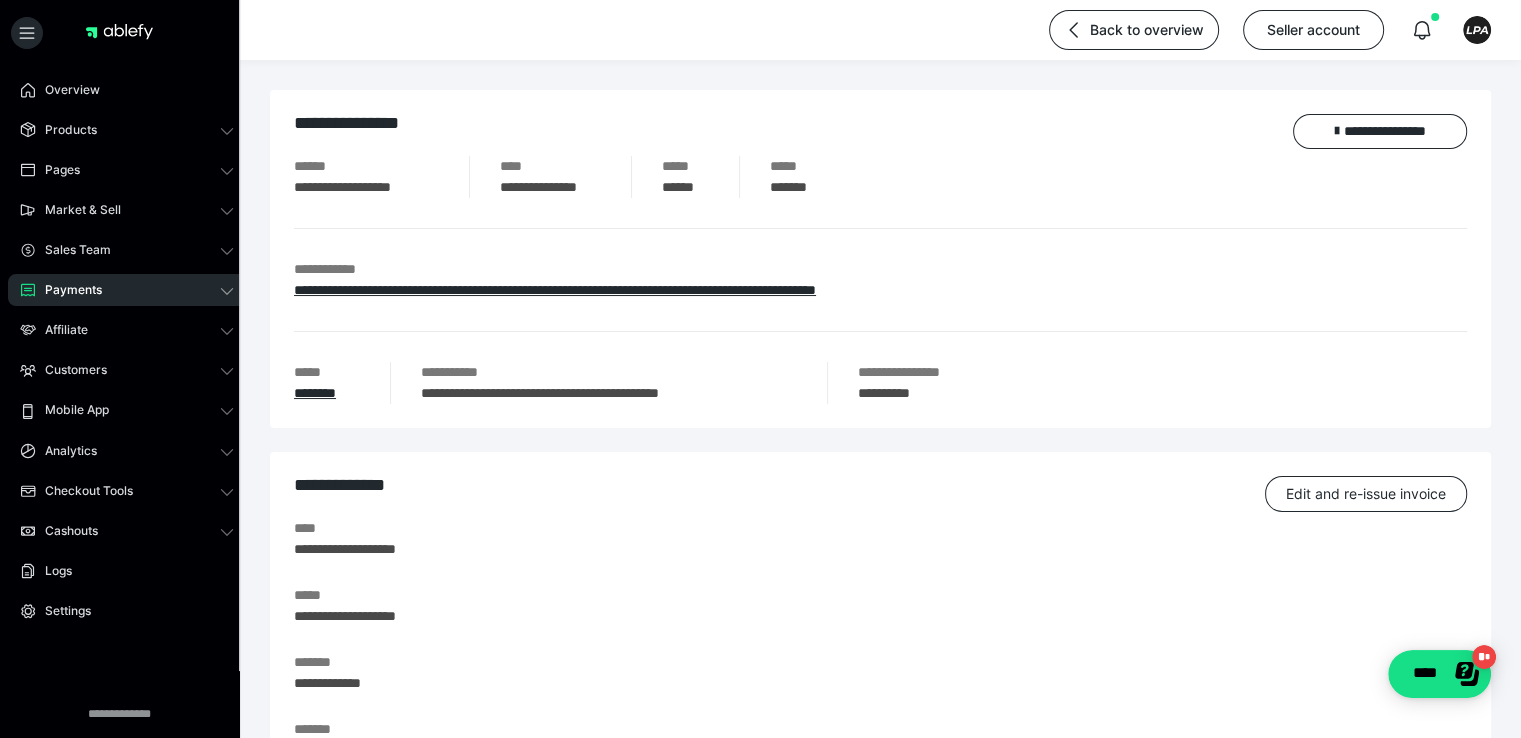 click on "Payments" at bounding box center (127, 290) 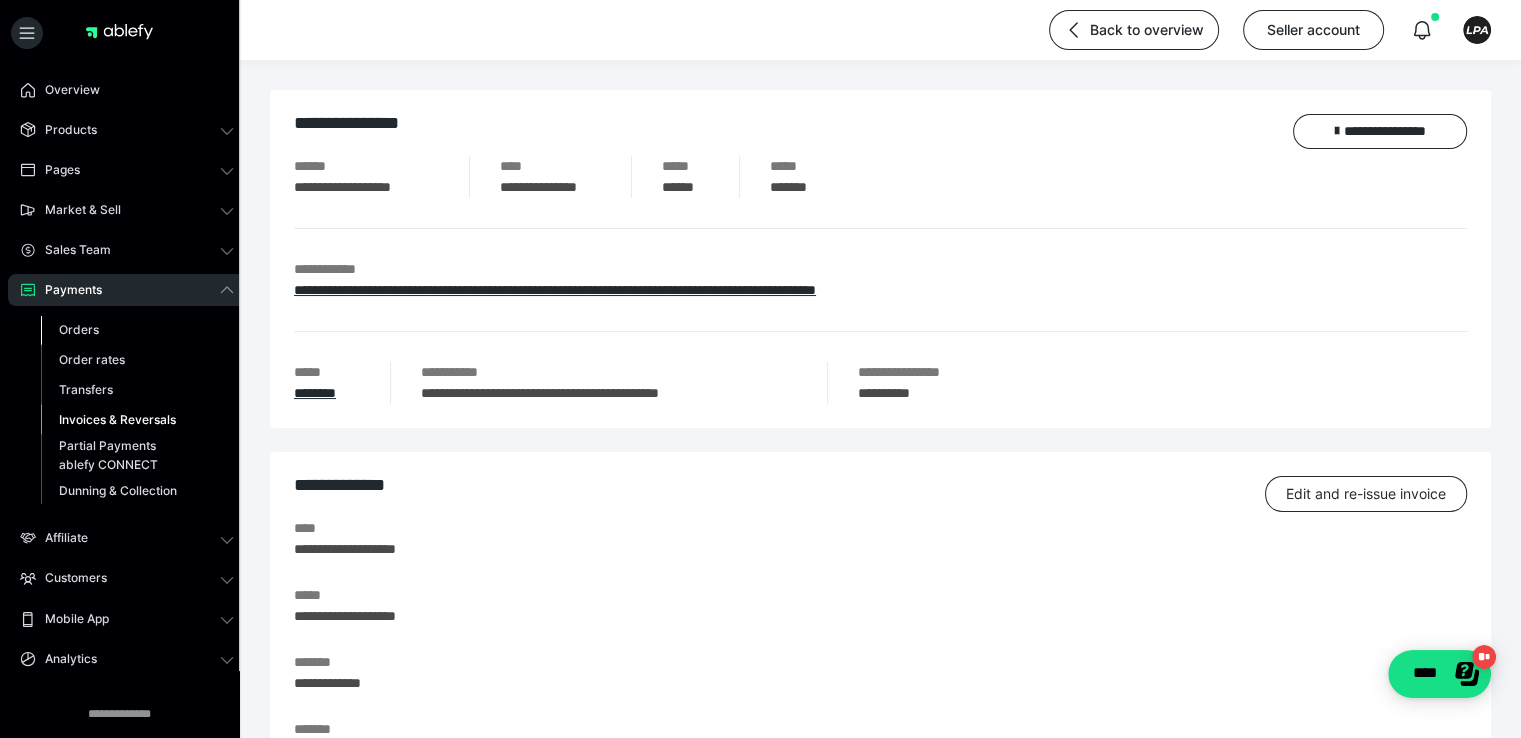 click on "Orders" at bounding box center [137, 330] 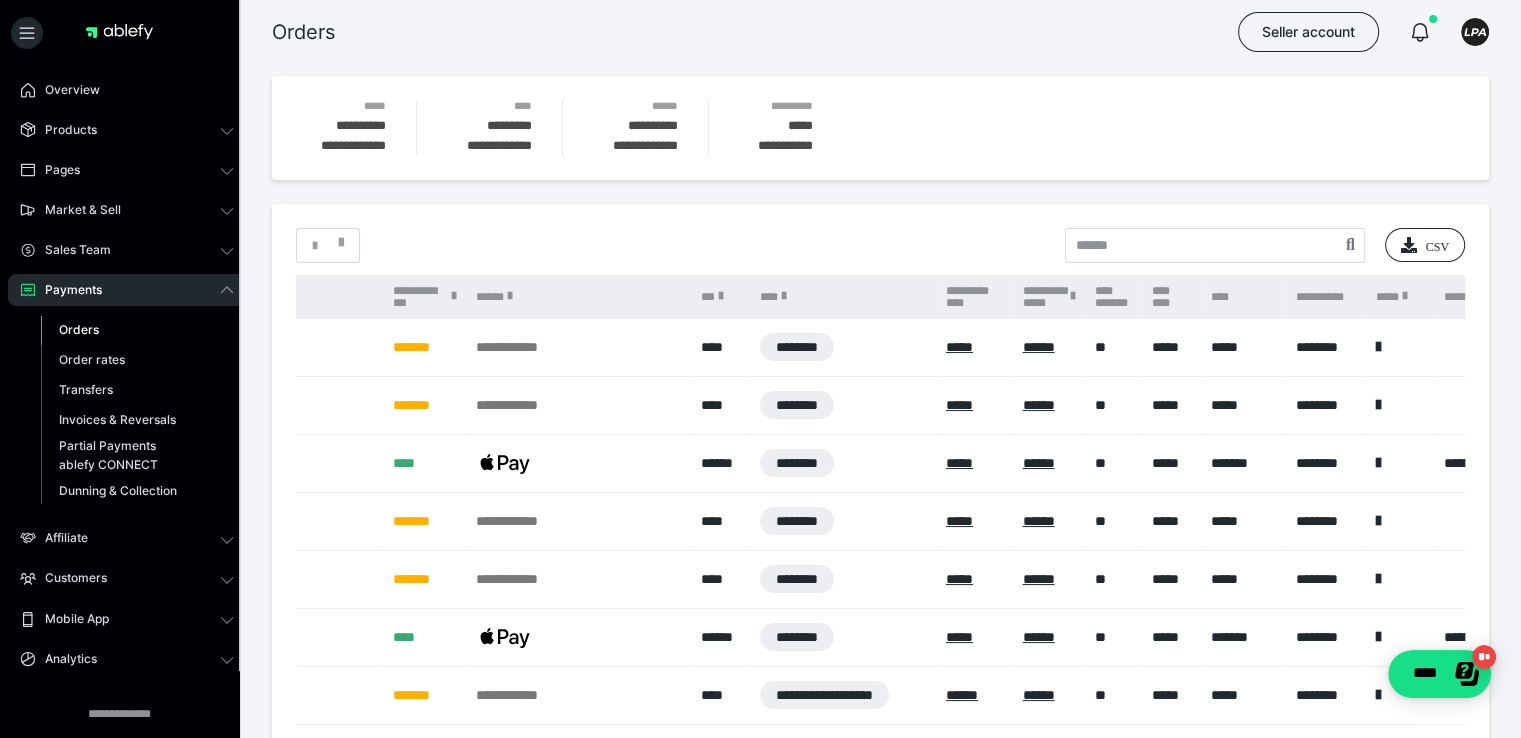 scroll, scrollTop: 0, scrollLeft: 0, axis: both 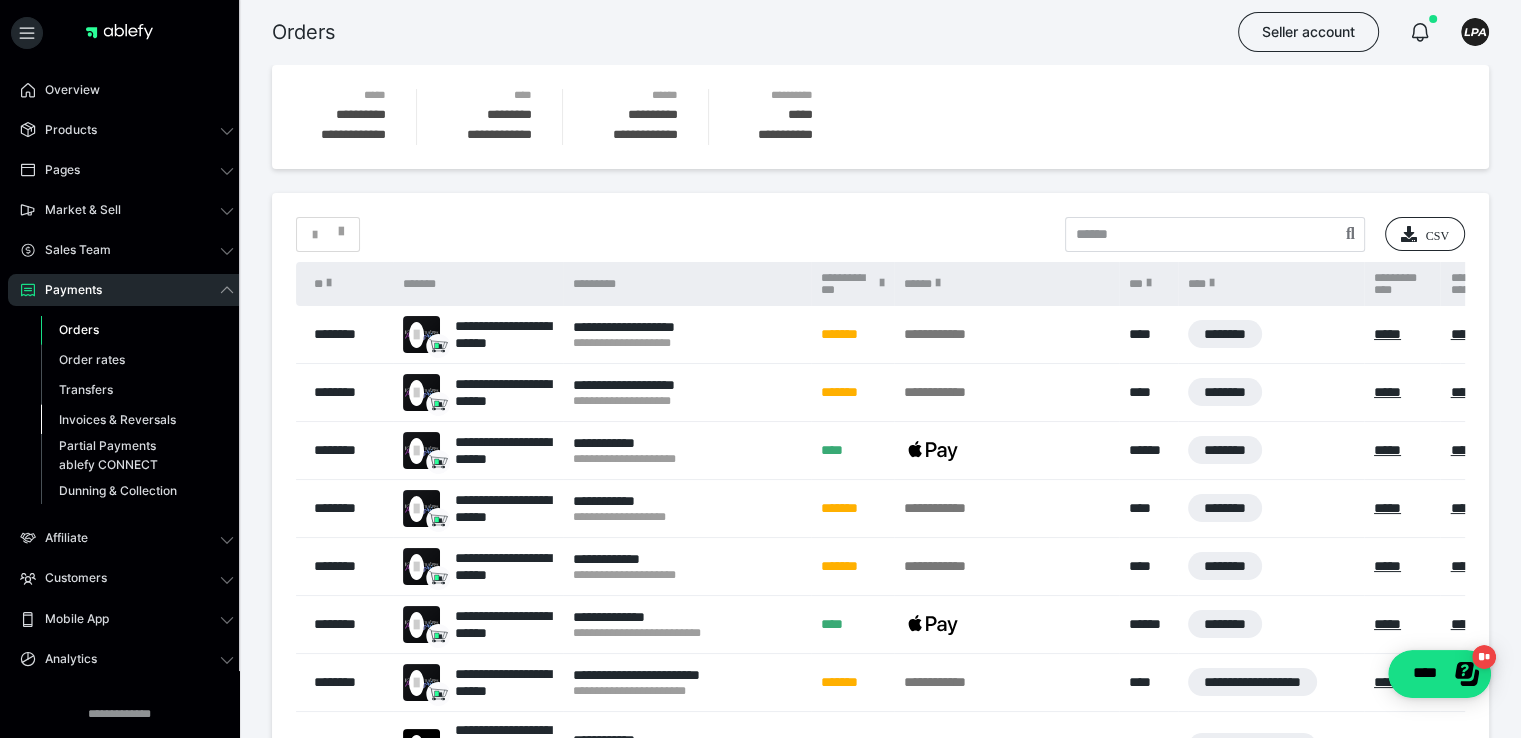 click on "Invoices & Reversals" at bounding box center (137, 420) 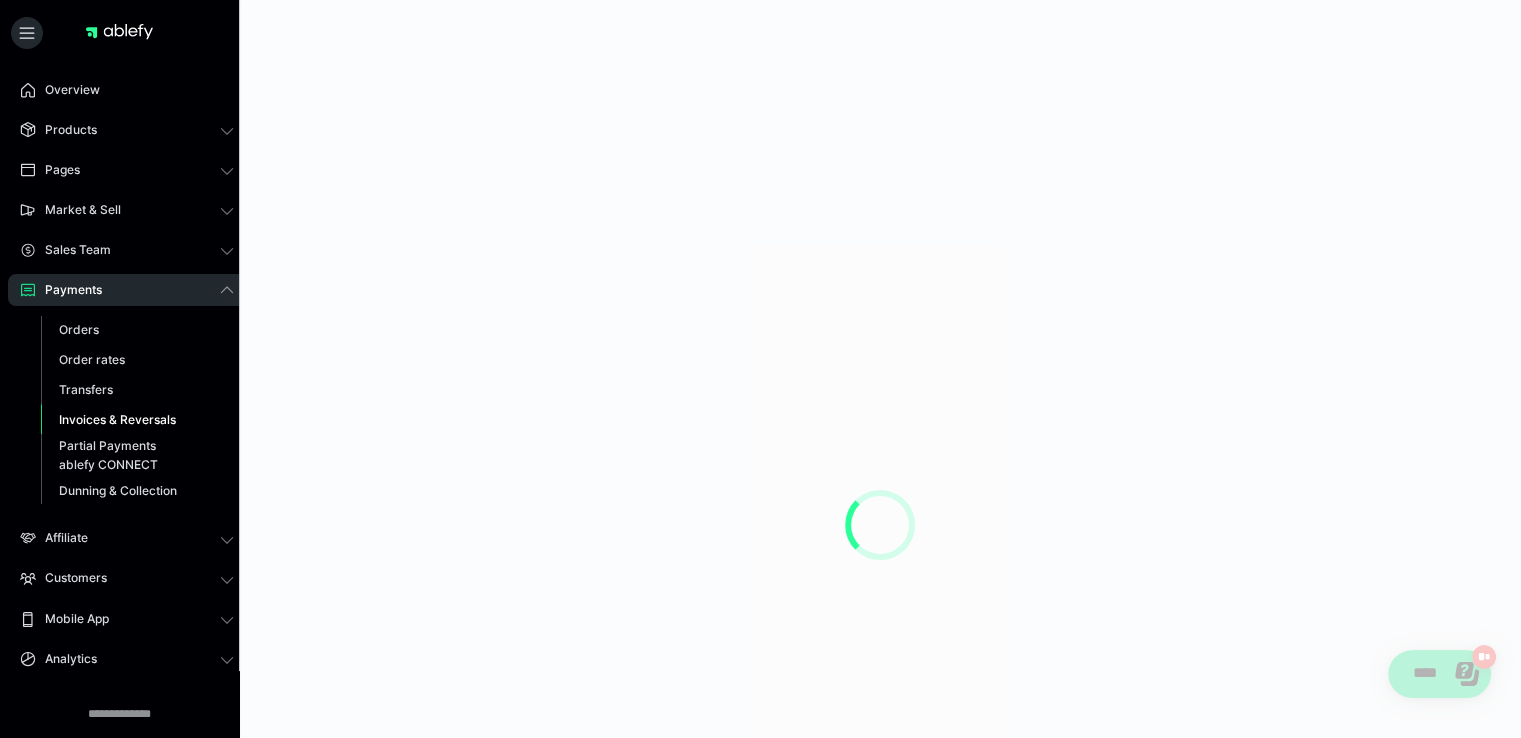 scroll, scrollTop: 0, scrollLeft: 0, axis: both 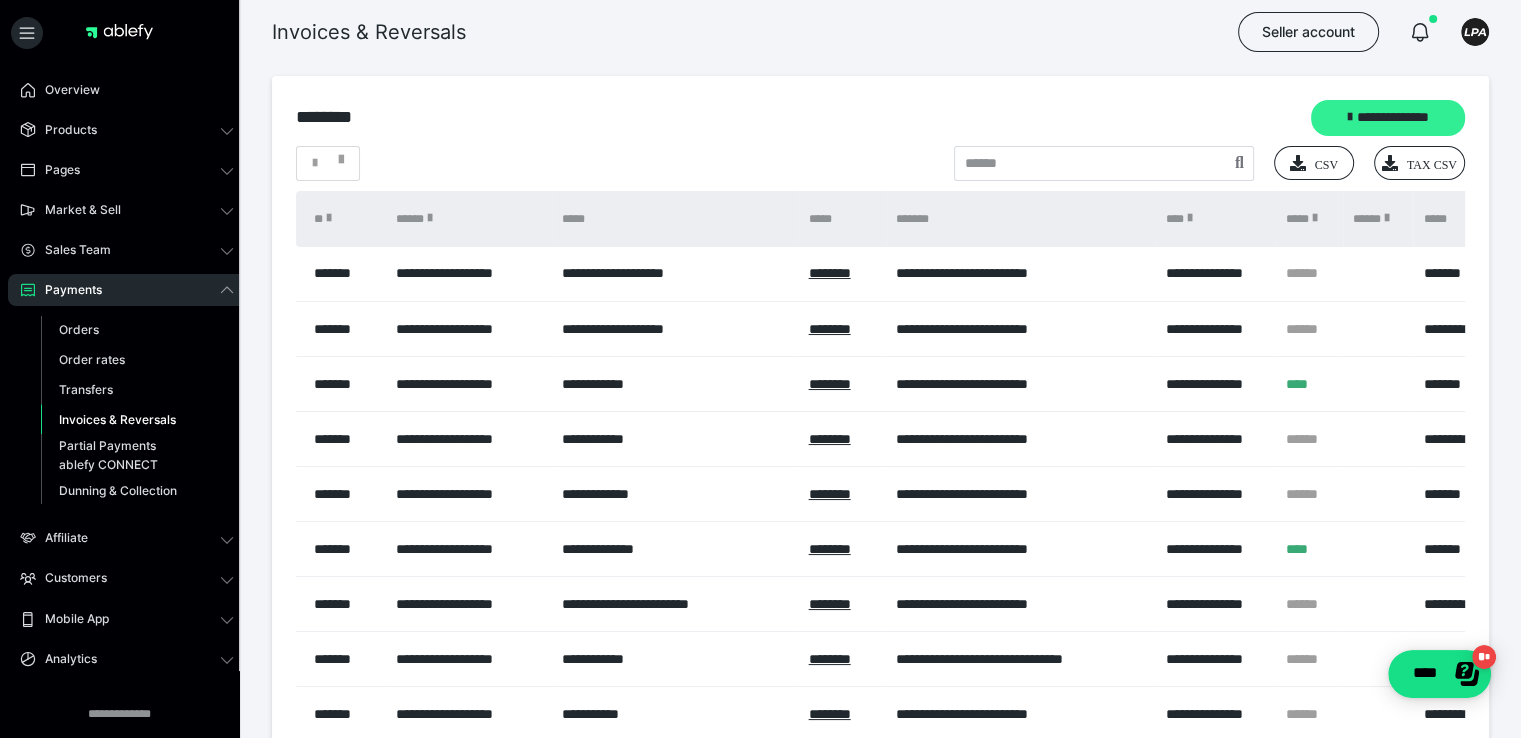 click on "**********" at bounding box center (1388, 118) 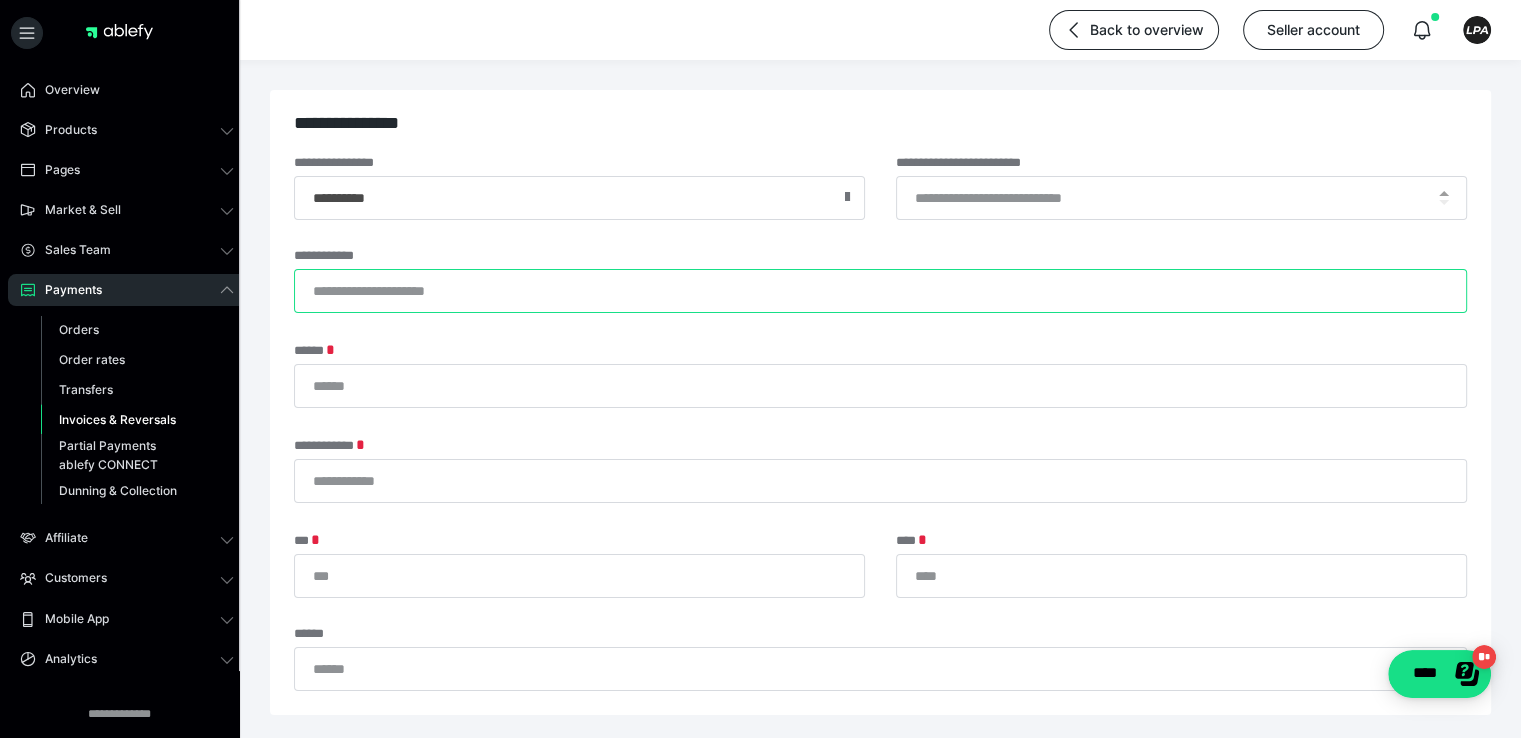 click on "**********" at bounding box center (880, 291) 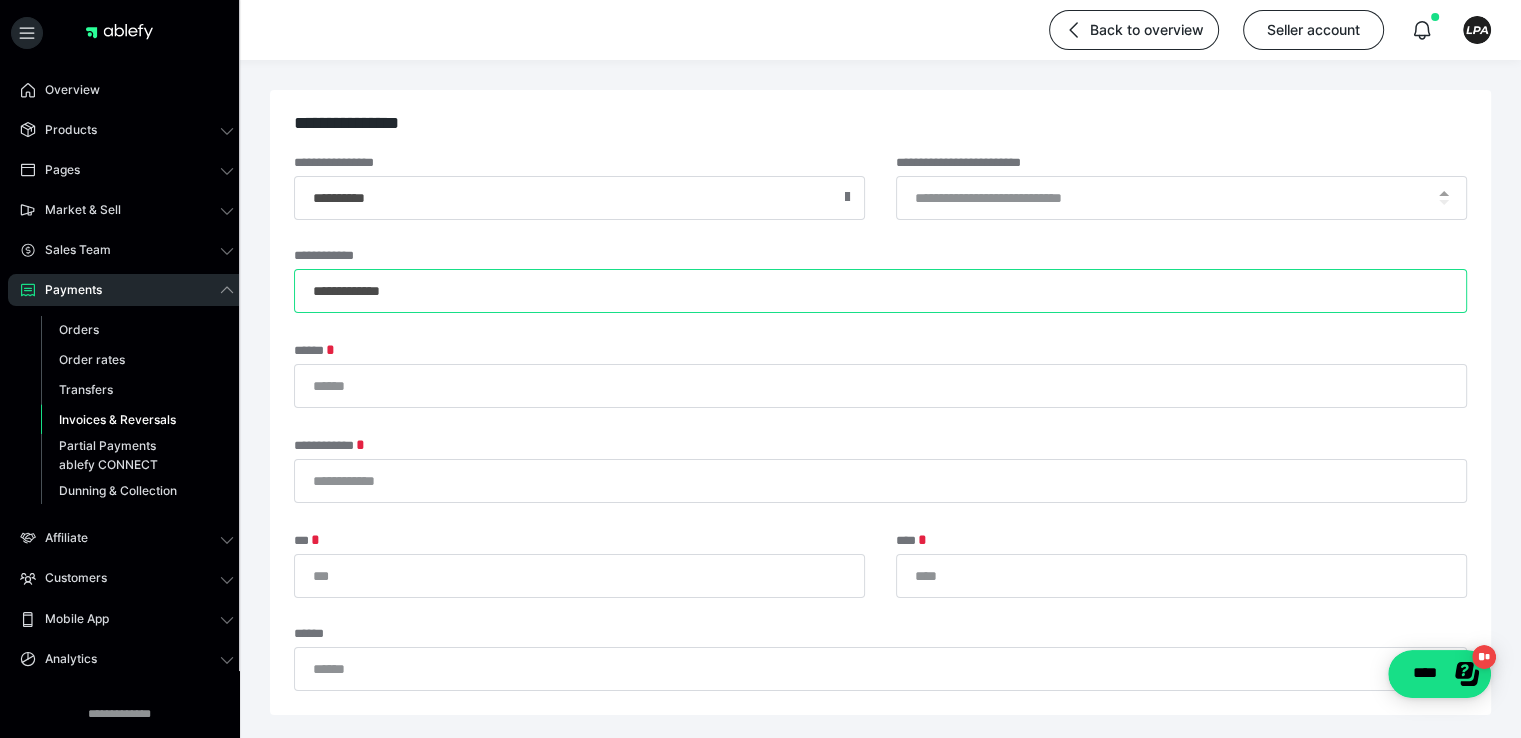 type on "**********" 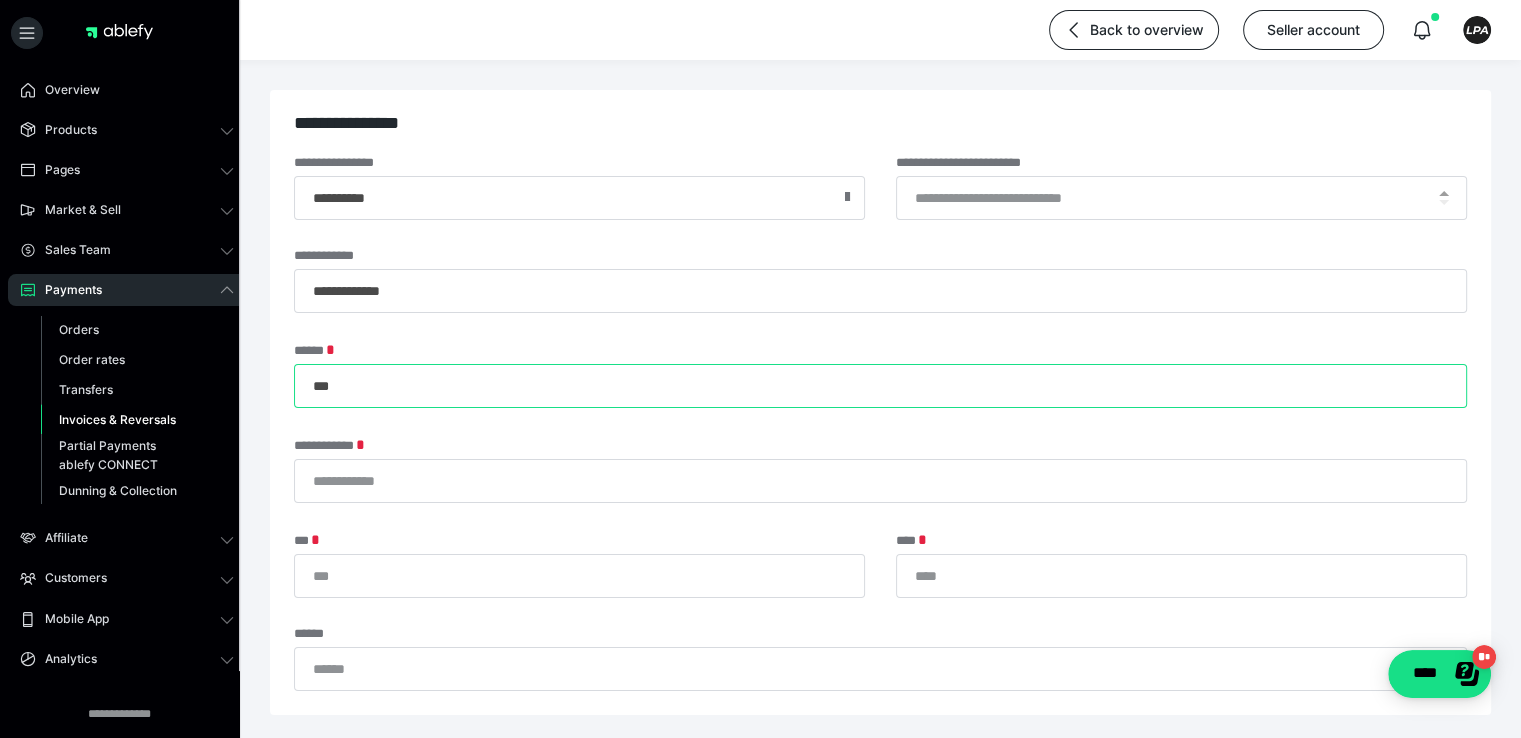 type on "***" 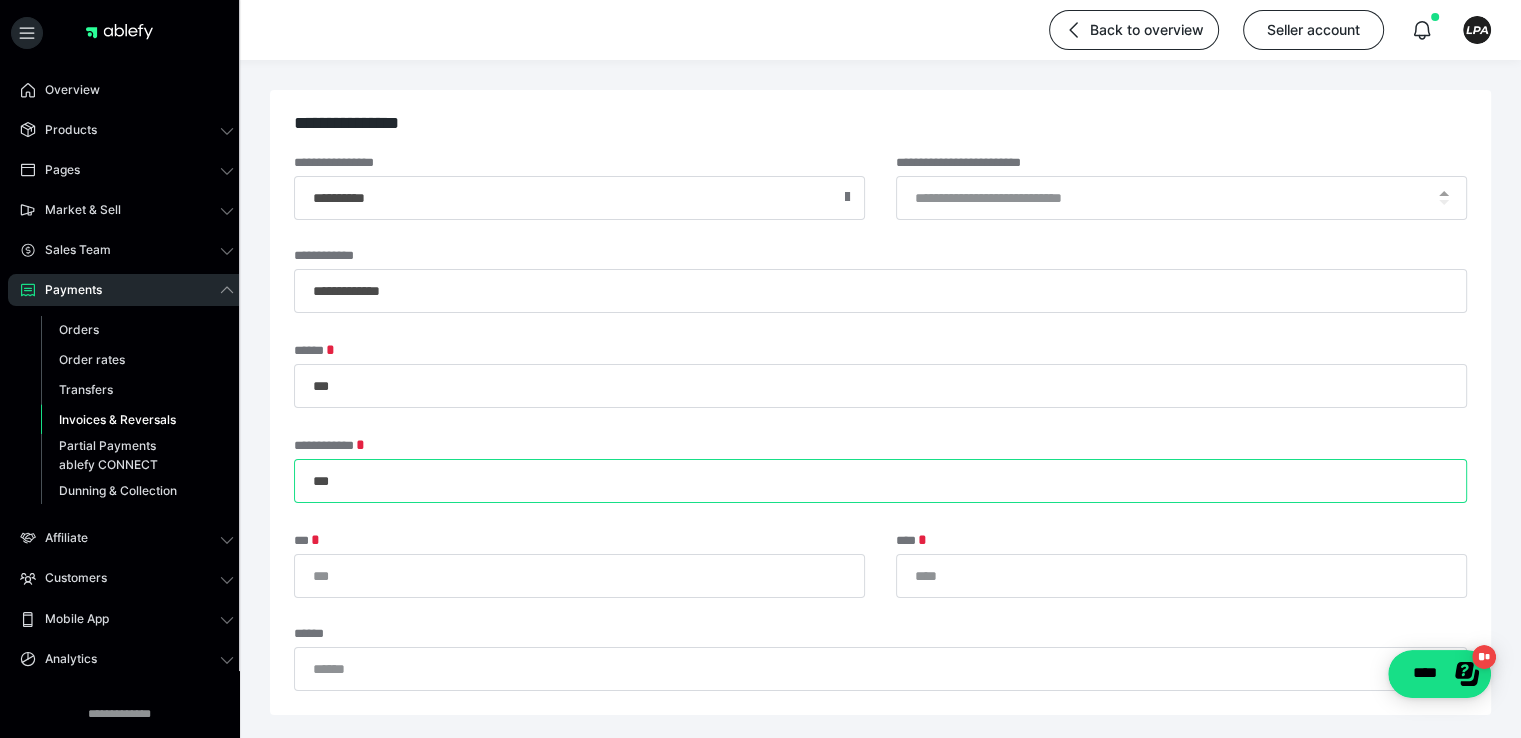 type on "***" 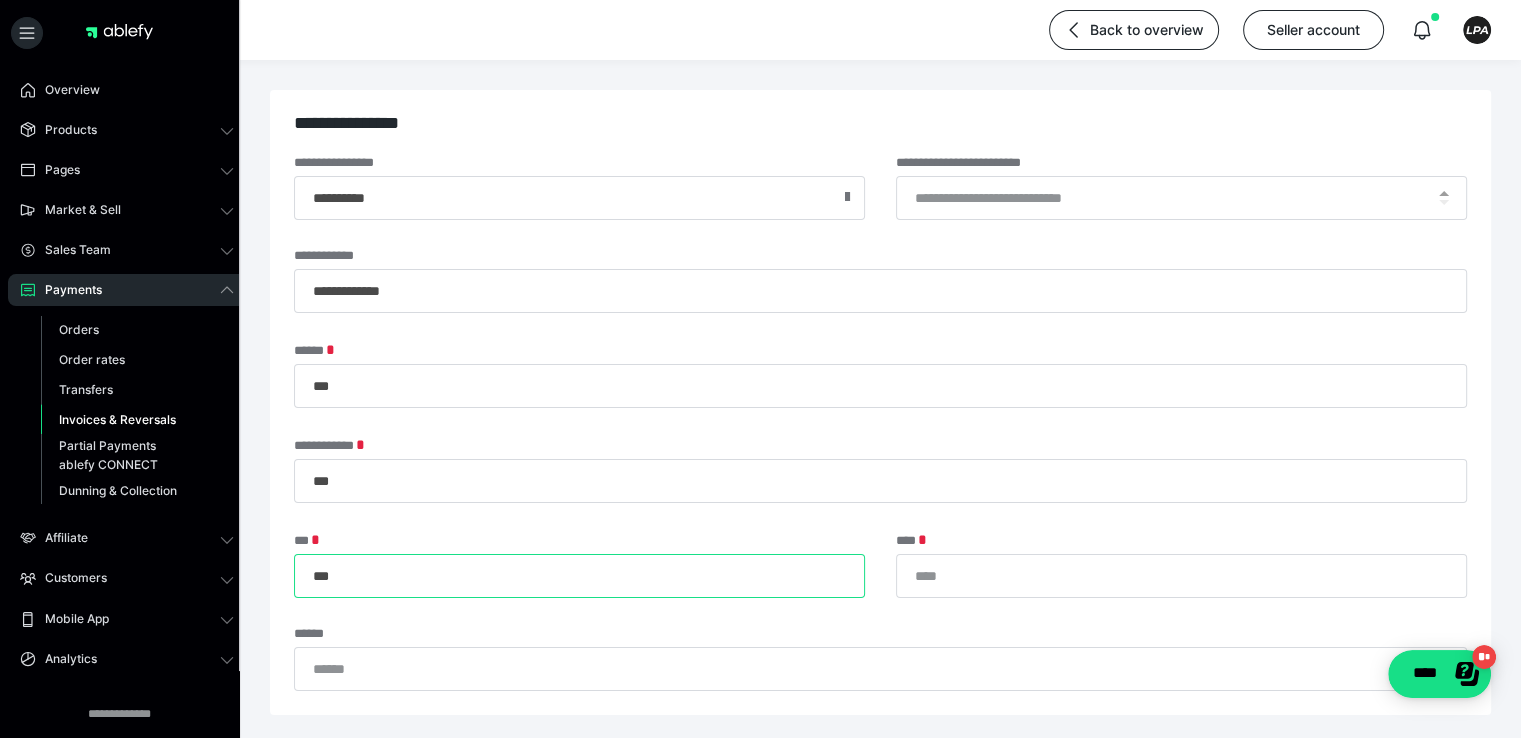 type on "***" 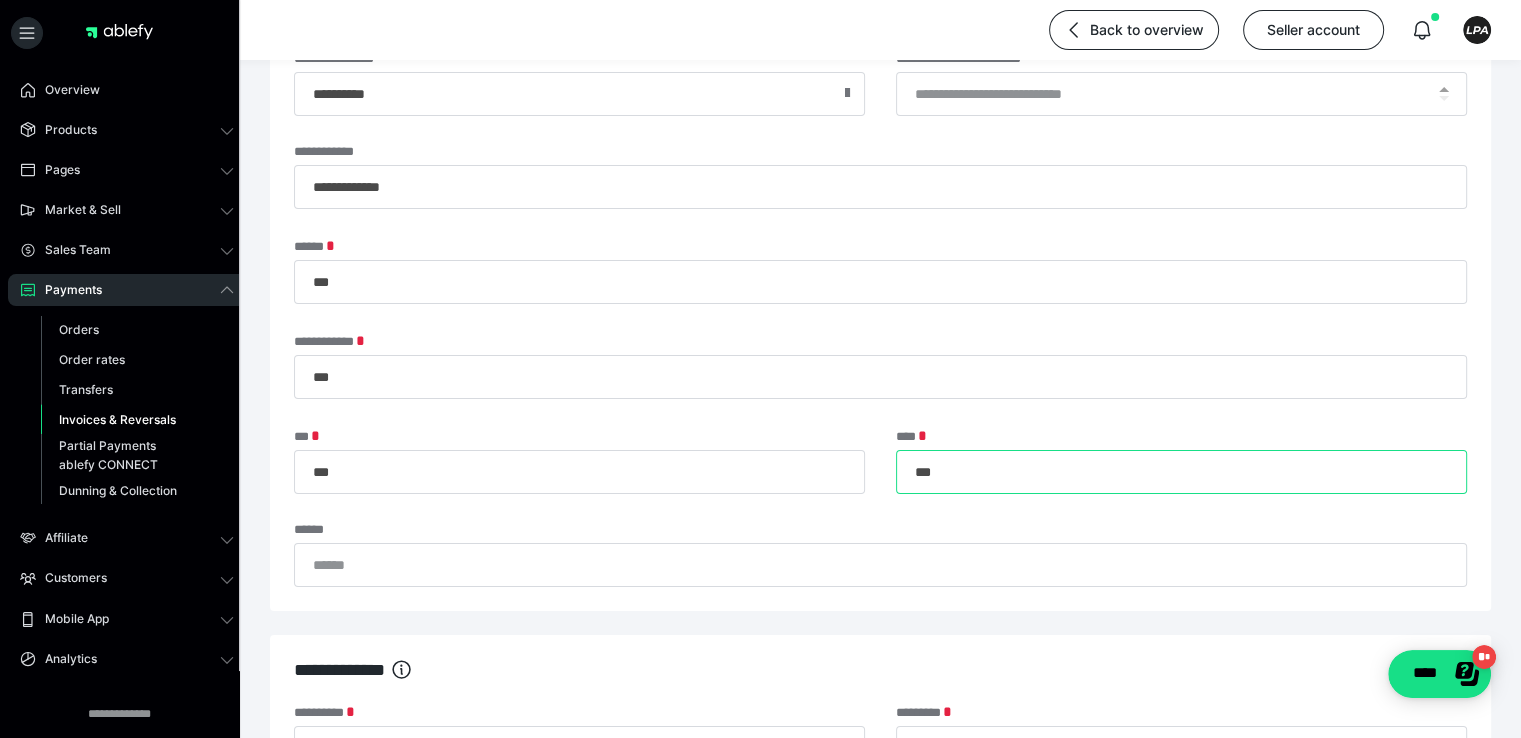 scroll, scrollTop: 0, scrollLeft: 0, axis: both 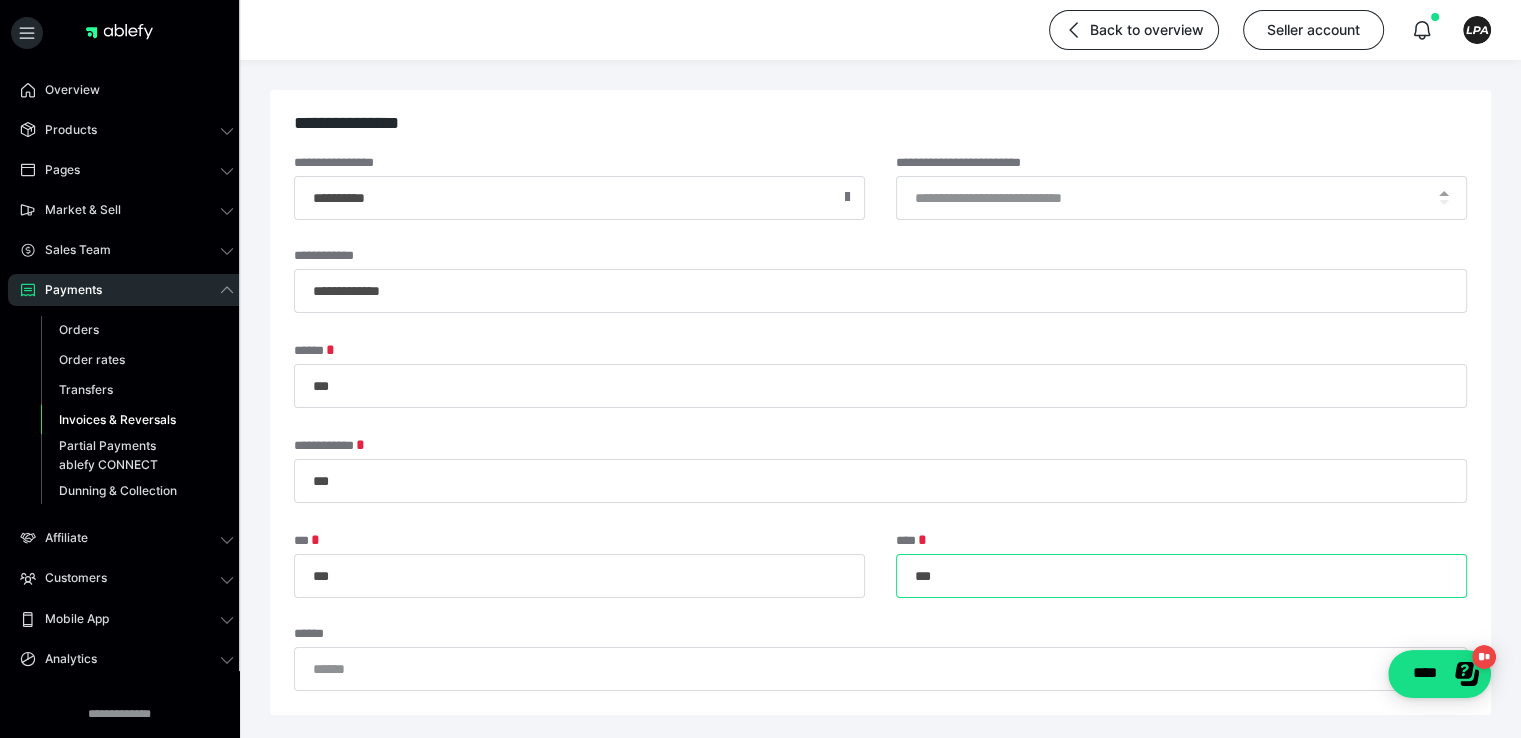 type on "***" 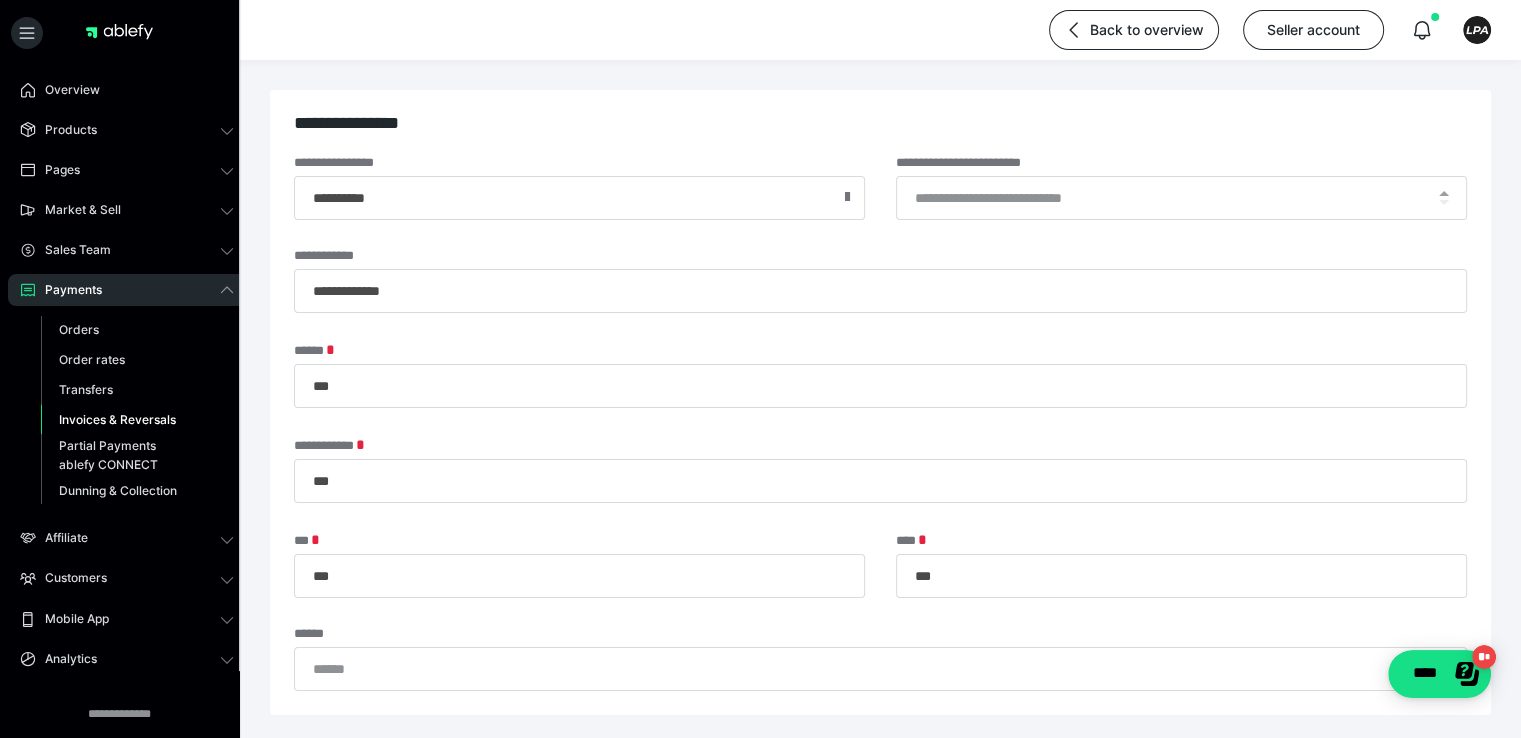 click on "****** ***" at bounding box center [880, 375] 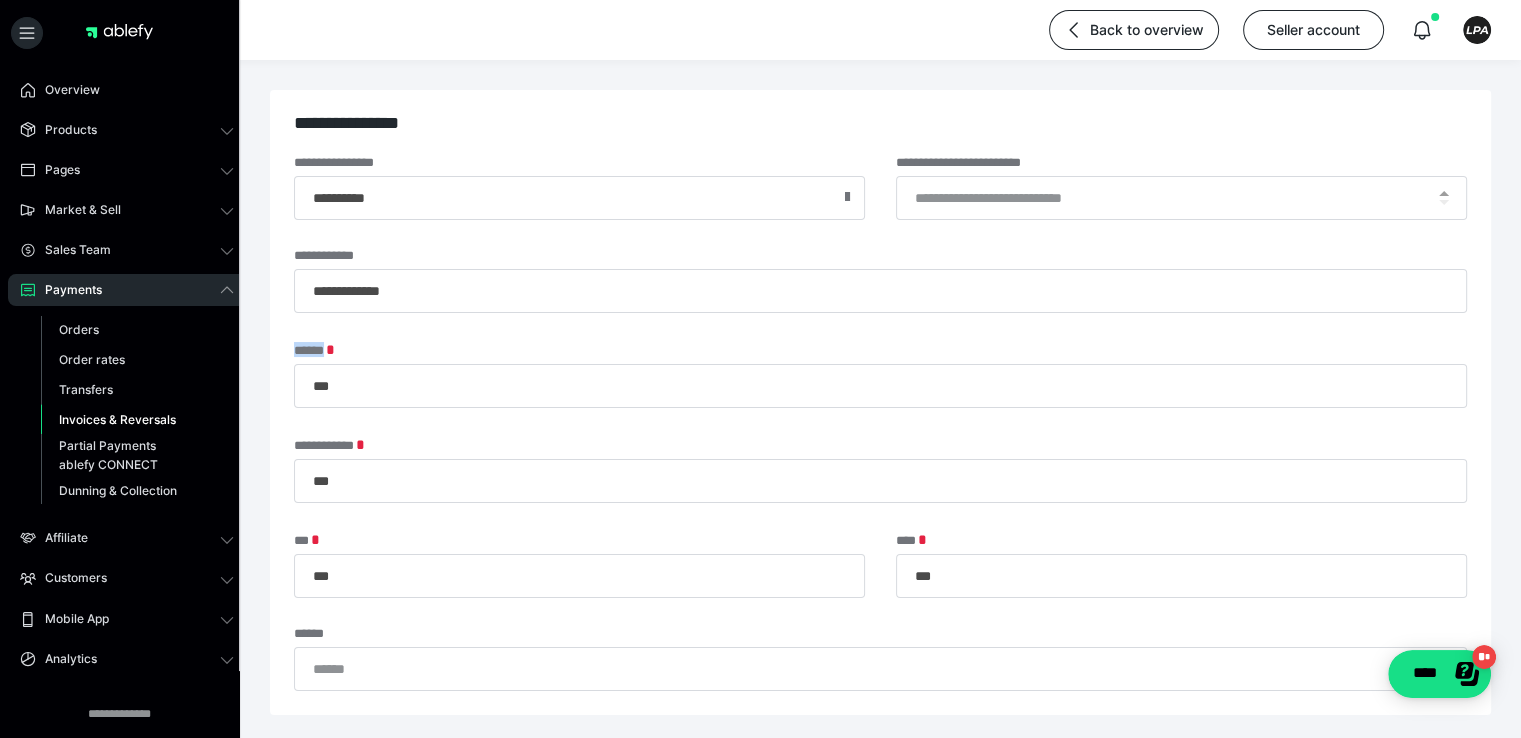 click on "****** ***" at bounding box center (880, 375) 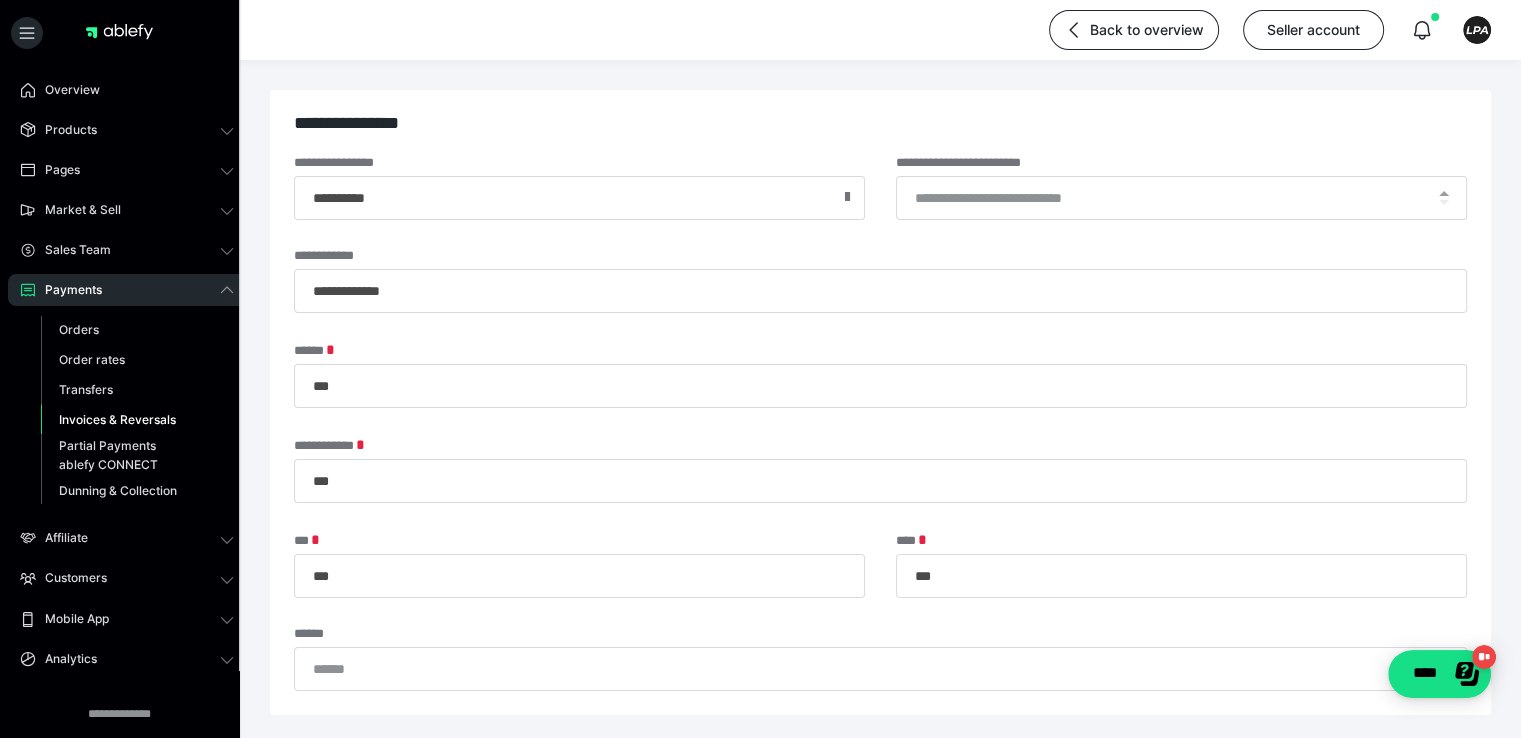 click on "****** ***" at bounding box center (880, 375) 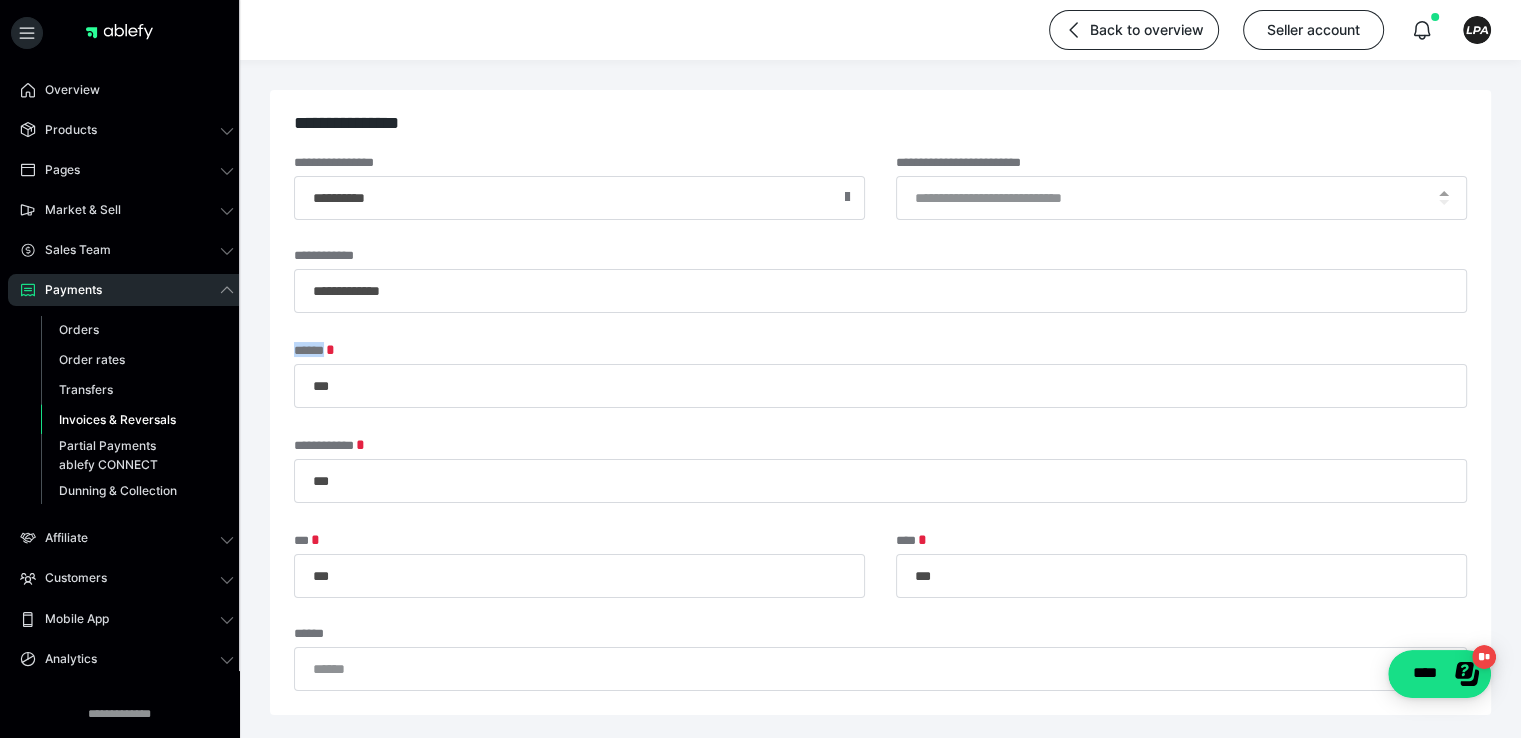 click on "****** ***" at bounding box center (880, 375) 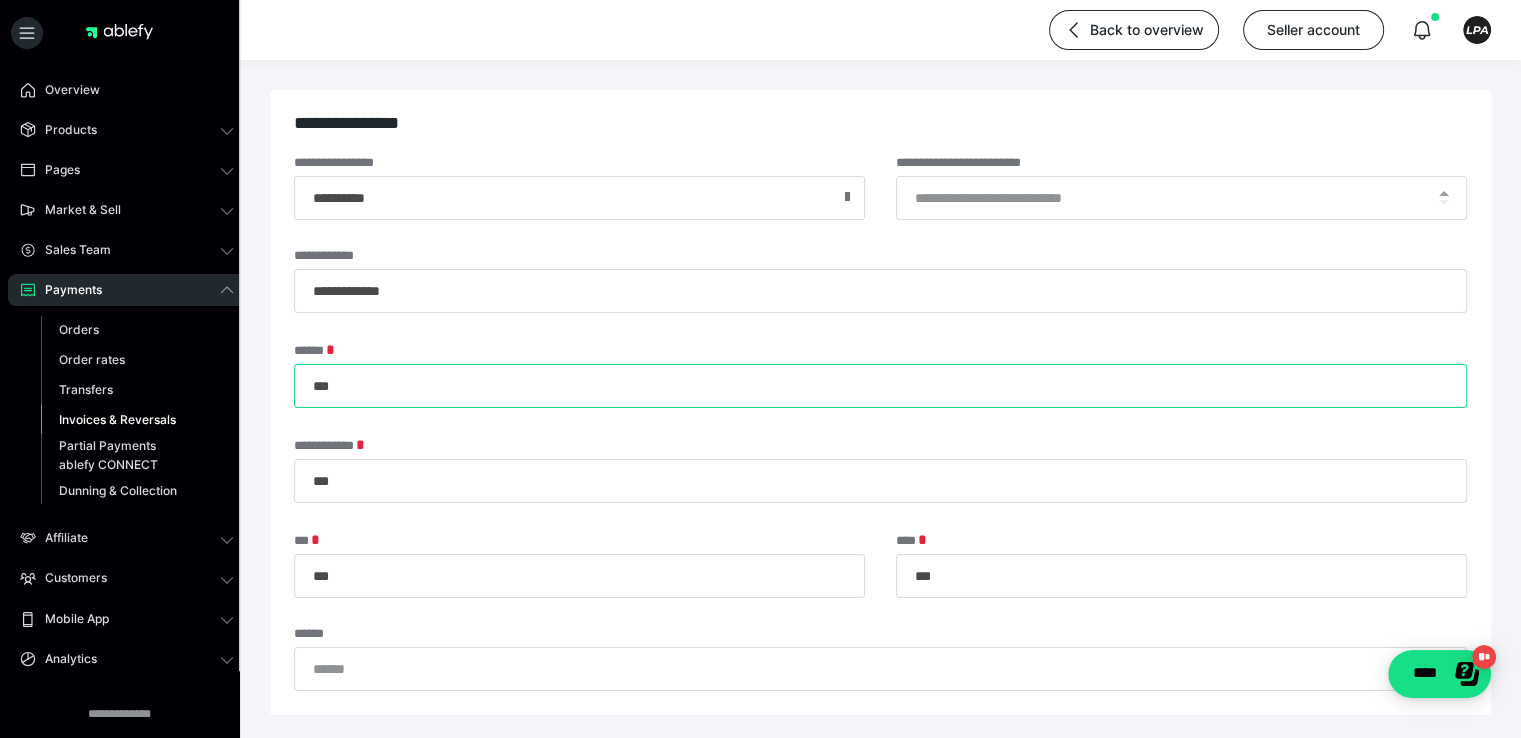 click on "***" at bounding box center (880, 386) 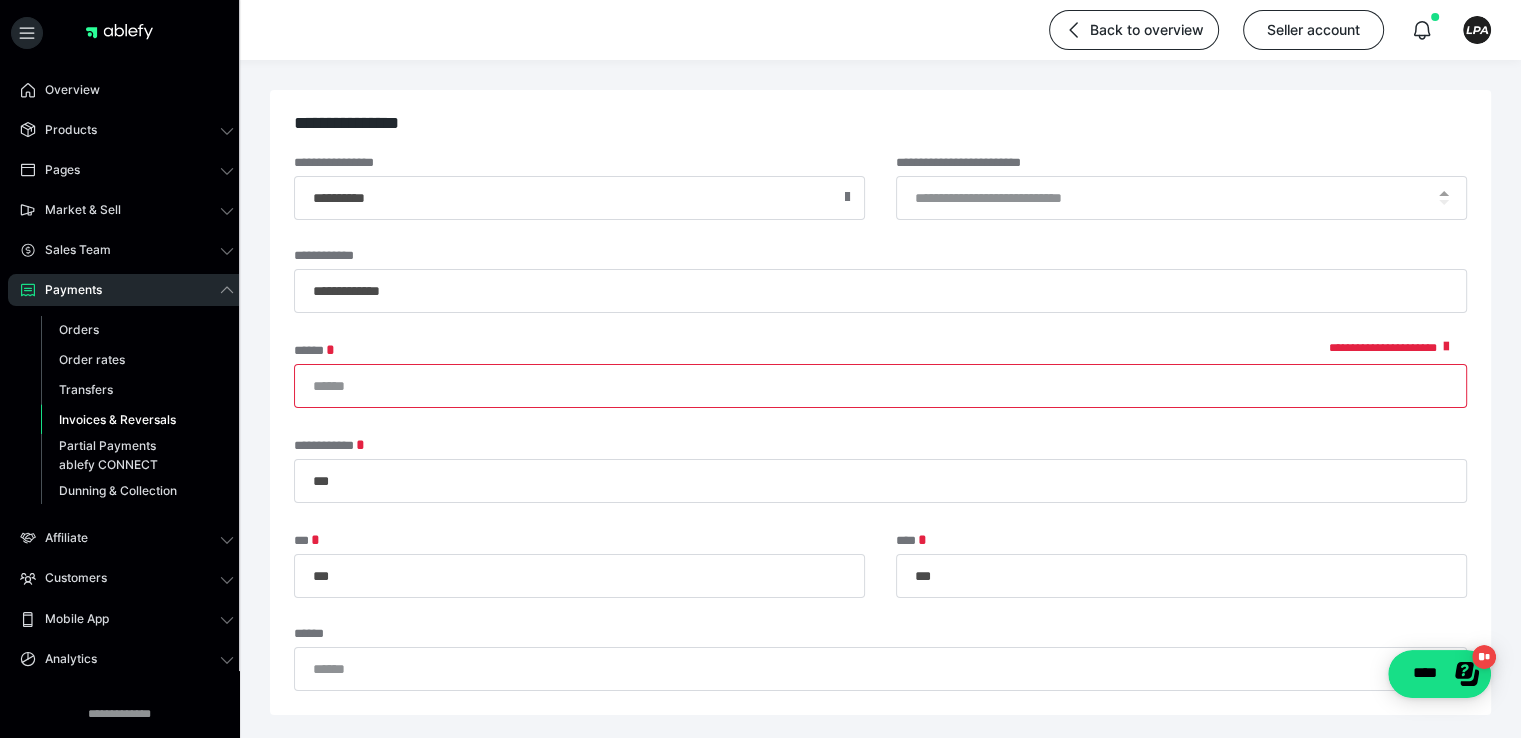 type 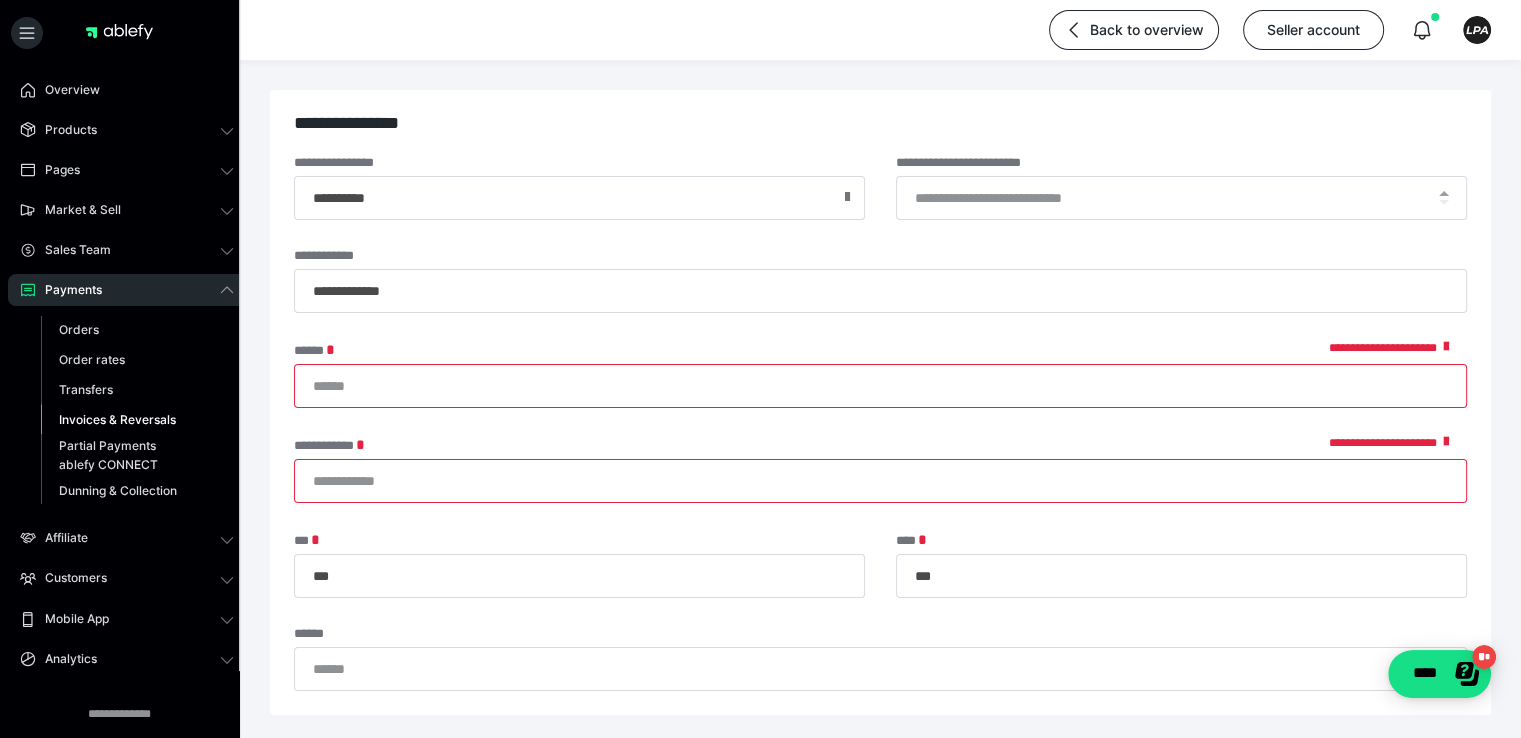 type 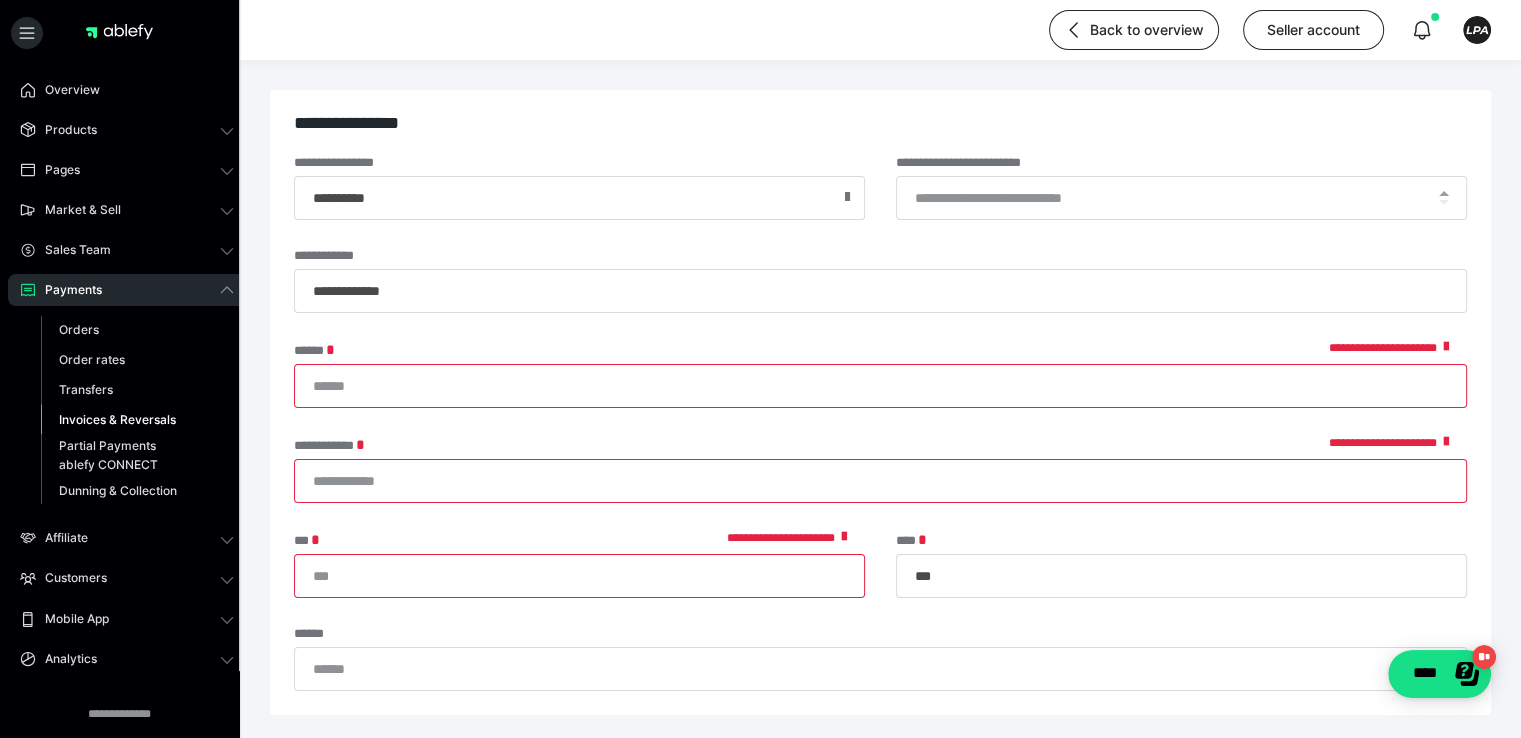 type 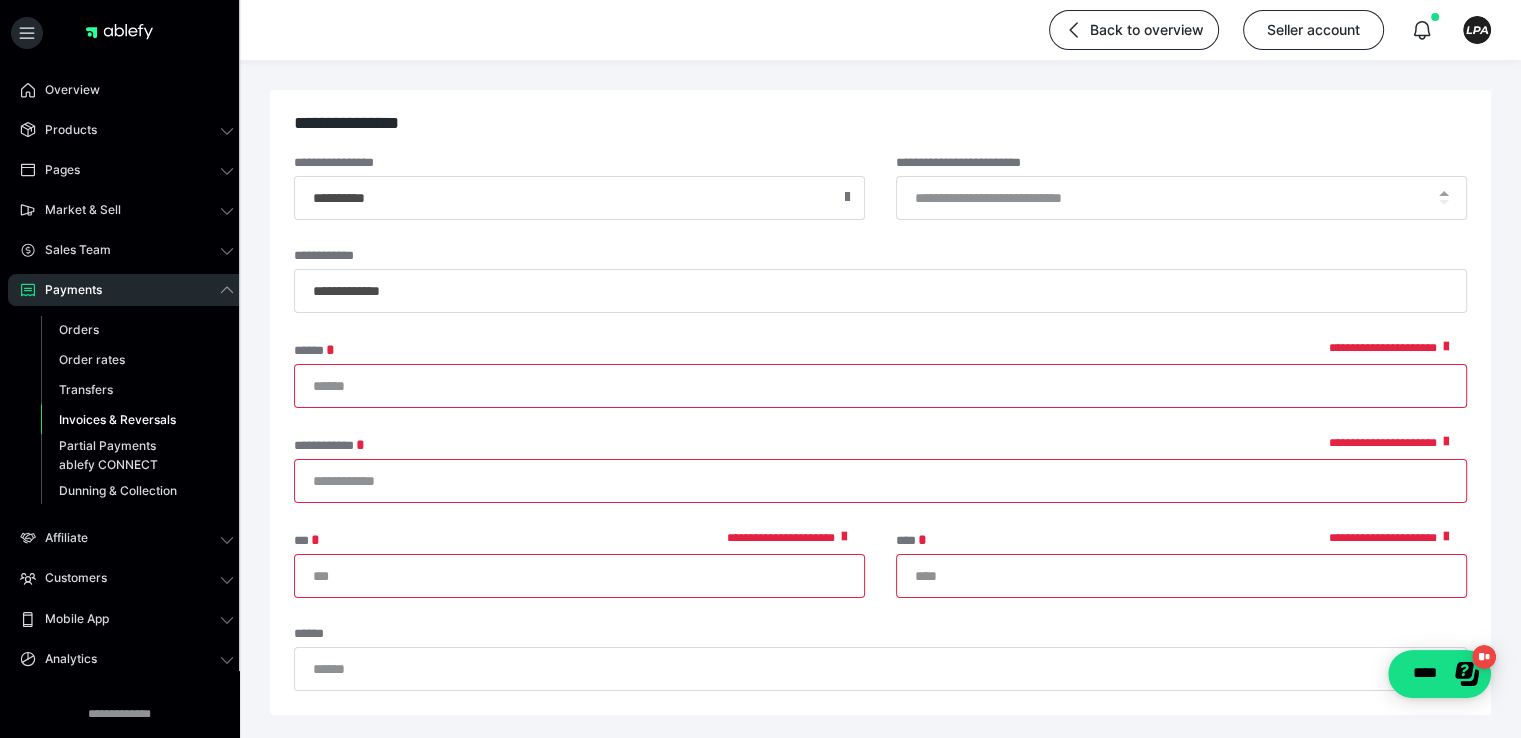 type 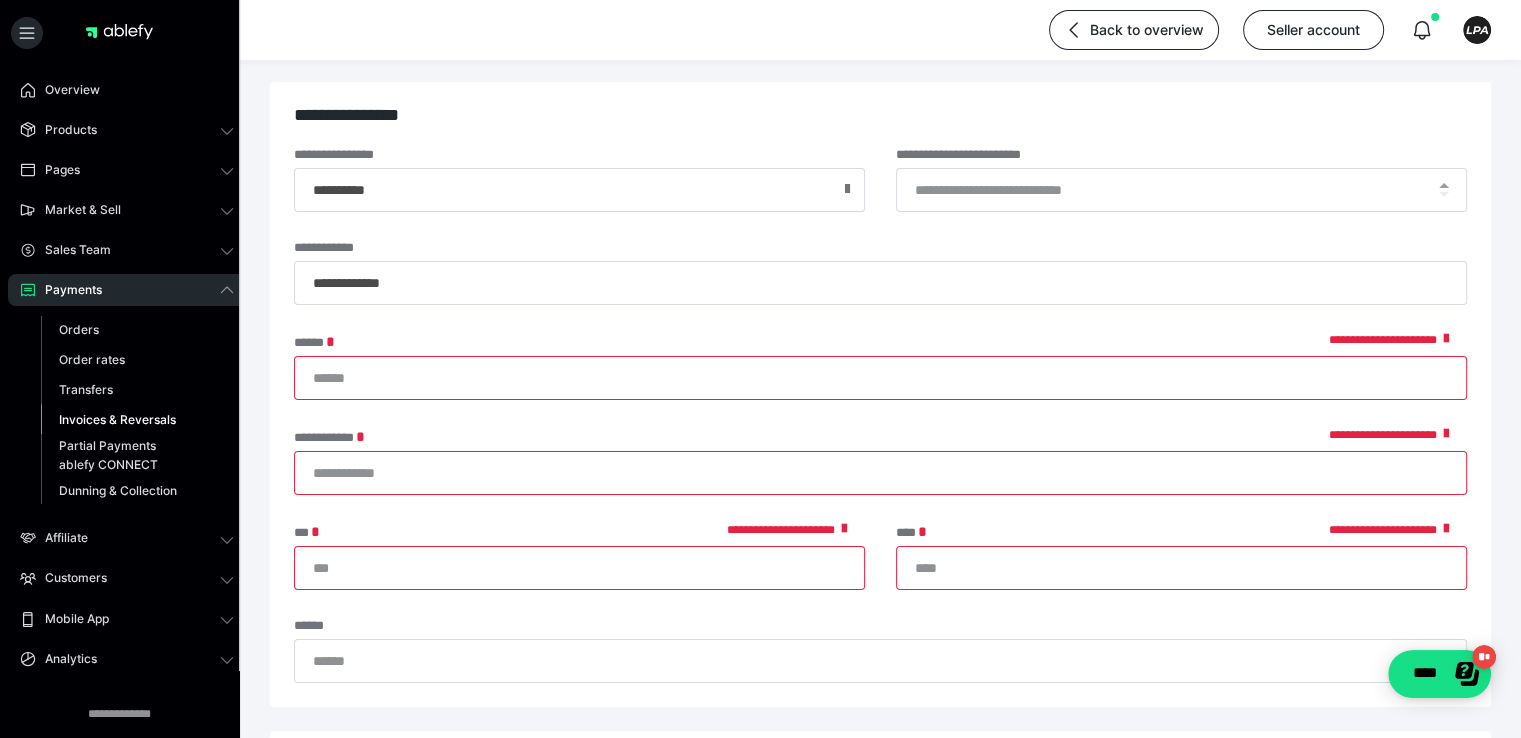 scroll, scrollTop: 8, scrollLeft: 0, axis: vertical 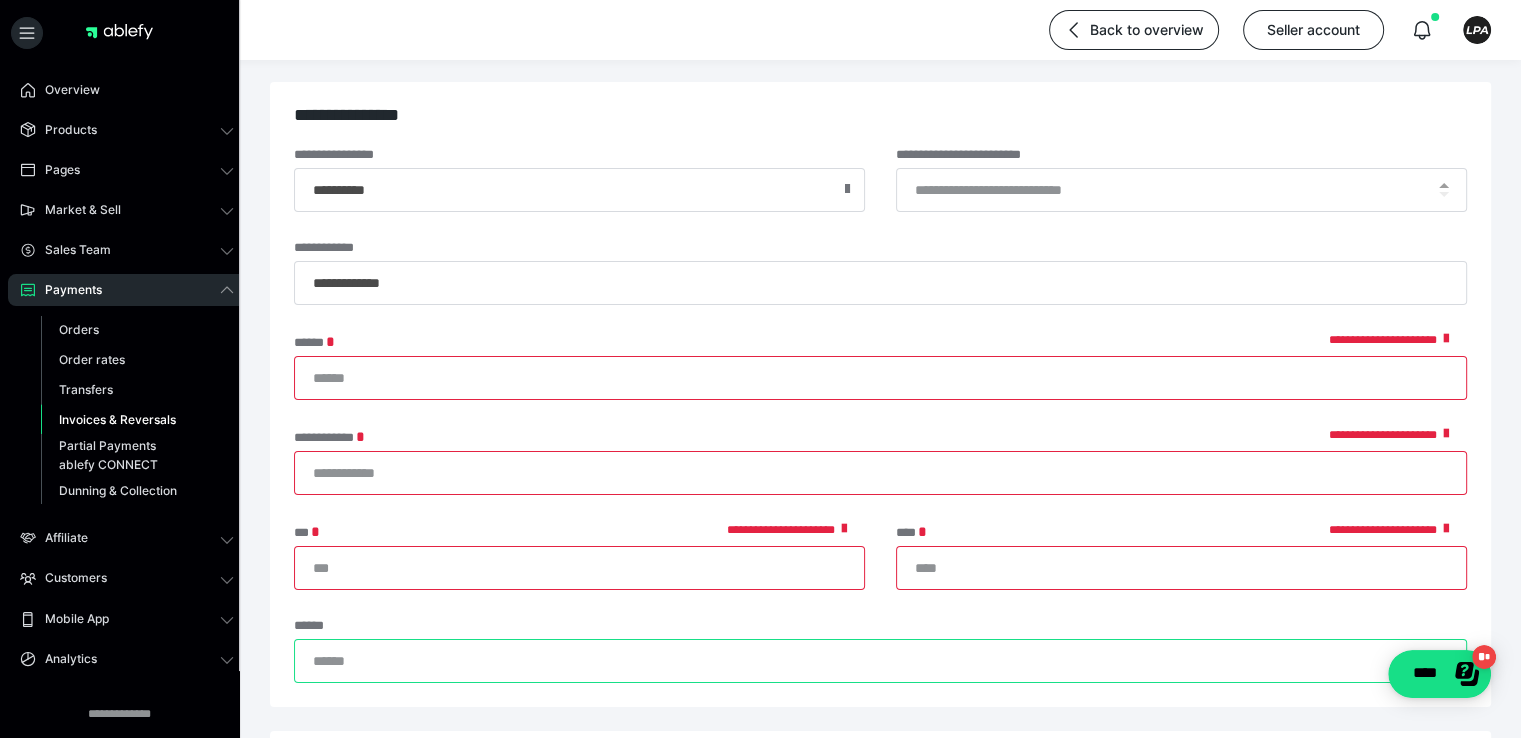 click on "******" at bounding box center [880, 661] 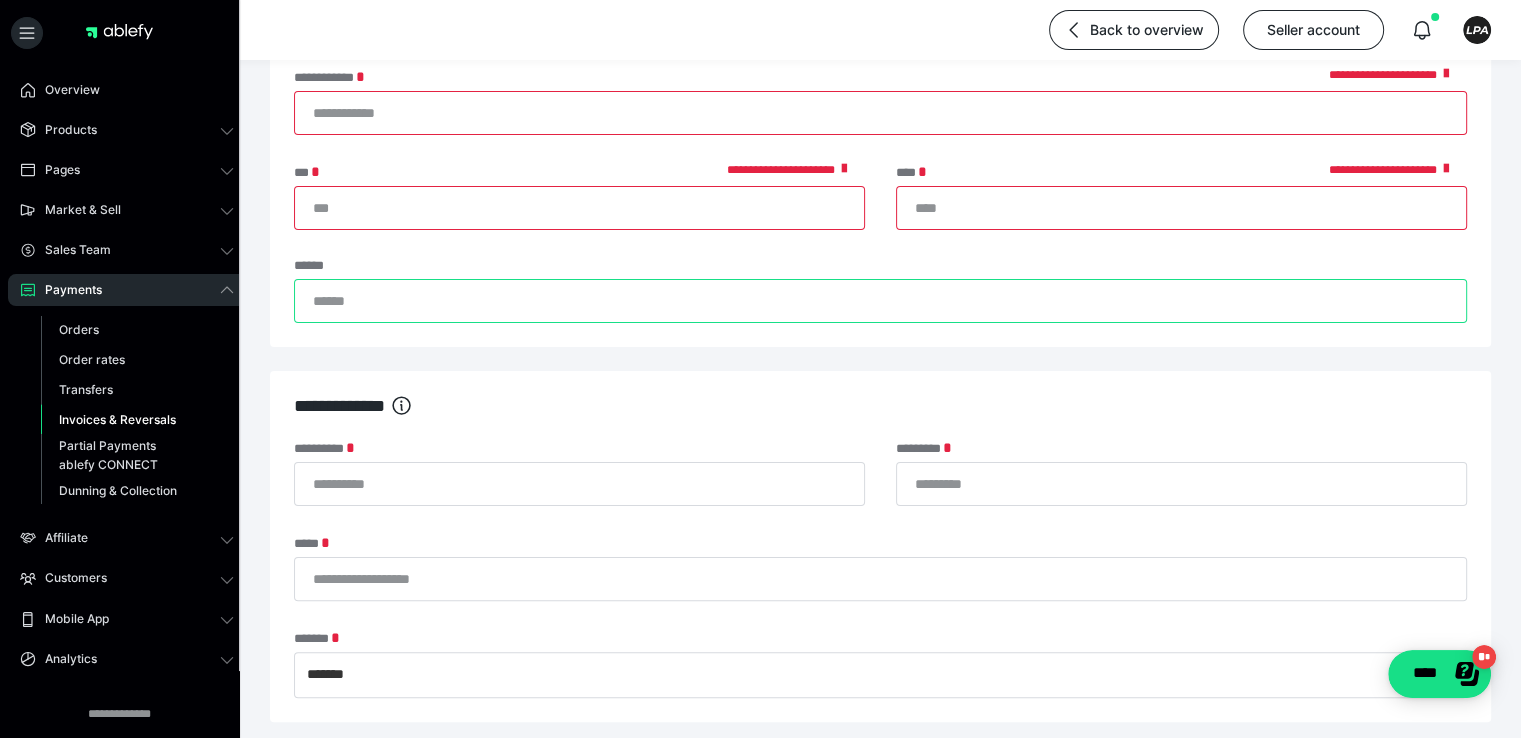 scroll, scrollTop: 379, scrollLeft: 0, axis: vertical 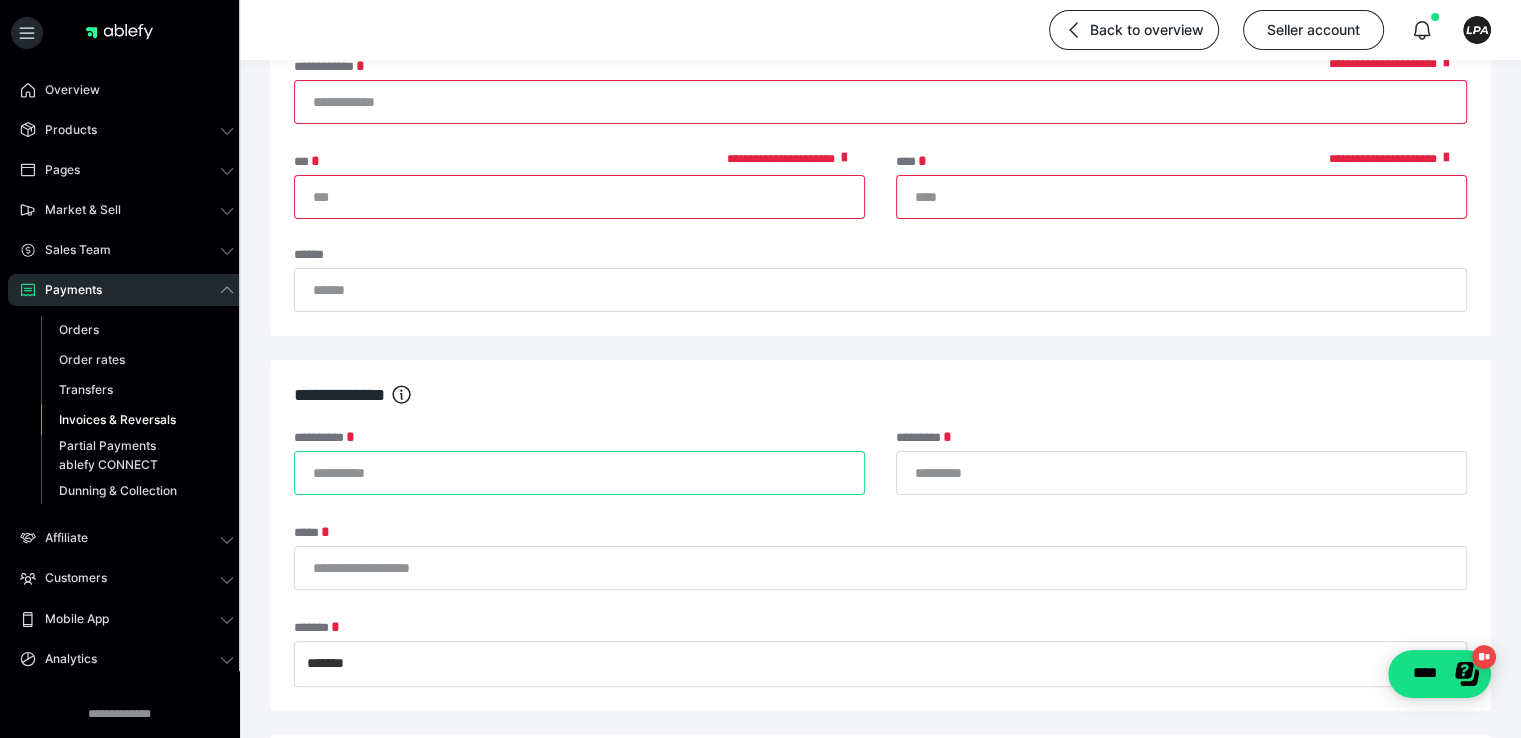 click on "**********" at bounding box center (579, 473) 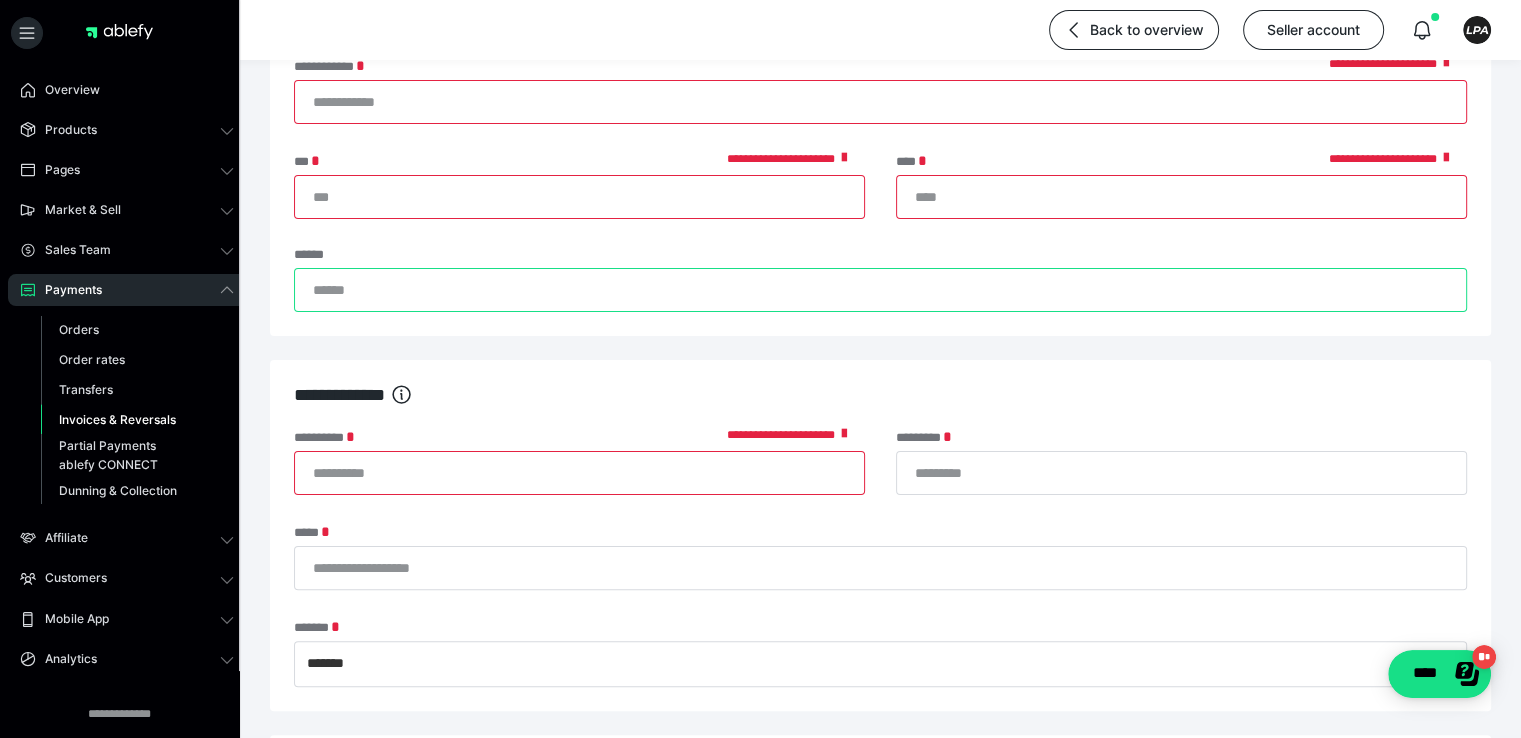click on "******" at bounding box center [880, 290] 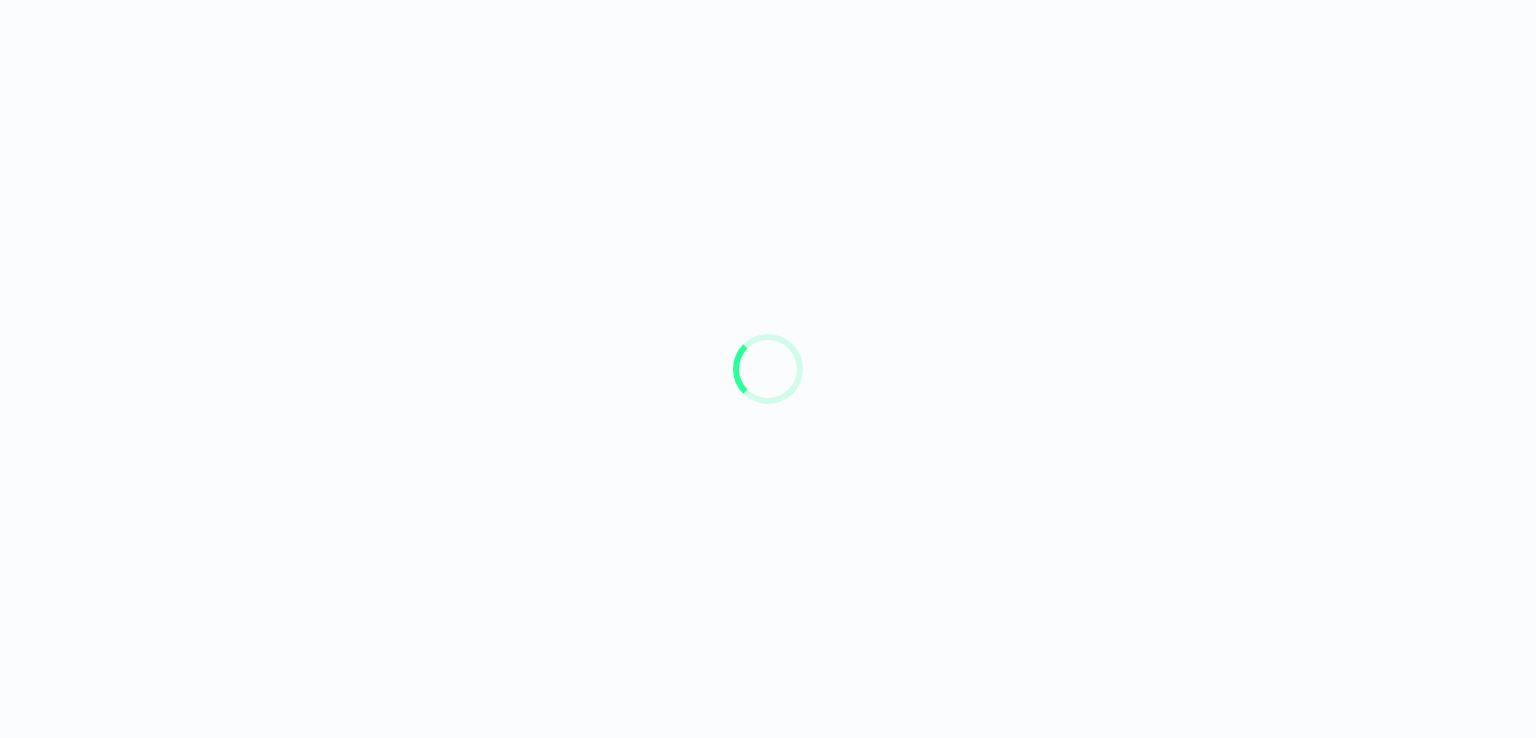 scroll, scrollTop: 0, scrollLeft: 0, axis: both 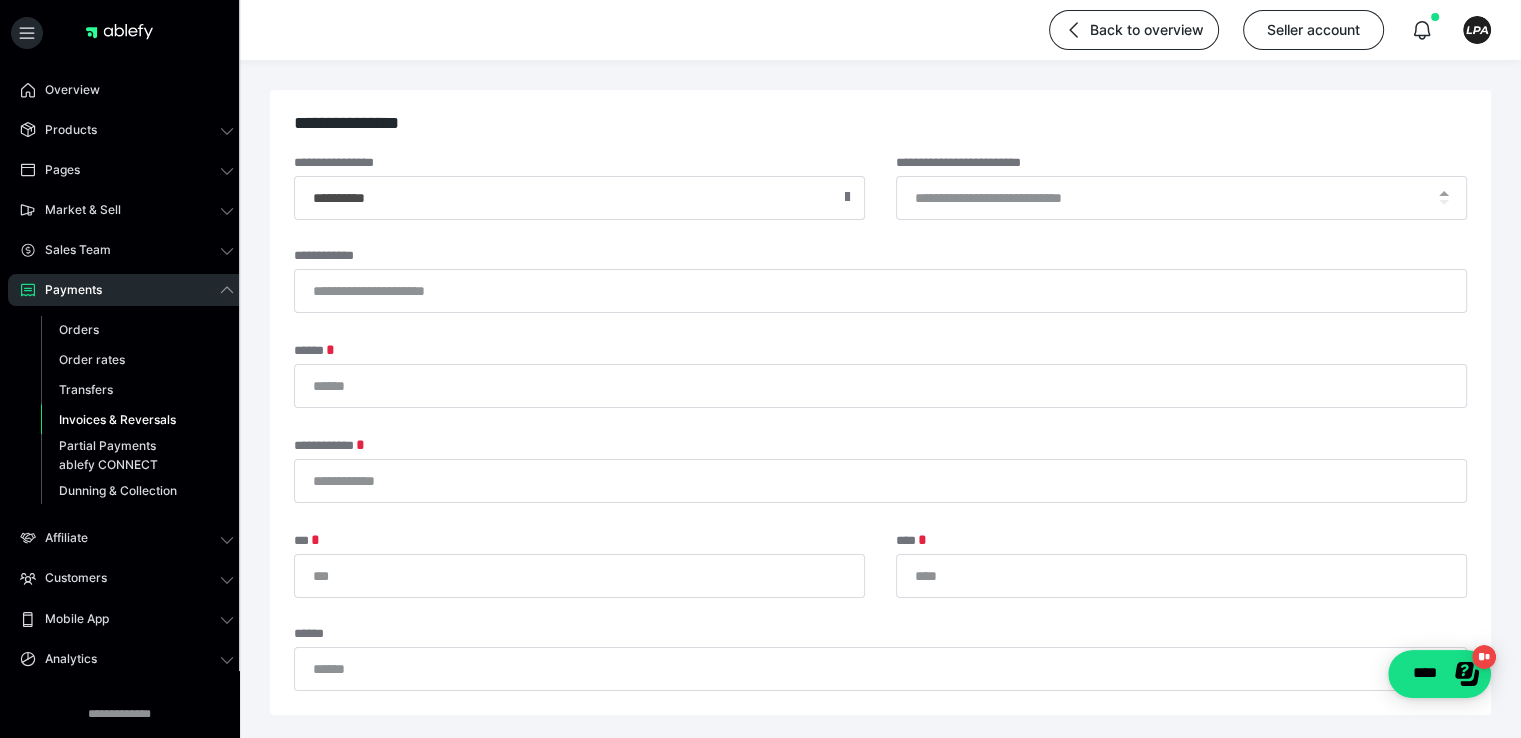 click on "Invoices & Reversals" at bounding box center [137, 420] 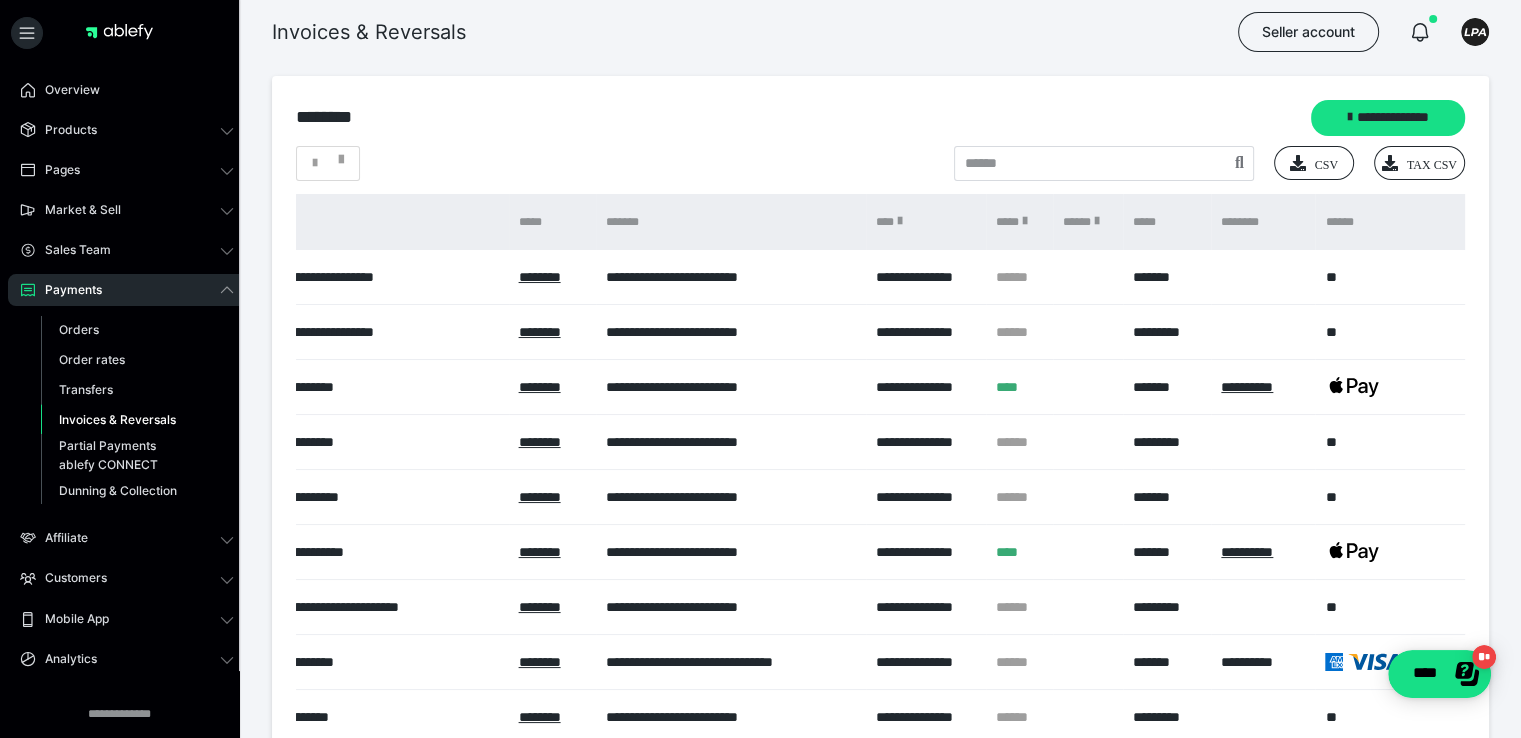 scroll, scrollTop: 0, scrollLeft: 440, axis: horizontal 